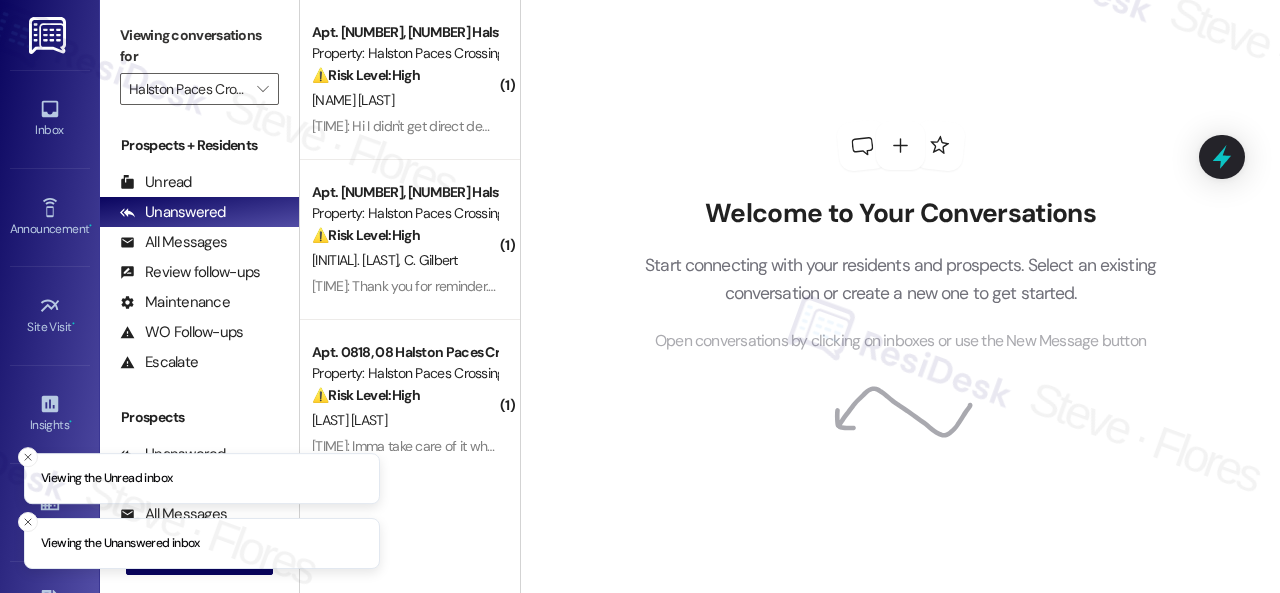 scroll, scrollTop: 0, scrollLeft: 0, axis: both 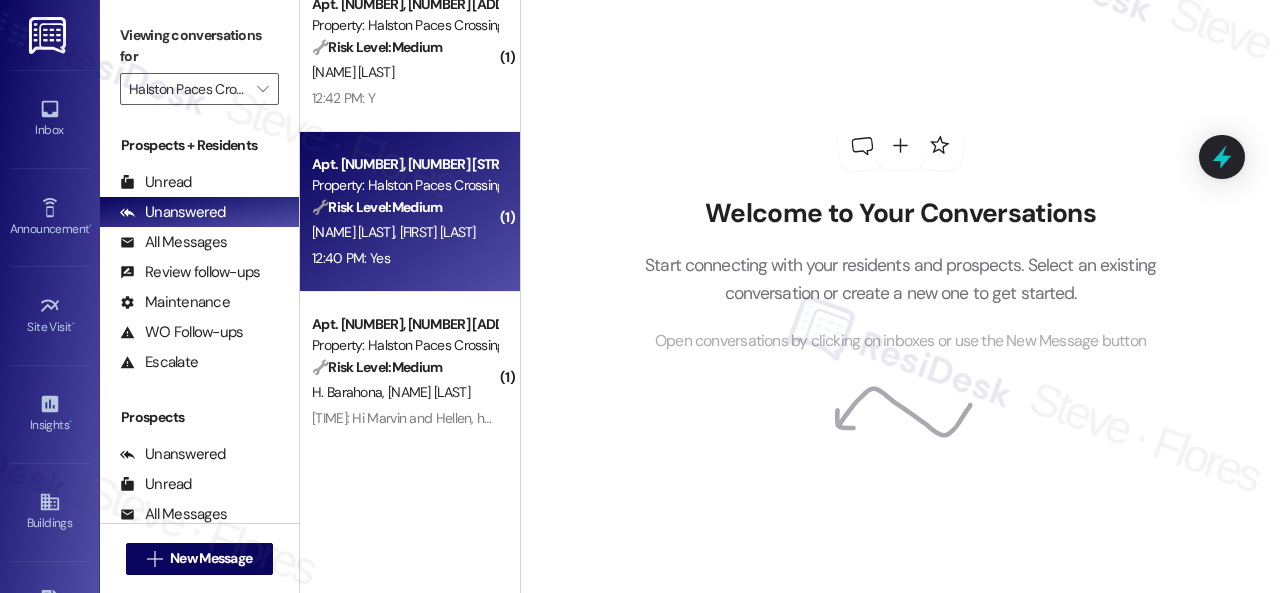 click on "12:40 PM: Yes  12:40 PM: Yes" at bounding box center [404, 258] 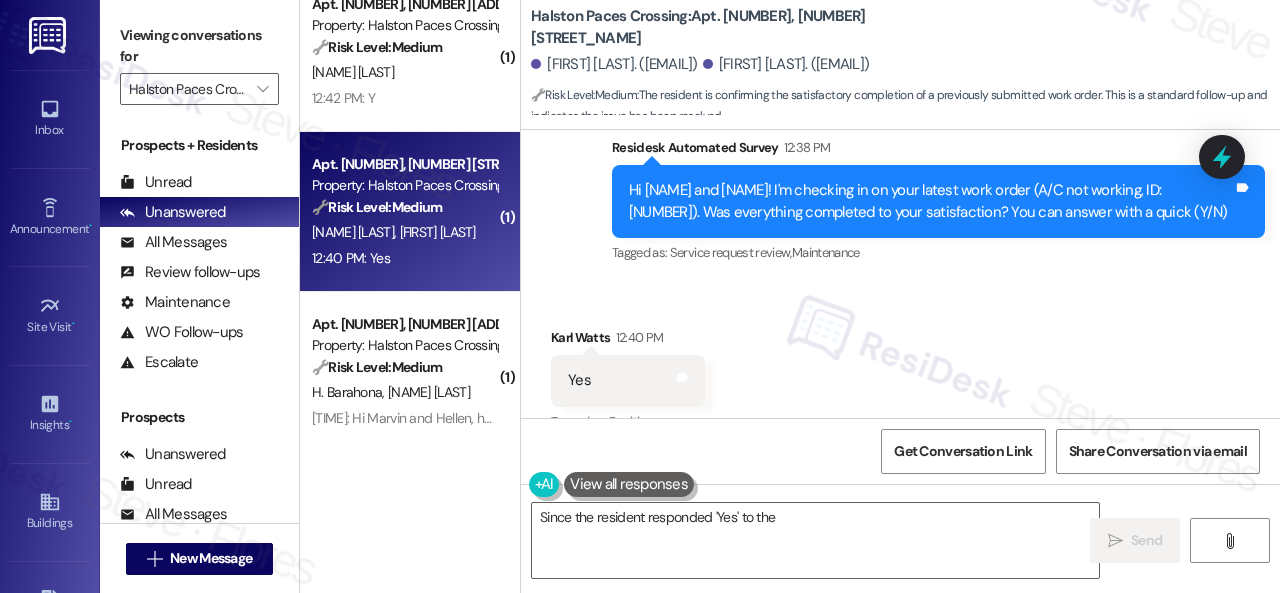 scroll, scrollTop: 595, scrollLeft: 0, axis: vertical 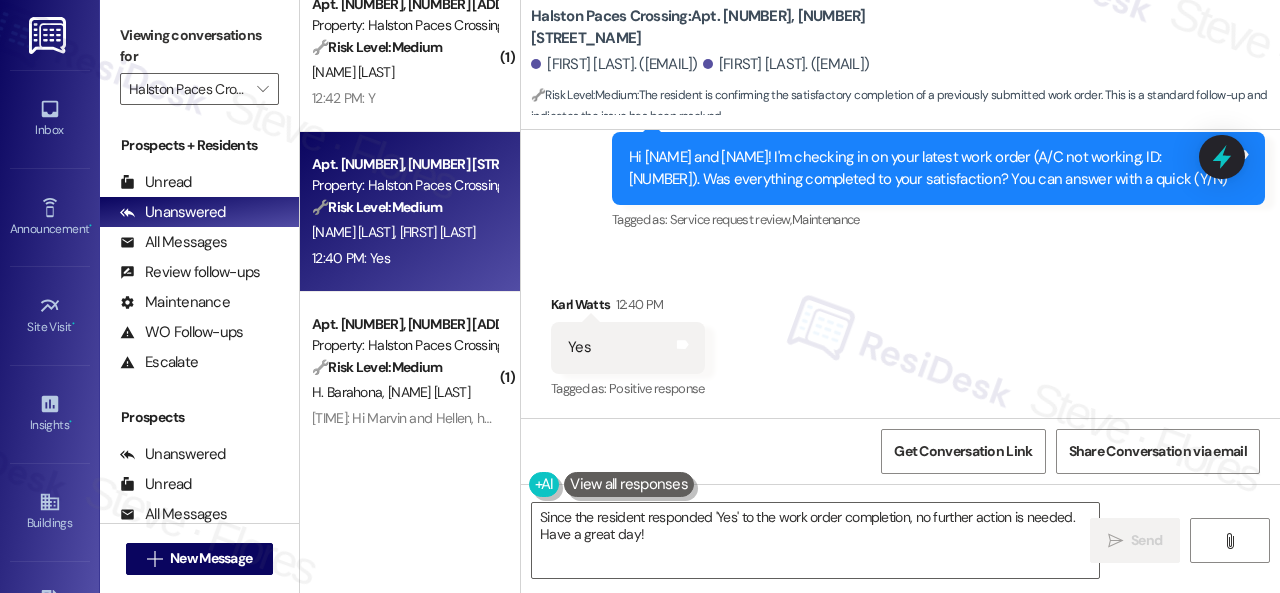 click on "Received via SMS [FIRST] [LAST] [TIME] Yes  Tags and notes Tagged as:   Positive response Click to highlight conversations about Positive response" at bounding box center (900, 333) 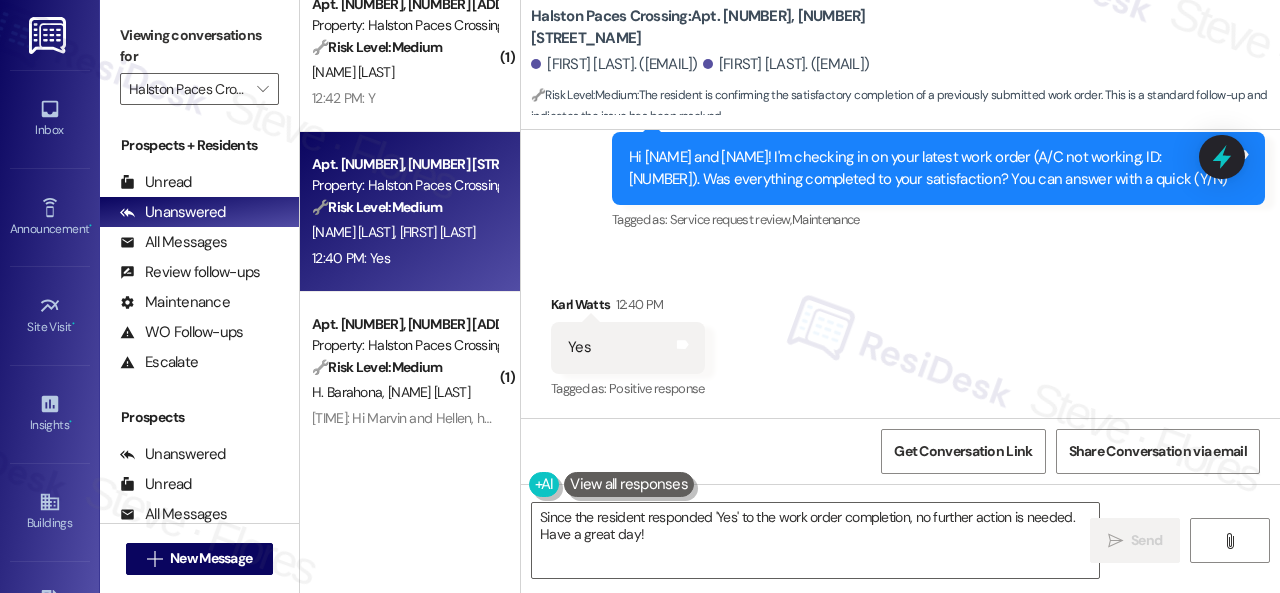 drag, startPoint x: 654, startPoint y: 539, endPoint x: 450, endPoint y: 509, distance: 206.19408 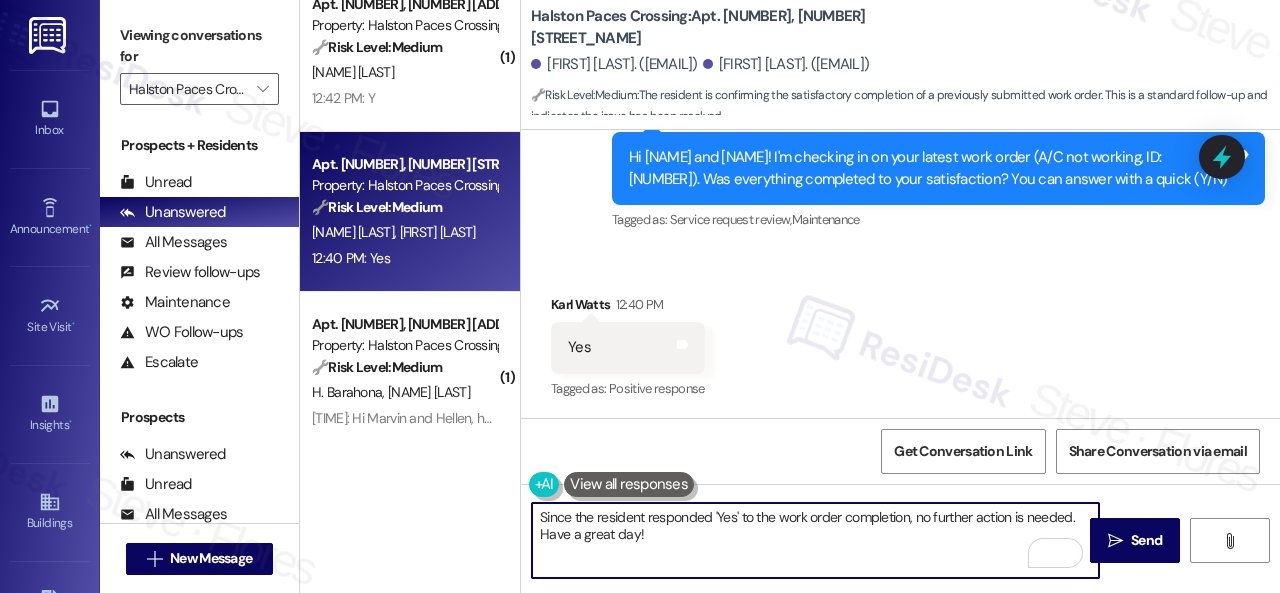 paste on "Happy to hear everything's all set! If {{property}} met your expectations, please reply with "Yes." If not, no worries - we'd appreciate any feedback so we can keep getting better. Thanks" 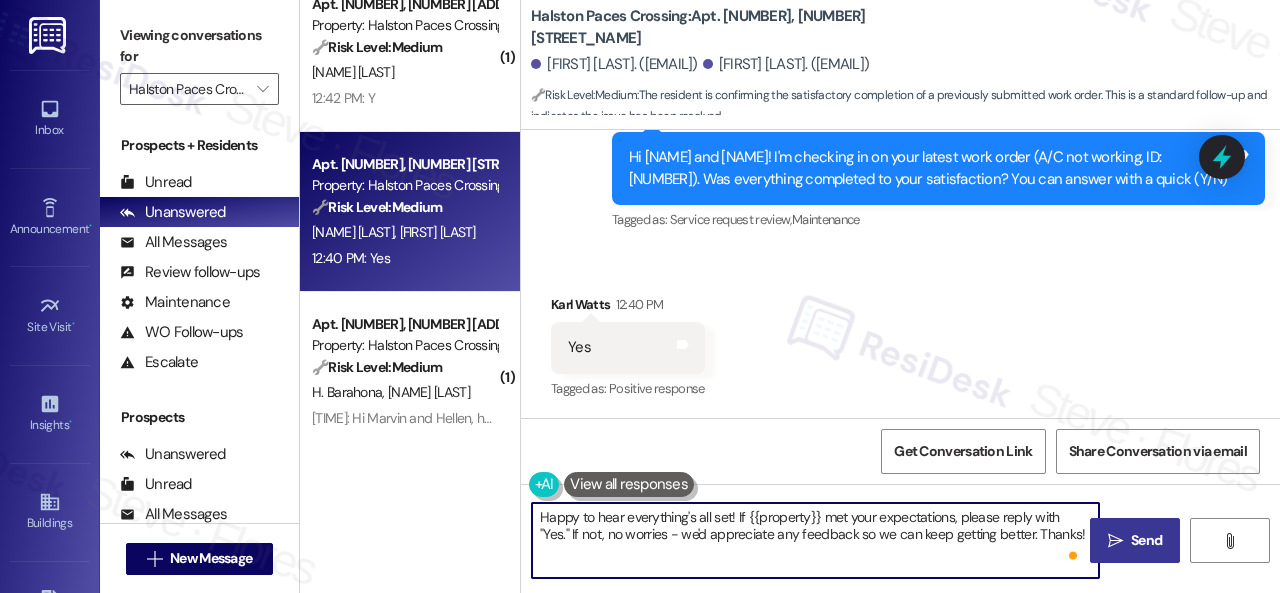 type on "Happy to hear everything's all set! If {{property}} met your expectations, please reply with "Yes." If not, no worries - we'd appreciate any feedback so we can keep getting better. Thanks!" 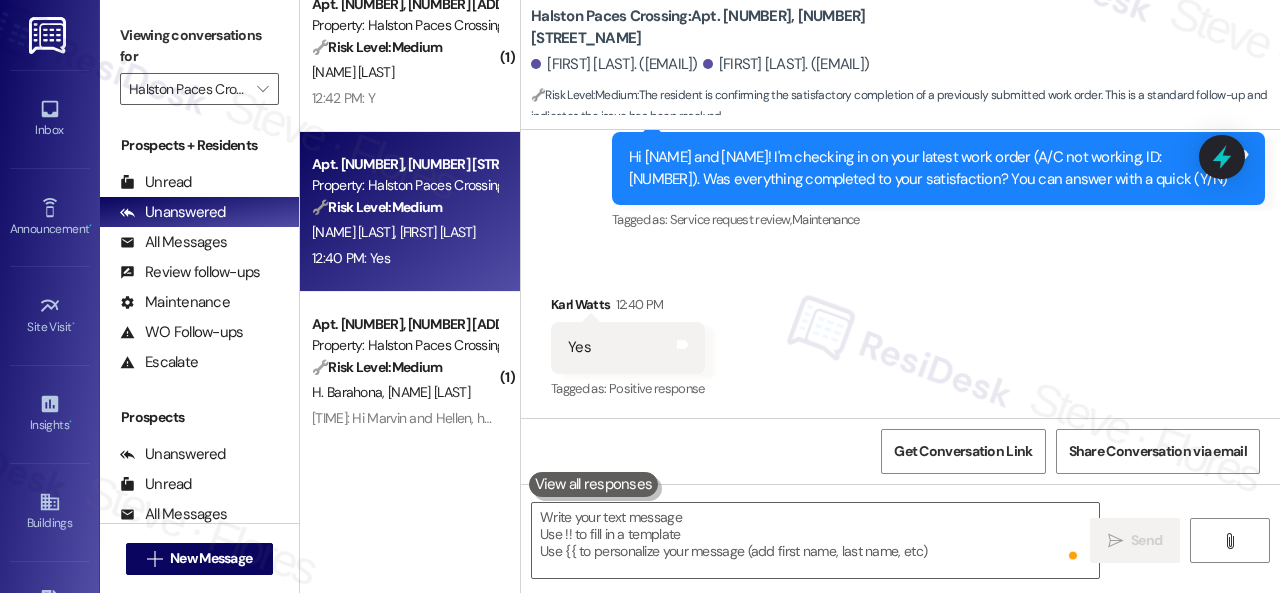 type on "Fetching suggested responses. Please feel free to read through the conversation in the meantime." 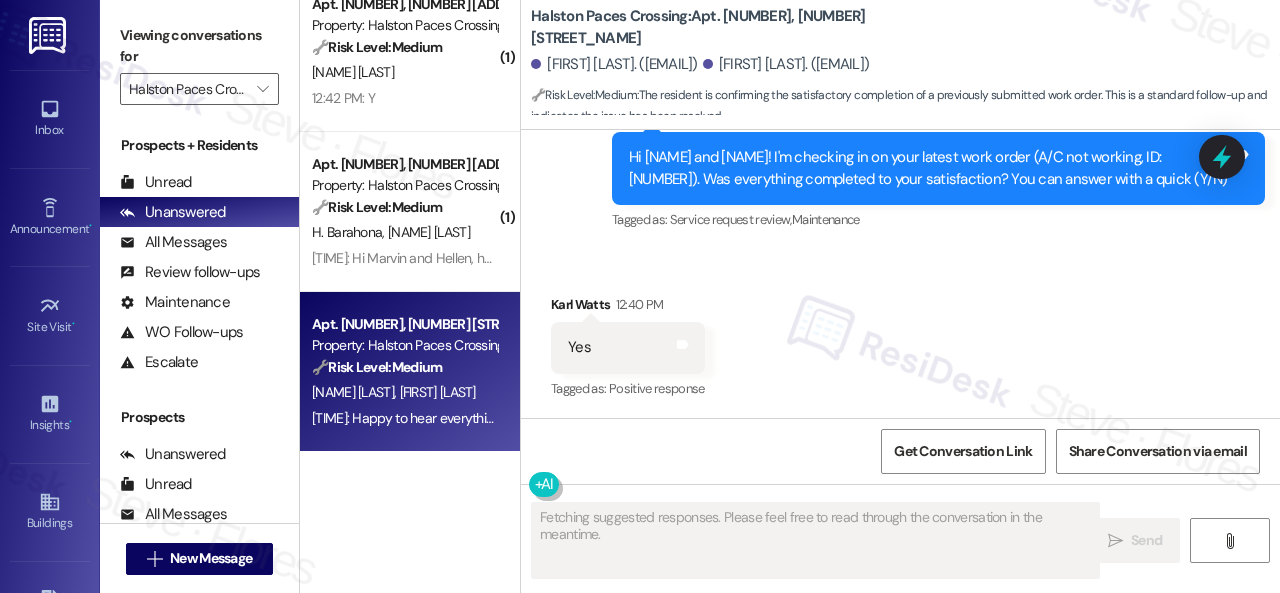 type 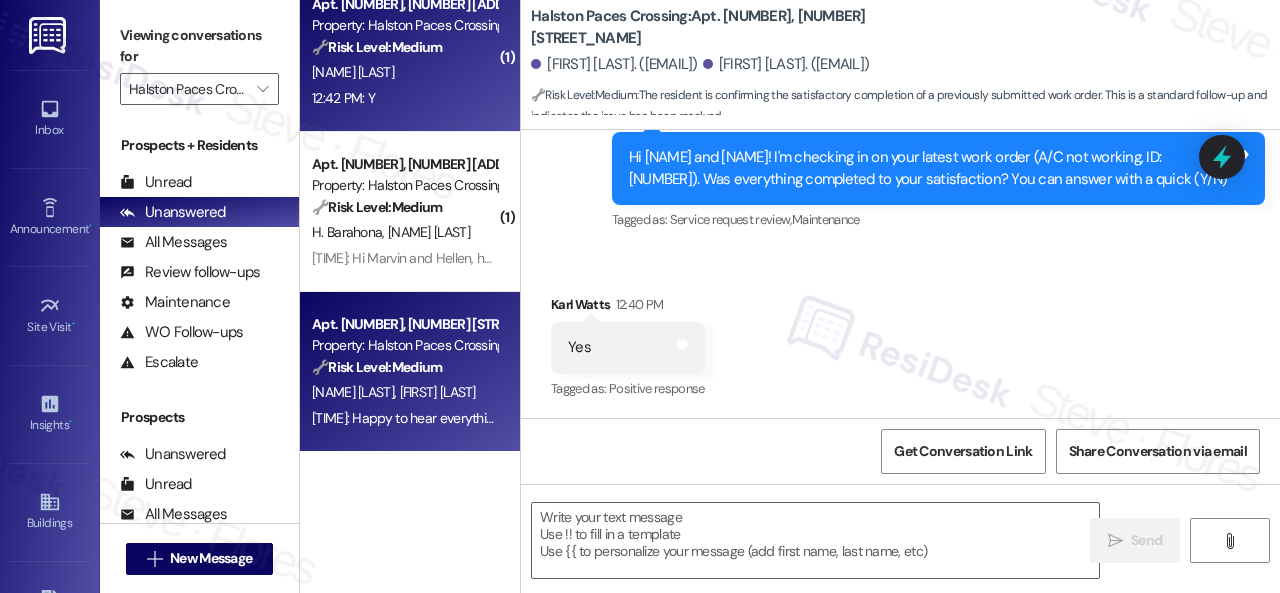 click on "12:42 PM: Y 12:42 PM: Y" at bounding box center (404, 98) 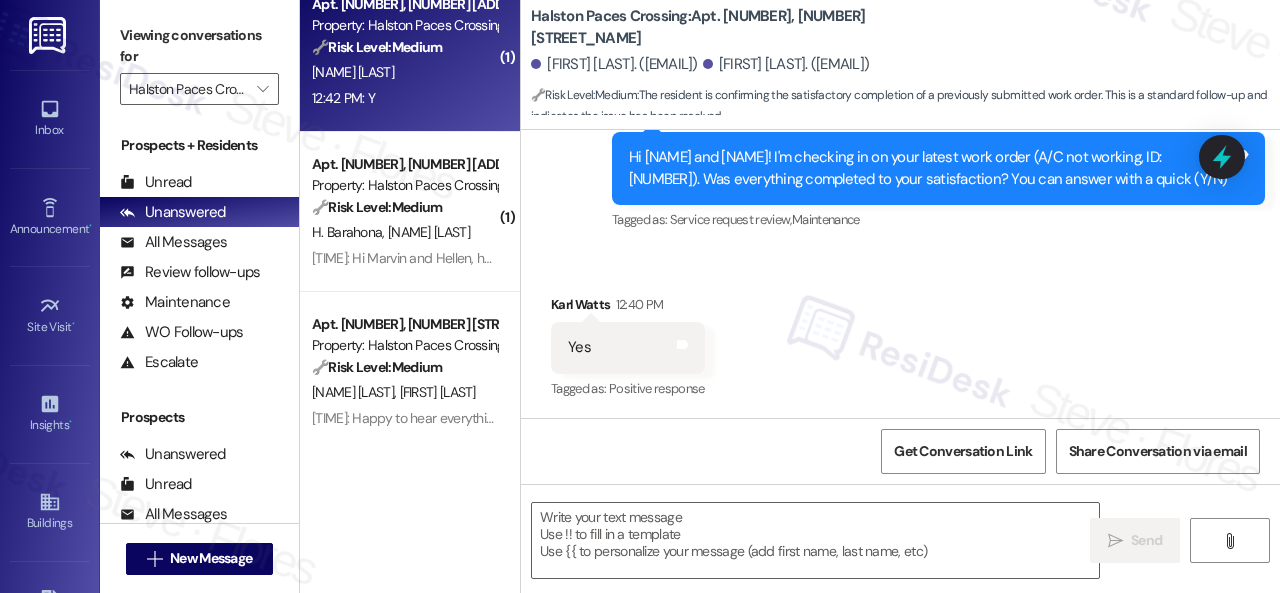 type on "Fetching suggested responses. Please feel free to read through the conversation in the meantime." 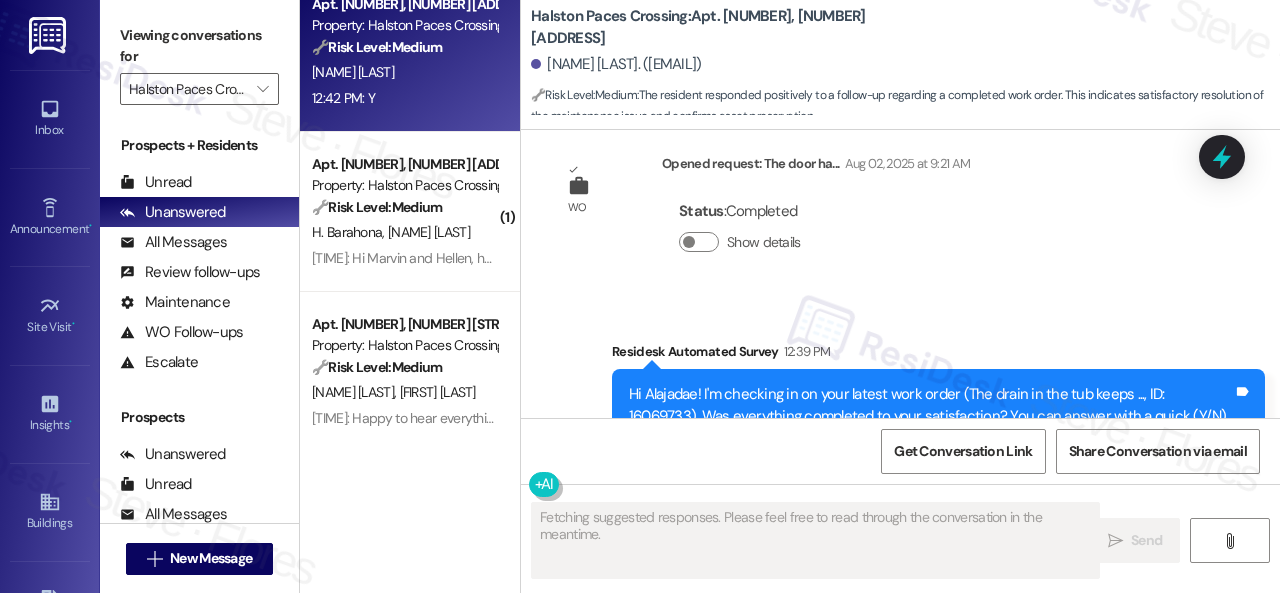 scroll, scrollTop: 3182, scrollLeft: 0, axis: vertical 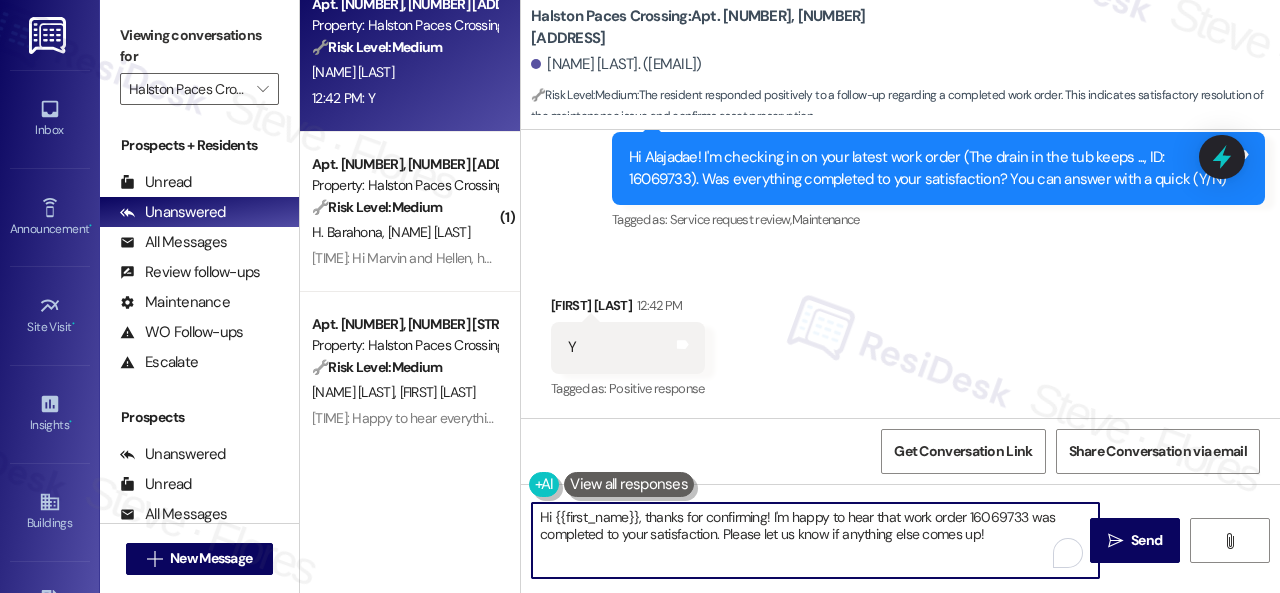 drag, startPoint x: 1016, startPoint y: 533, endPoint x: 376, endPoint y: 461, distance: 644.0373 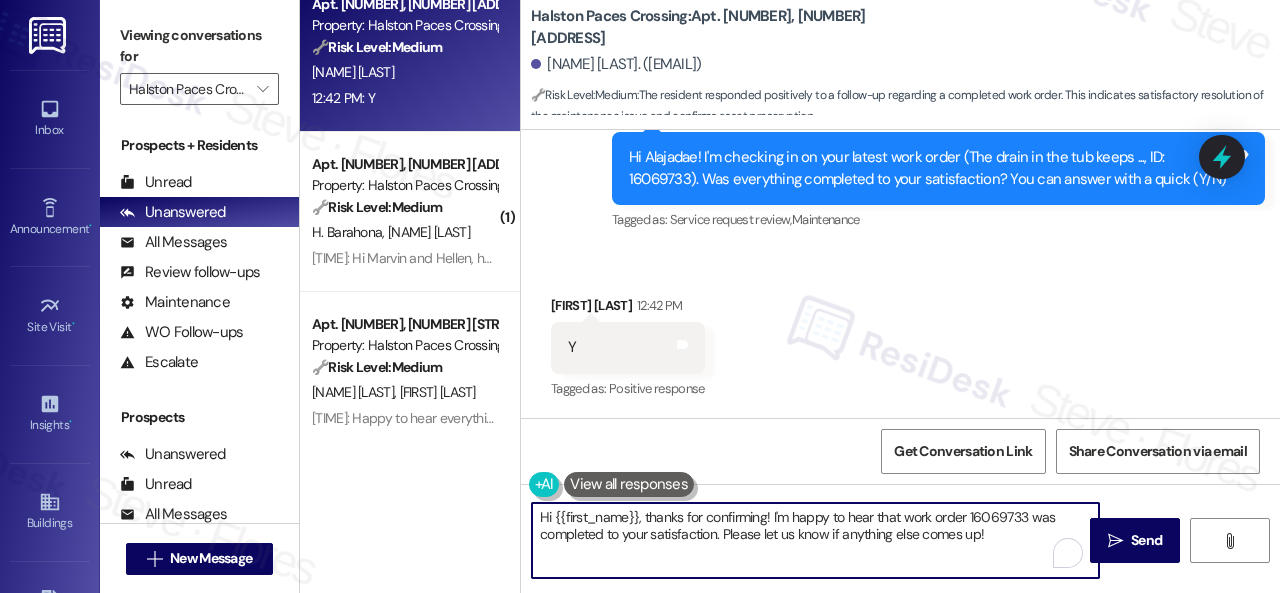 click on "( 1 ) Apt. 0910, 09 Halston Paces Crossing Property: Halston Paces Crossing 🔧  Risk Level:  Medium Resident acknowledges the outstanding rent and confirms payment will be made on July 10th. This is a standard communication regarding rent payment, with no indication of dispute or inability to pay. The date is in the past, but the confirmation is still relevant. D. [NAME] Caceres [TIME]: Buenas tardes si esta estoy consiente del recargó y voy a pagar la renta el 10 de julio muchas gracias  [TIME]: Buenas tardes si esta estoy consiente del recargó y voy a pagar la renta el 10 de julio muchas gracias  ( 1 ) Apt. 0211, 02 Halston Paces Crossing Property: Halston Paces Crossing 🔧  Risk Level:  Medium The resident has communicated that they will be paying rent on Saturday, August 9th, and apologized for the delay. While the rent is late, they have communicated their intent to pay, and there is no indication of a dispute or inability to pay. This is a routine update on late rent. S. [NAME] 🔧 ( 1 )" at bounding box center (790, 296) 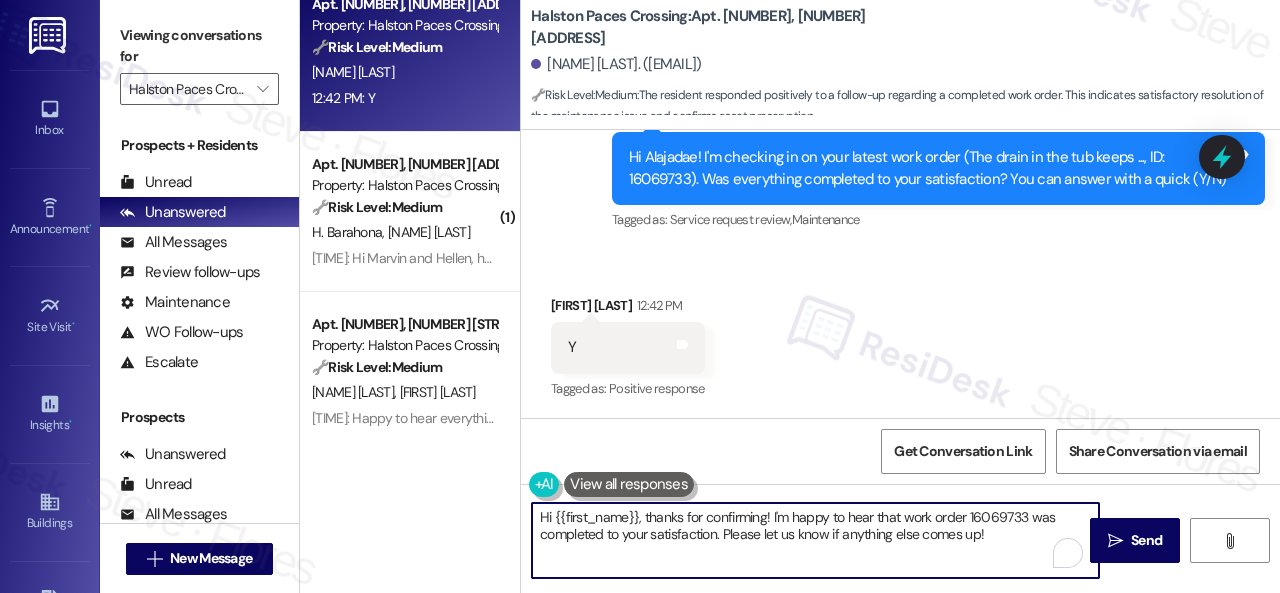 paste on "appy to hear everything's all set! If {{property}} met your expectations, please reply with "Yes." If not, no worries - we'd appreciate any feedback so we can keep getting better. Thanks" 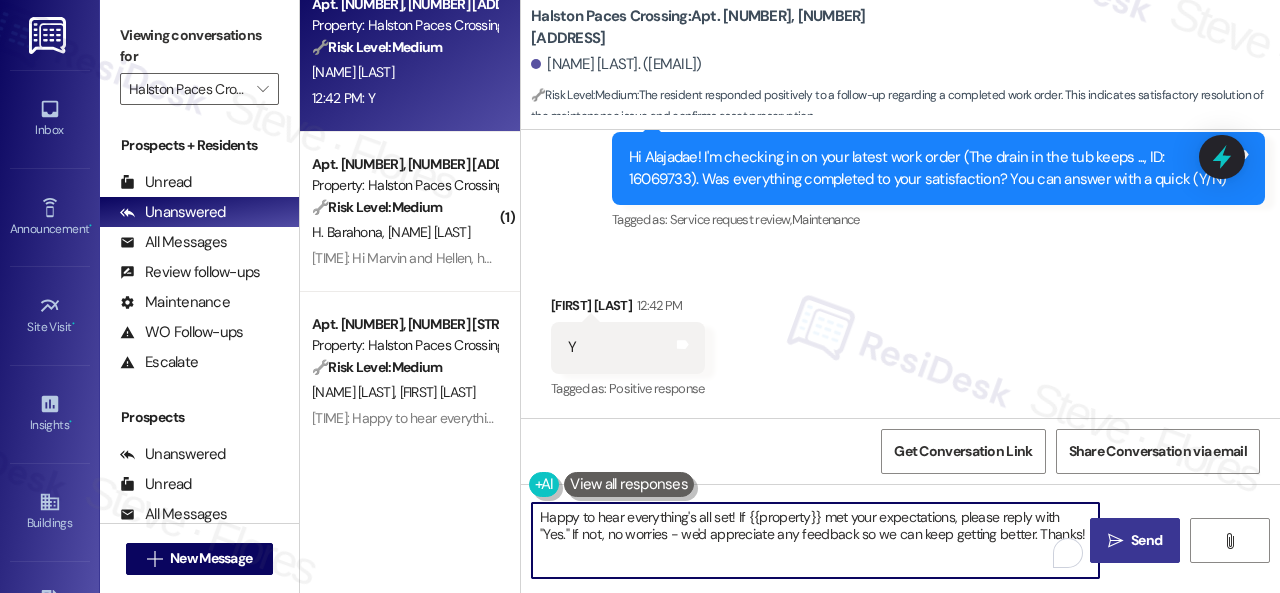 type on "Happy to hear everything's all set! If {{property}} met your expectations, please reply with "Yes." If not, no worries - we'd appreciate any feedback so we can keep getting better. Thanks!" 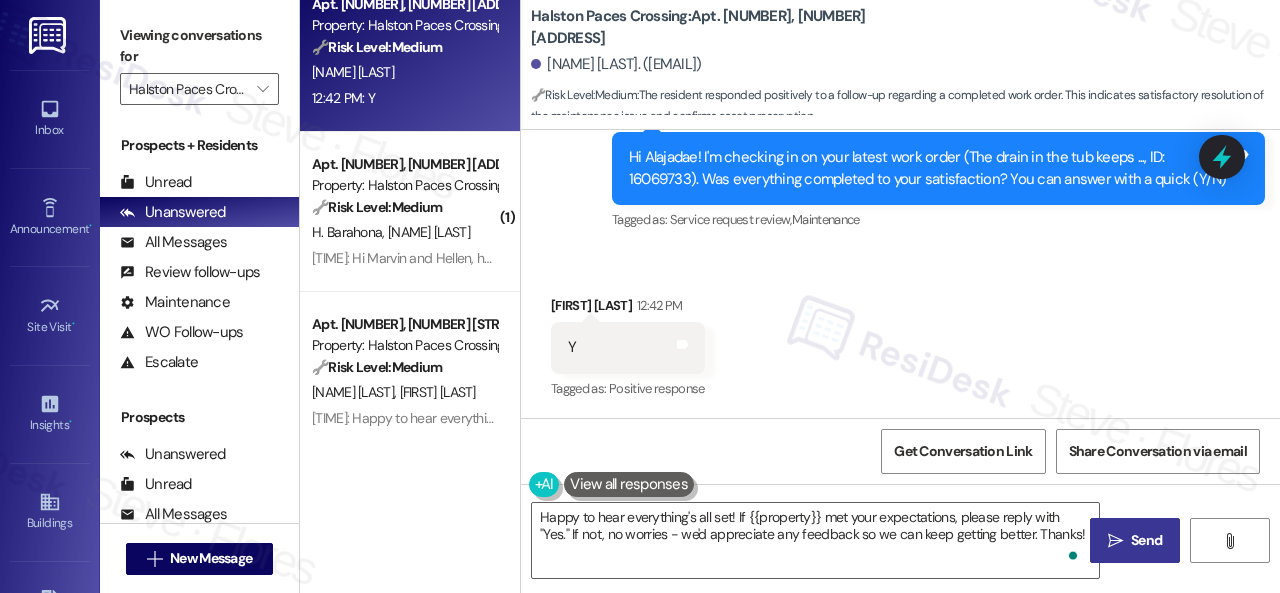 click on "Send" at bounding box center [1146, 540] 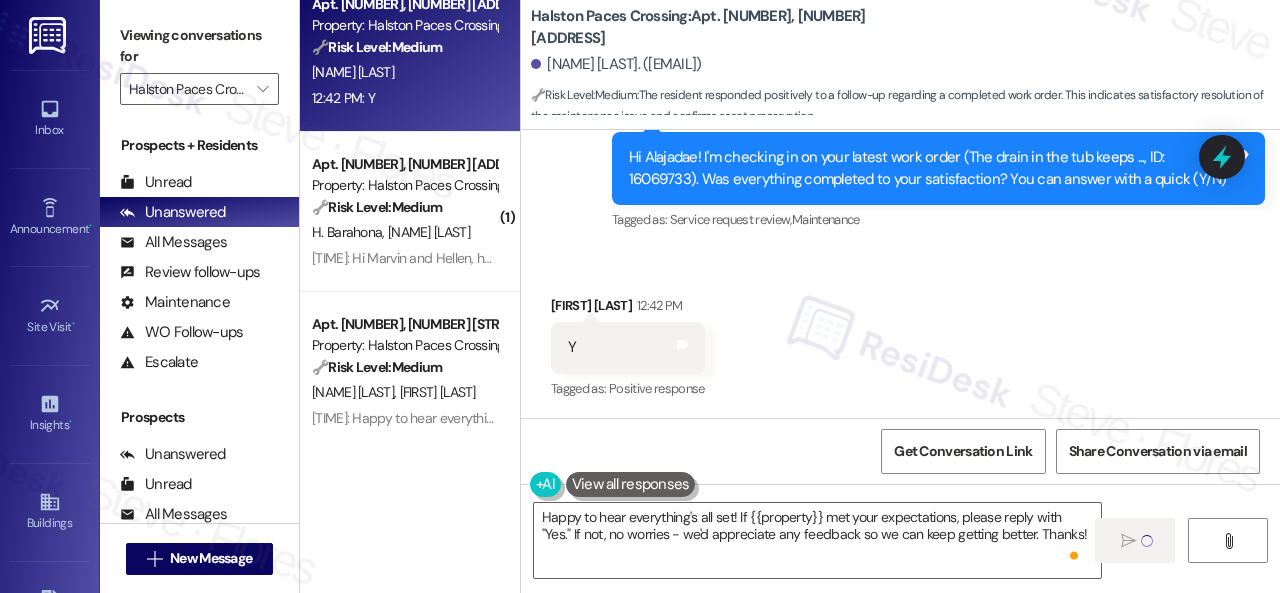 type 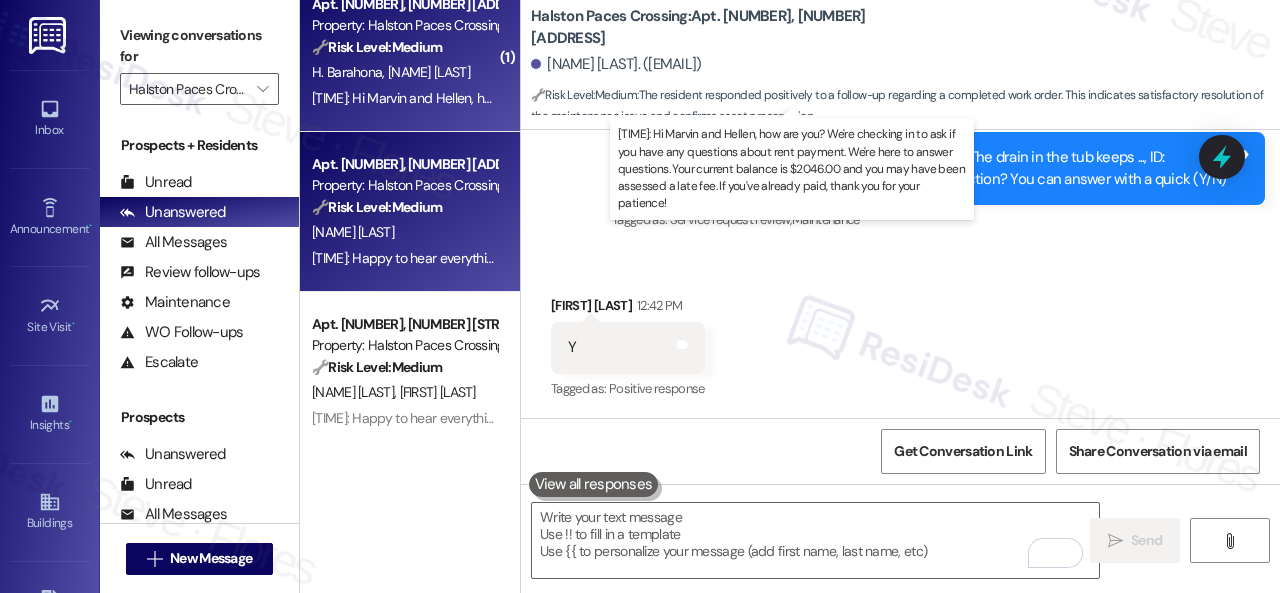 click on "[TIME]: Hi [FIRST] and [FIRST], how are you? We're checking in to ask if you have any questions about rent payment. We're here to answer questions. Your current balance is $2046.00 and you may have been assessed a late fee. If you've already paid, thank you for your patience! [TIME]: Hi [FIRST] and [FIRST], how are you? We're checking in to ask if you have any questions about rent payment. We're here to answer questions. Your current balance is $2046.00 and you may have been assessed a late fee. If you've already paid, thank you for your patience!" at bounding box center (404, 98) 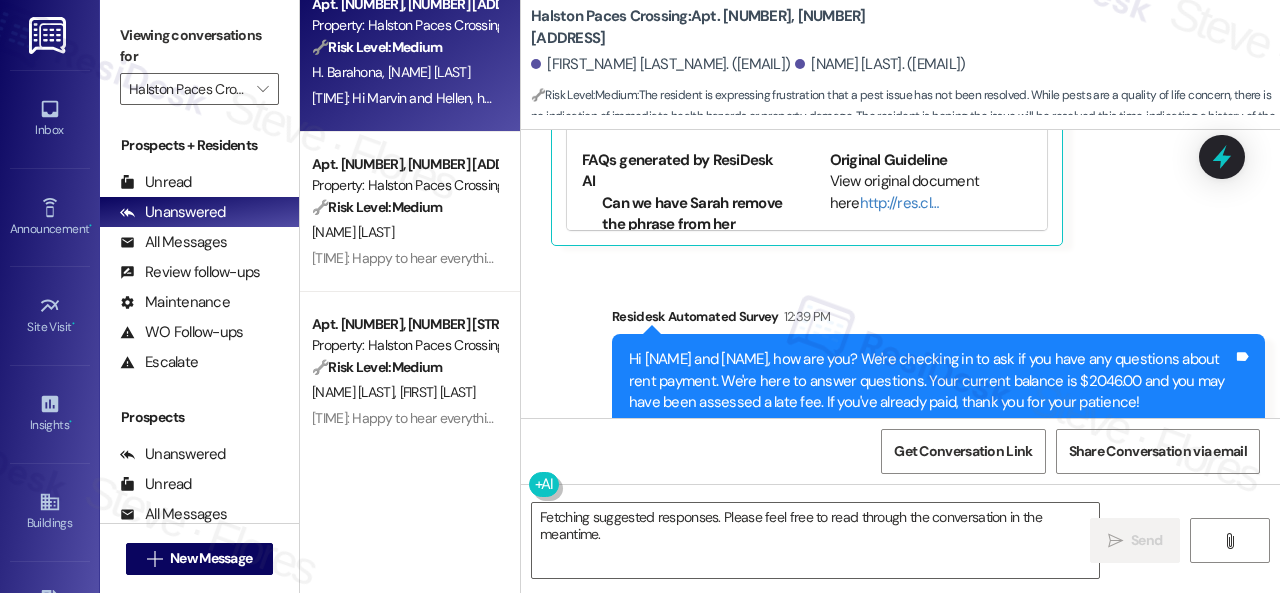 scroll, scrollTop: 12606, scrollLeft: 0, axis: vertical 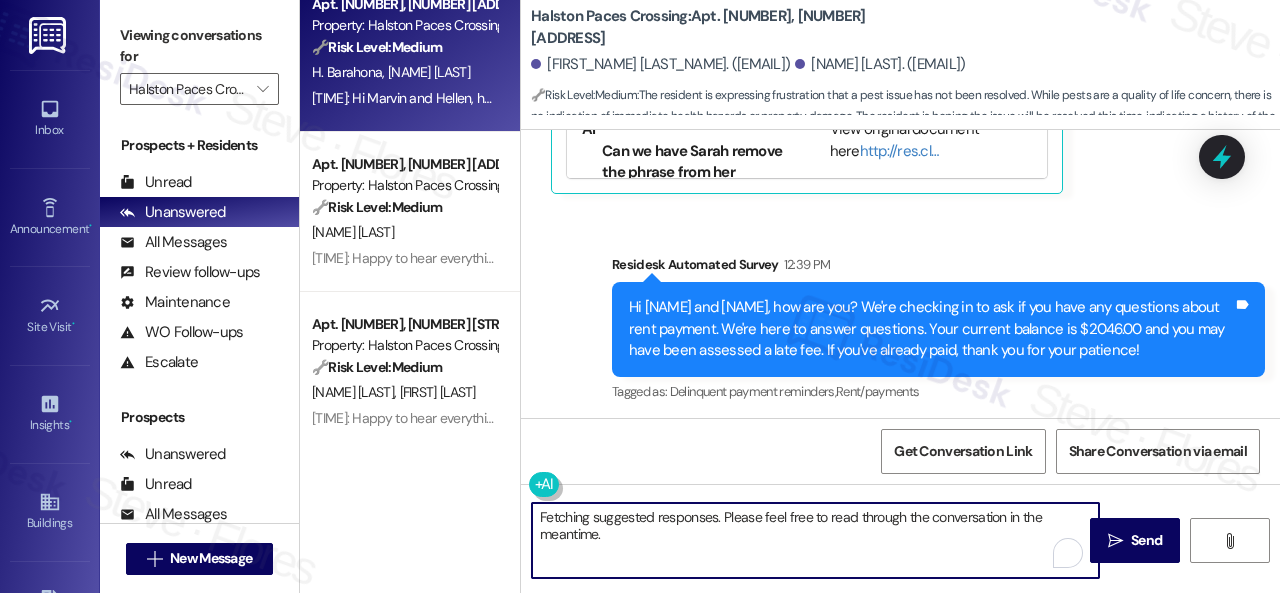 drag, startPoint x: 656, startPoint y: 541, endPoint x: 452, endPoint y: 479, distance: 213.2135 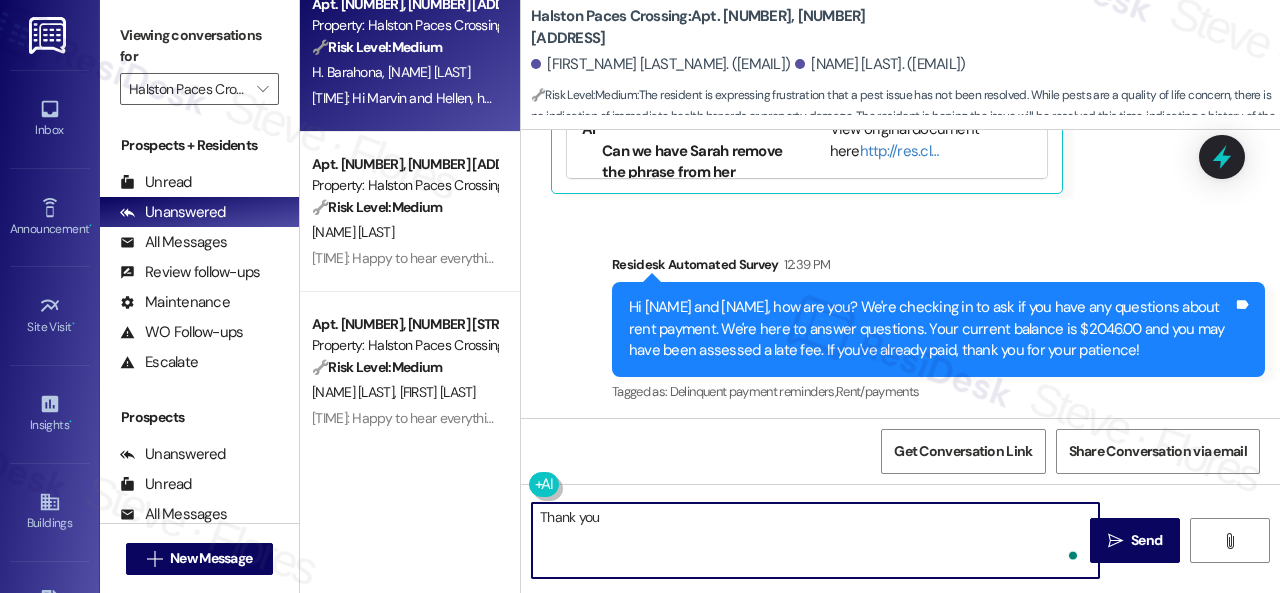 type on "Thank you." 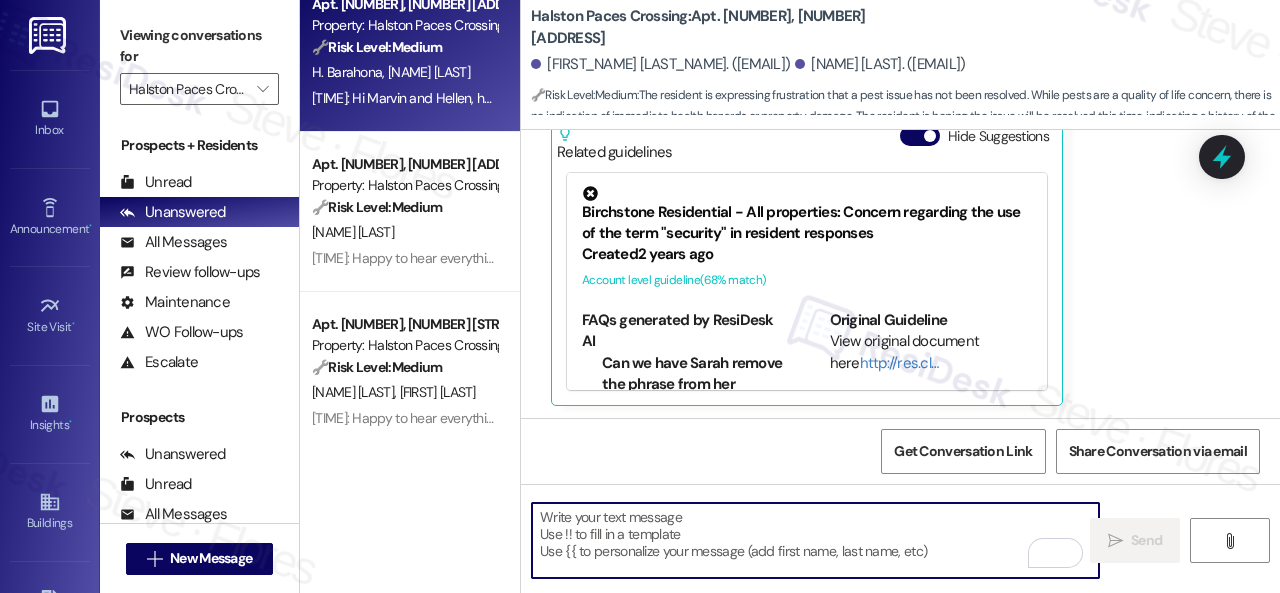 scroll, scrollTop: 12393, scrollLeft: 0, axis: vertical 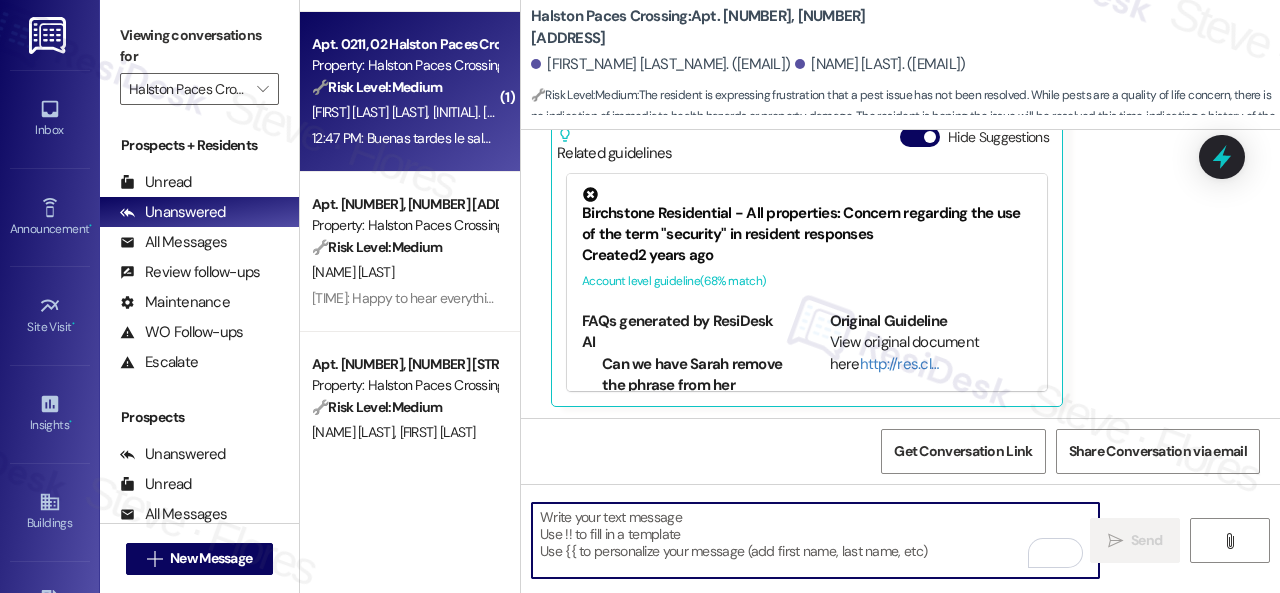 type 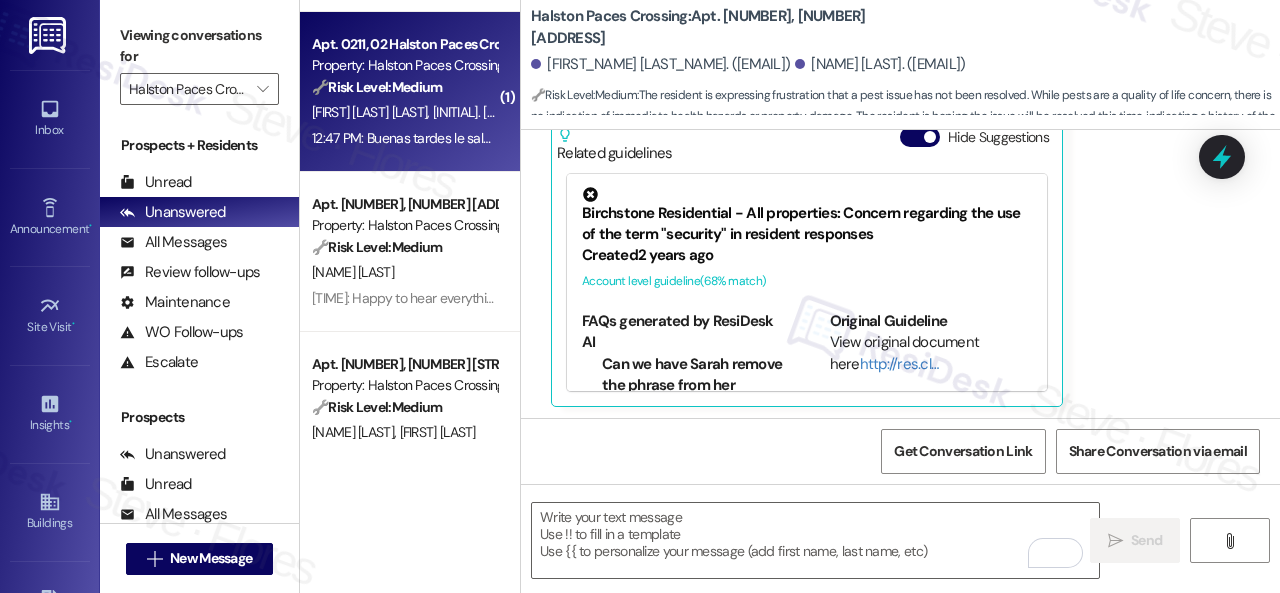 click on "[TIME]: Buenas tardes le saluda Duani y Shandy el día sábado [DAY] de [MONTH] estaremos pagando musta renta disculpa por el retraso hemos tenido problemas. Gracias por comprension [TIME]: Buenas tardes le saluda Duani y Shandy el día sábado [DAY] de [MONTH] estaremos pagando musta renta disculpa por el retraso hemos tenido problemas. Gracias por comprension" at bounding box center [404, 138] 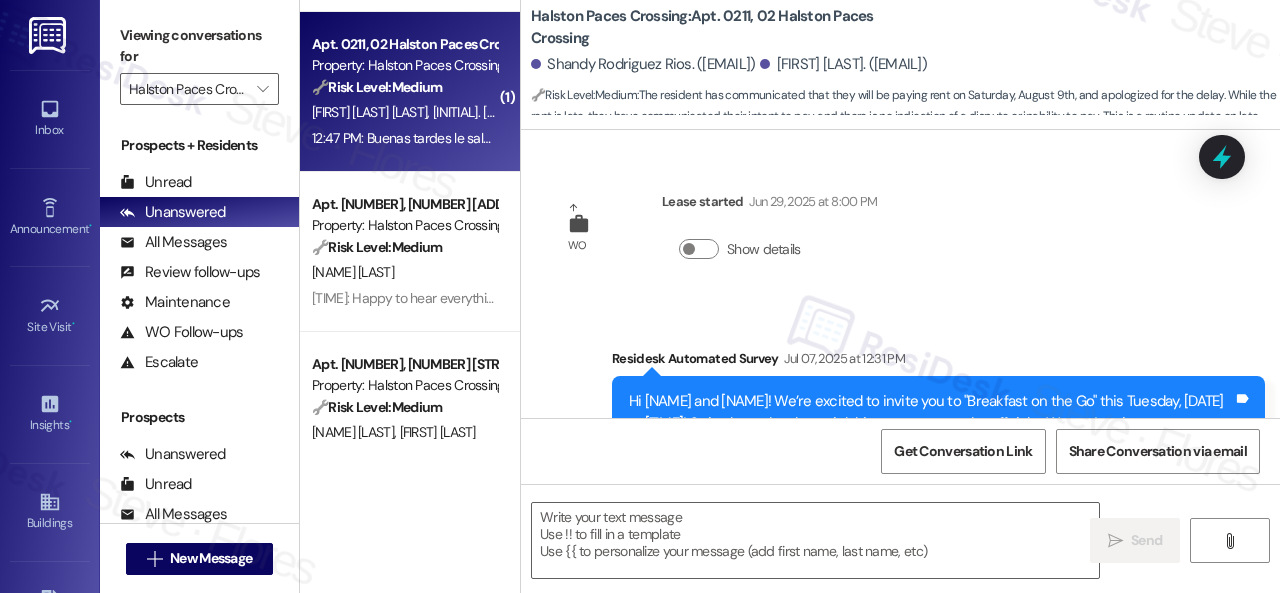 type on "Fetching suggested responses. Please feel free to read through the conversation in the meantime." 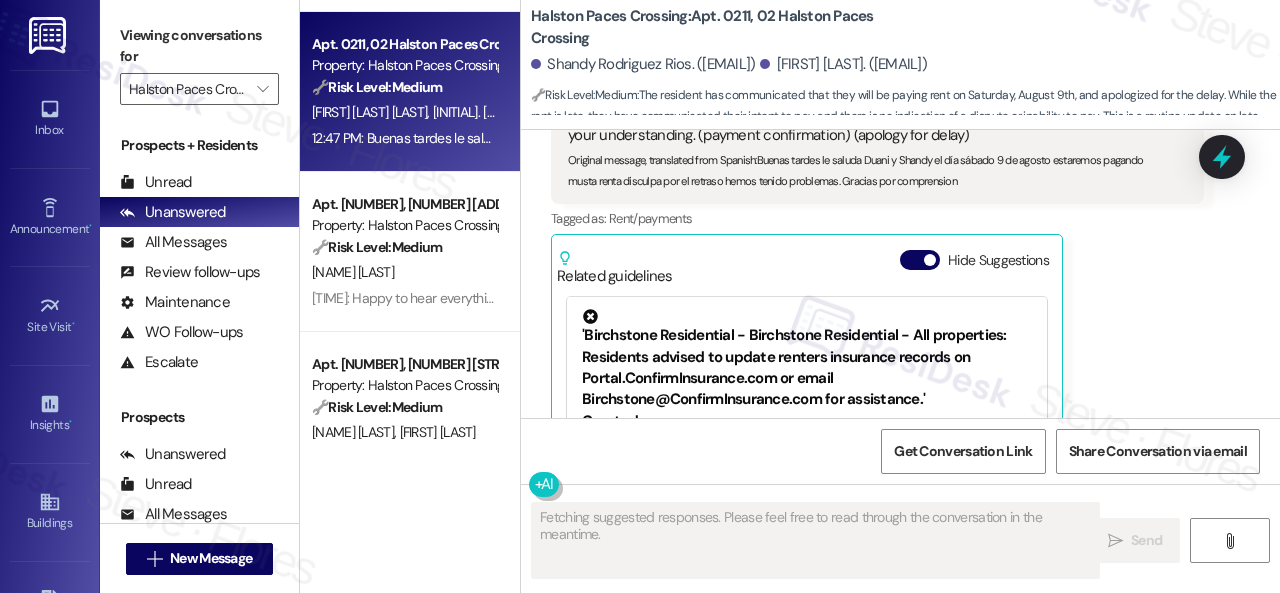 scroll, scrollTop: 2546, scrollLeft: 0, axis: vertical 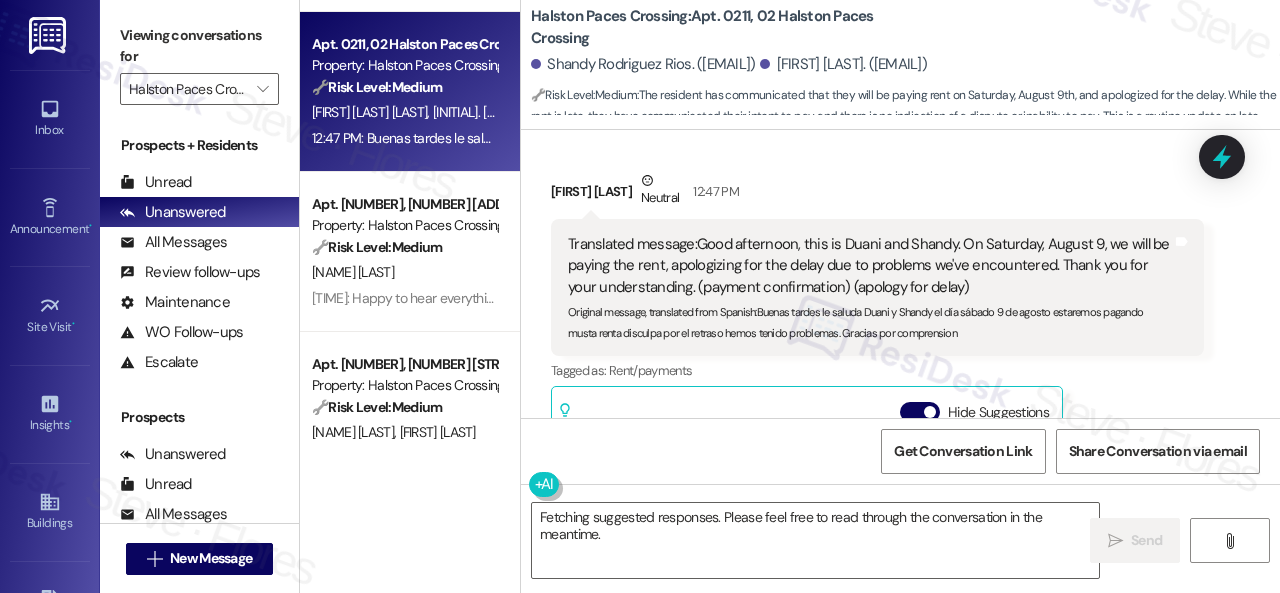 click on "Received via SMS Shandy Rodriguez Rios Neutral [TIME] Translated message: Good afternoon, this is Duani and Shandy. On Saturday, [MONTH] [DAY], we will be paying the rent, apologizing for the delay due to problems we've encountered. Thank you for your understanding. (payment confirmation) (apology for delay) Original message, translated from Spanish: Buenas tardes le saluda Duani y Shandy el día sábado [DAY] de [MONTH] estaremos pagando musta renta disculpa por el retraso hemos tenido problemas. Gracias por comprension Translated from original message: Buenas tardes le saluda Duani y Shandy el día sábado [DAY] de [MONTH] estaremos pagando musta renta disculpa por el retraso hemos tenido problemas. Gracias por comprension Tags and notes Tagged as: Rent/payments Click to highlight conversations about Rent/payments Related guidelines Hide Suggestions Created a year ago Account level guideline ( 72 % match) FAQs generated by ResiDesk AI How can I update my renters insurance records? Original Guideline Created" at bounding box center (877, 426) 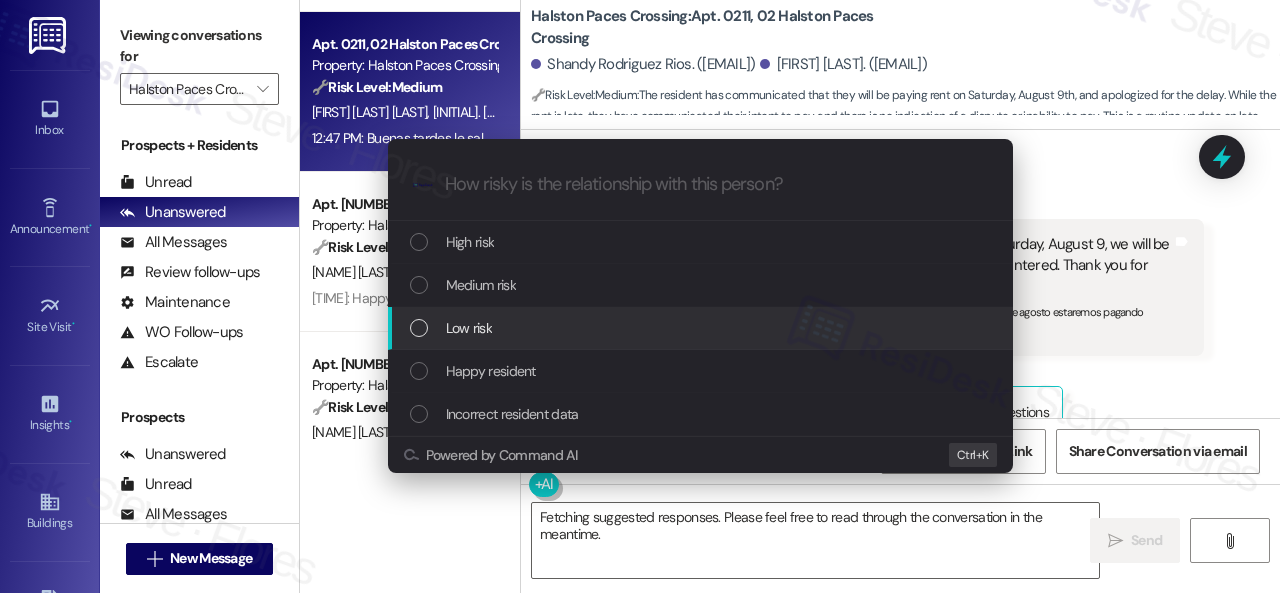drag, startPoint x: 466, startPoint y: 327, endPoint x: 585, endPoint y: 299, distance: 122.24974 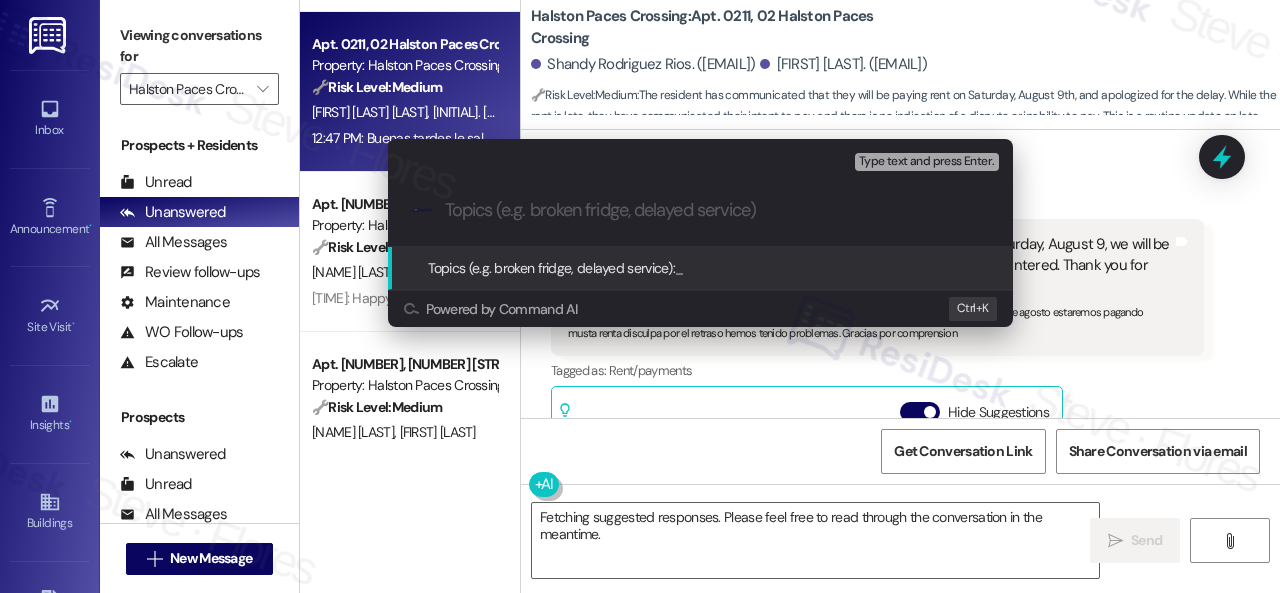 paste on "Late payment notice." 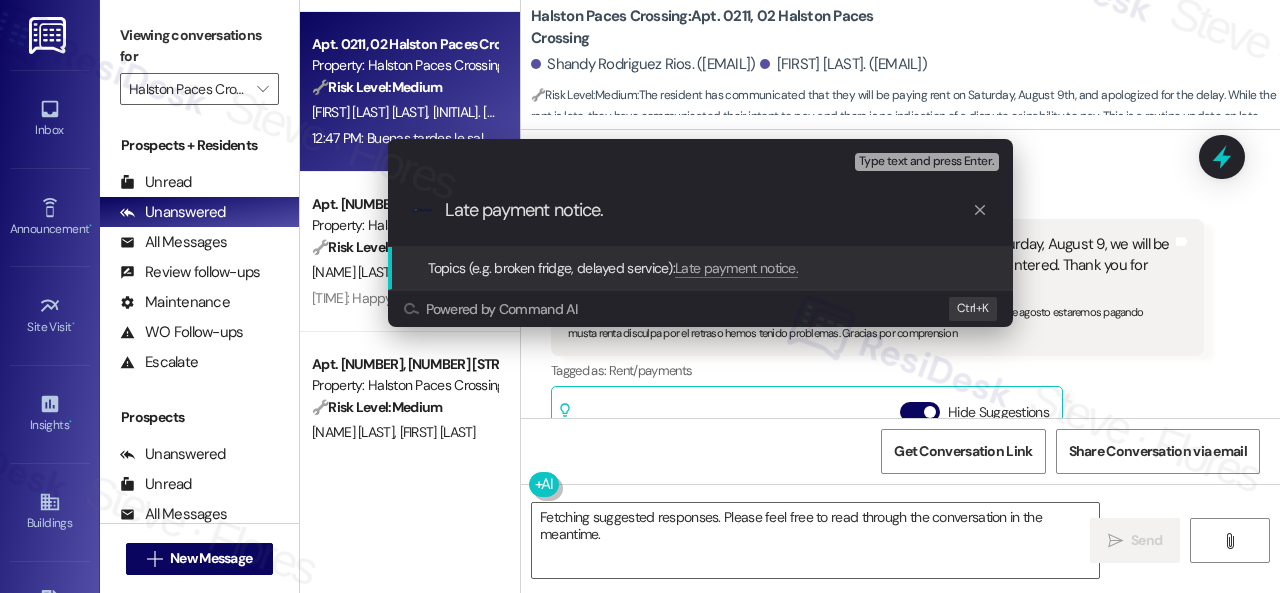 type 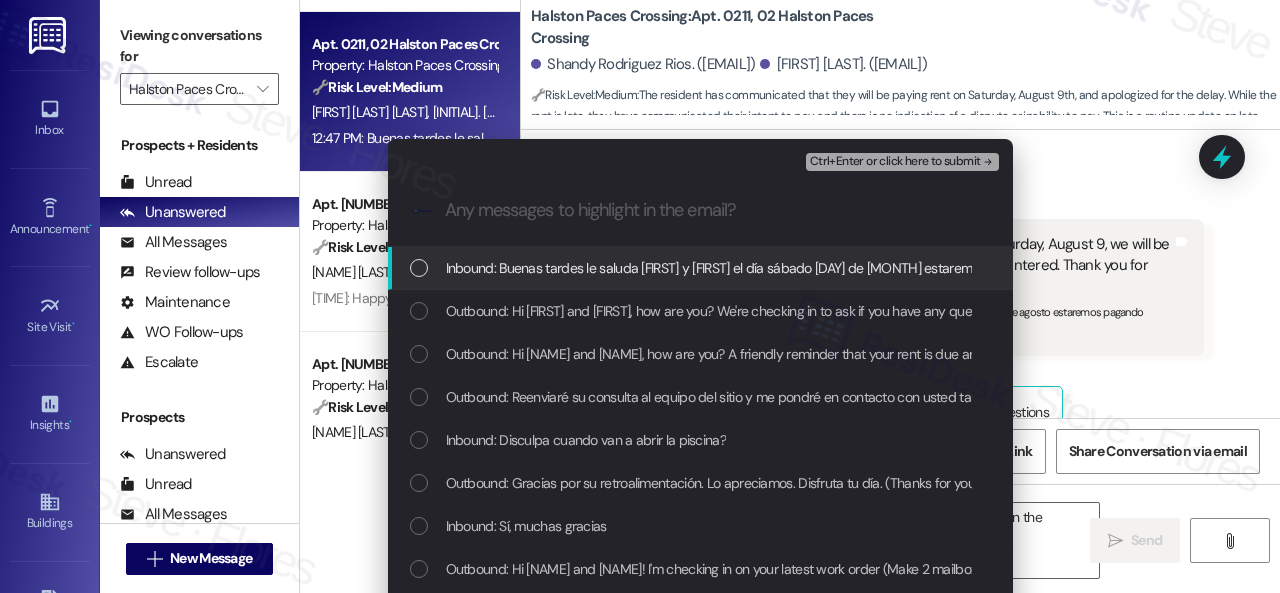 click on "Inbound: Buenas tardes le saluda [FIRST] y [FIRST] el día sábado [DAY] de [MONTH] estaremos pagando musta renta disculpa por el retraso hemos tenido problemas. Gracias por comprension" at bounding box center (999, 268) 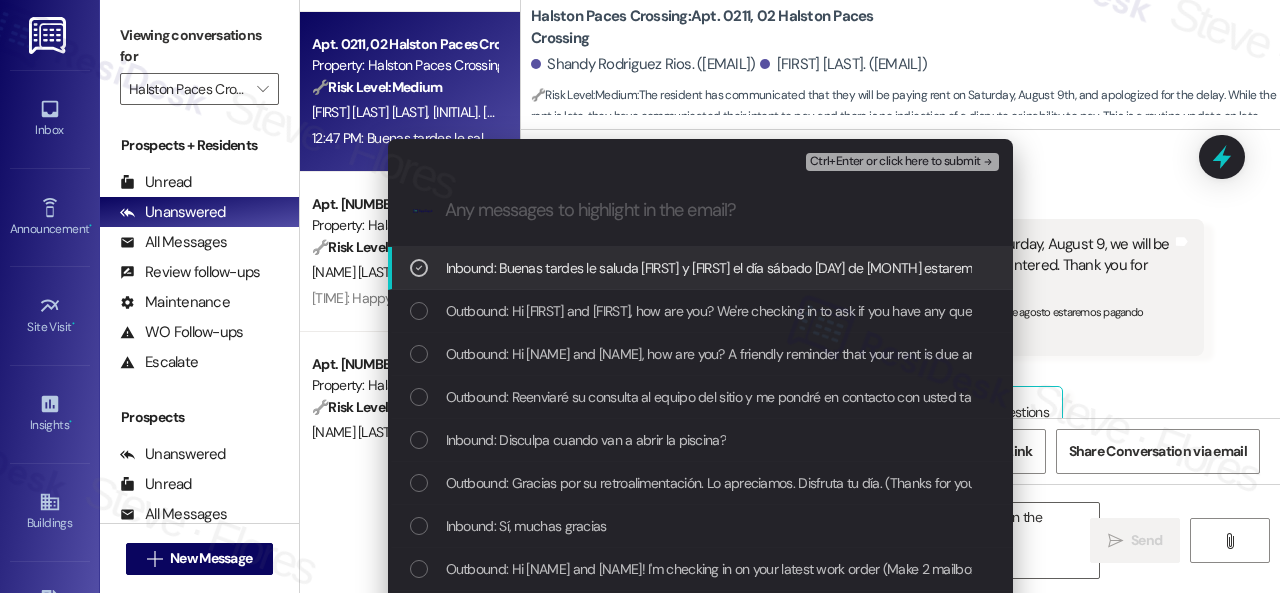 click on "Ctrl+Enter or click here to submit" at bounding box center [904, 162] 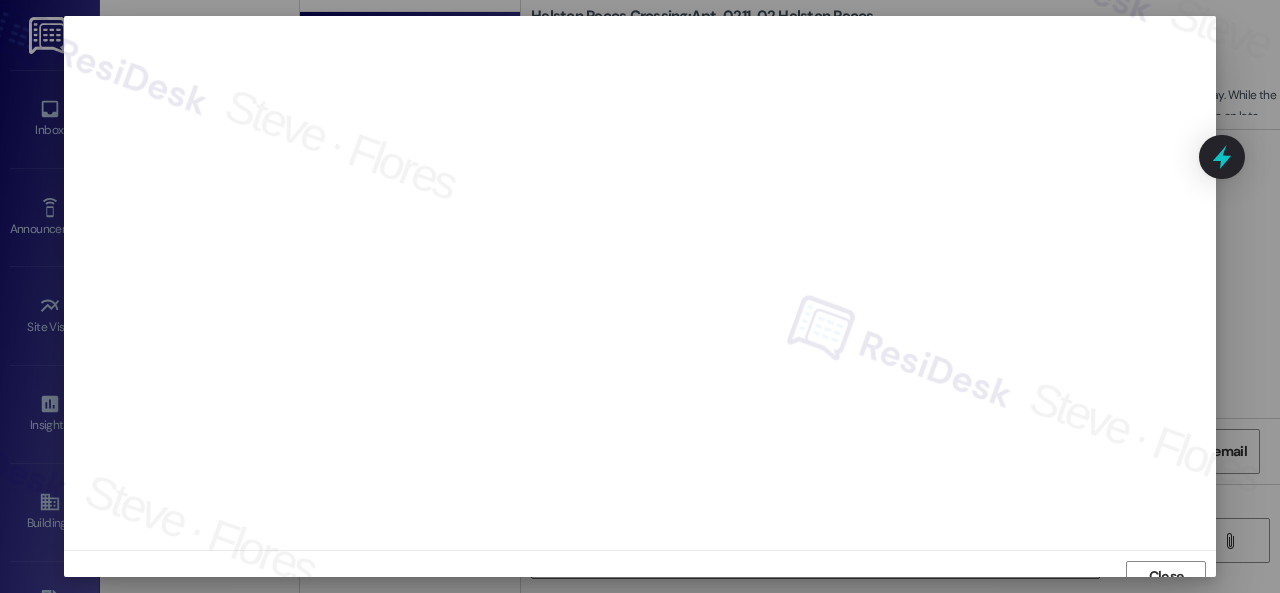 scroll, scrollTop: 15, scrollLeft: 0, axis: vertical 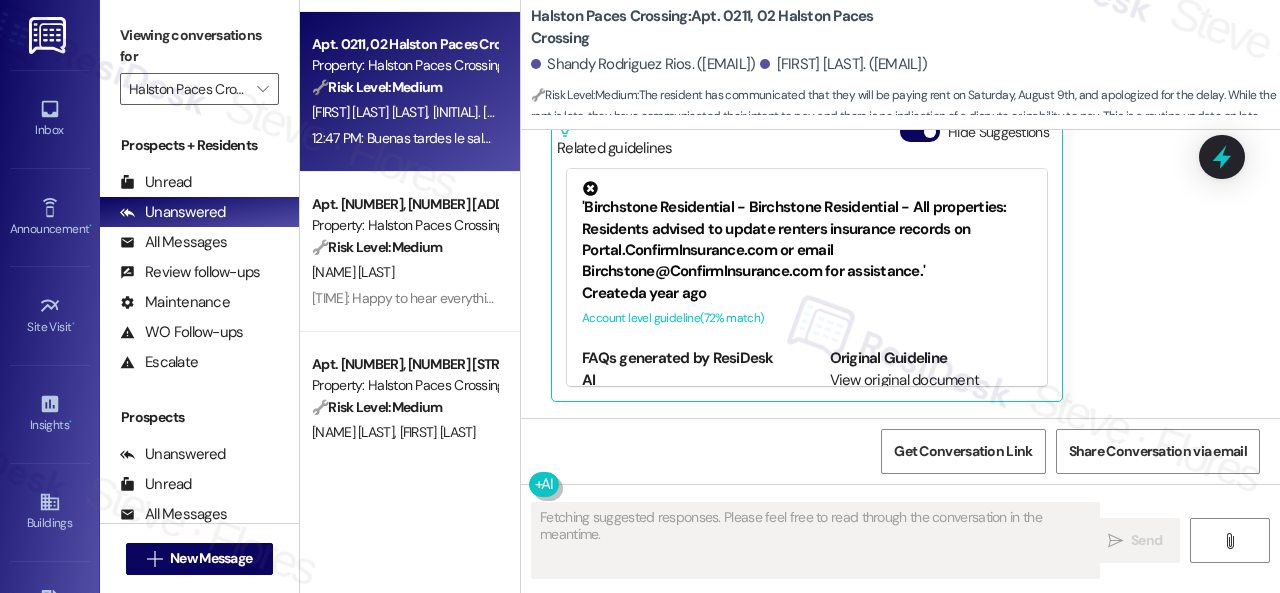 drag, startPoint x: 536, startPoint y: 302, endPoint x: 541, endPoint y: 314, distance: 13 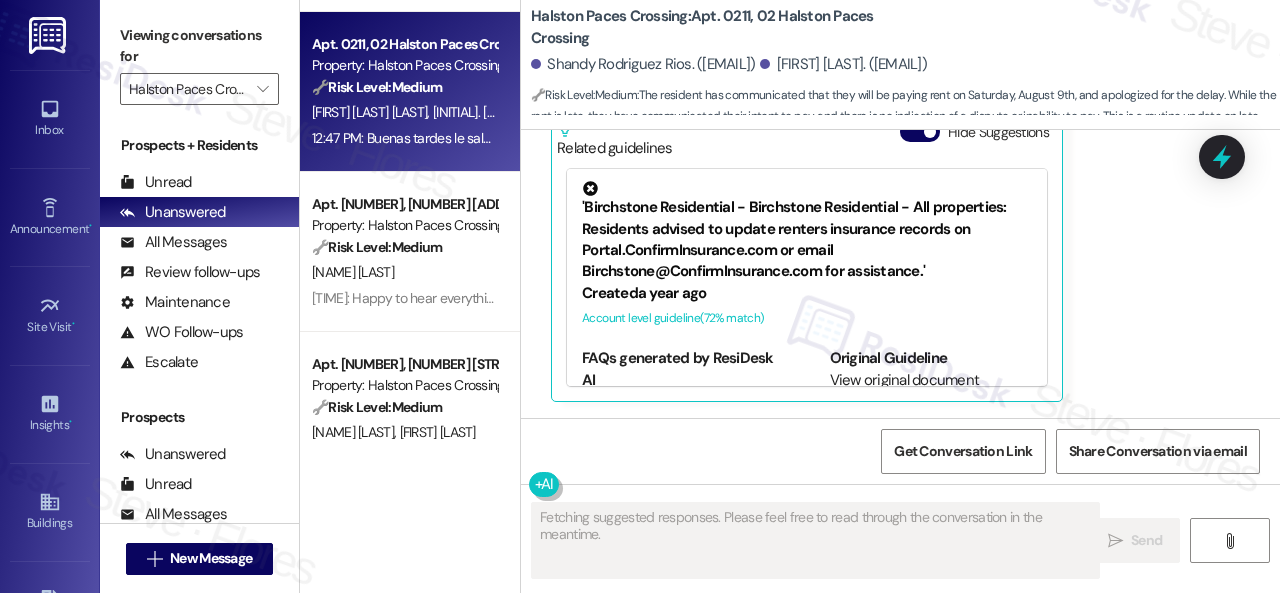 click on "Get Conversation Link Share Conversation via email" at bounding box center [900, 451] 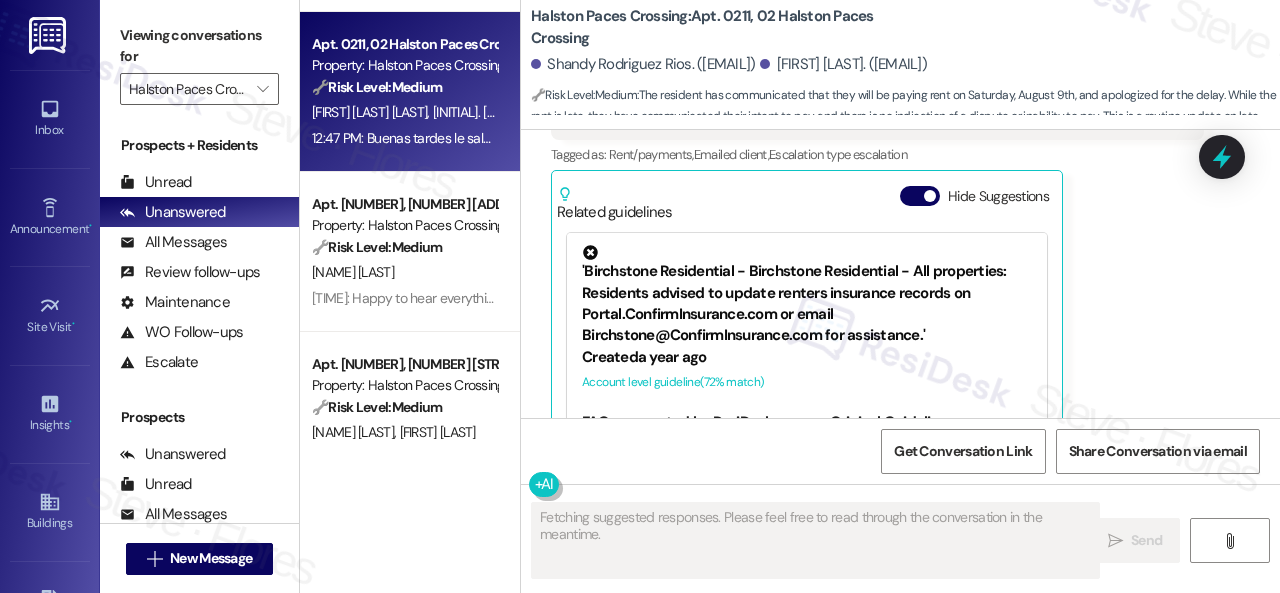 scroll, scrollTop: 2847, scrollLeft: 0, axis: vertical 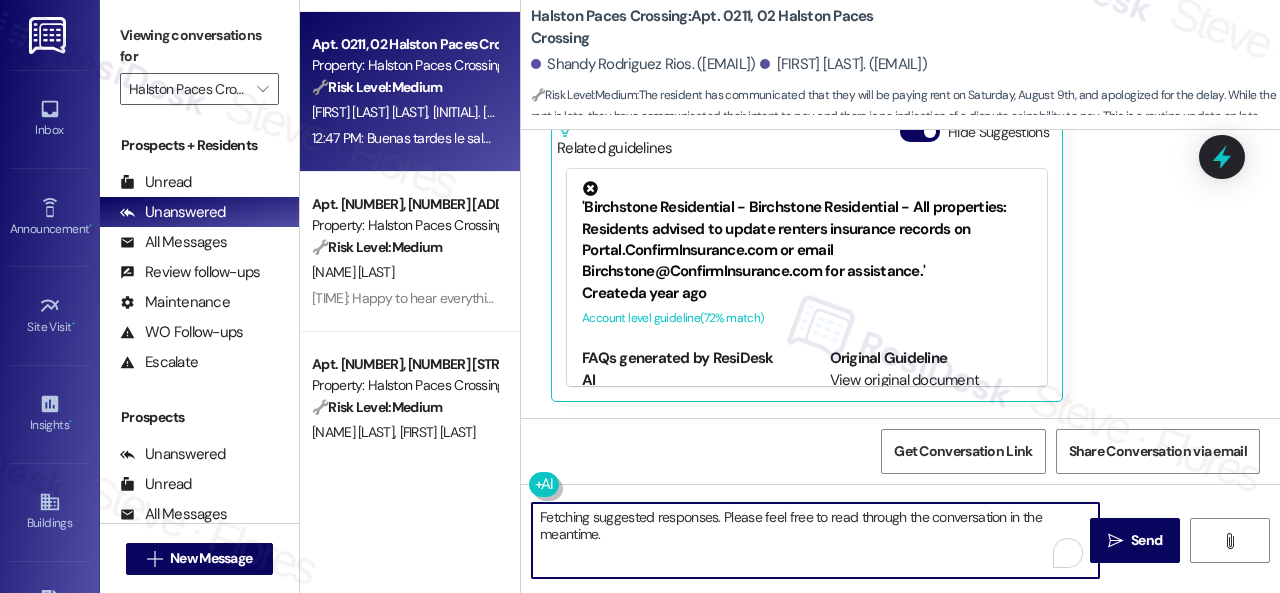 drag, startPoint x: 540, startPoint y: 497, endPoint x: 495, endPoint y: 469, distance: 53 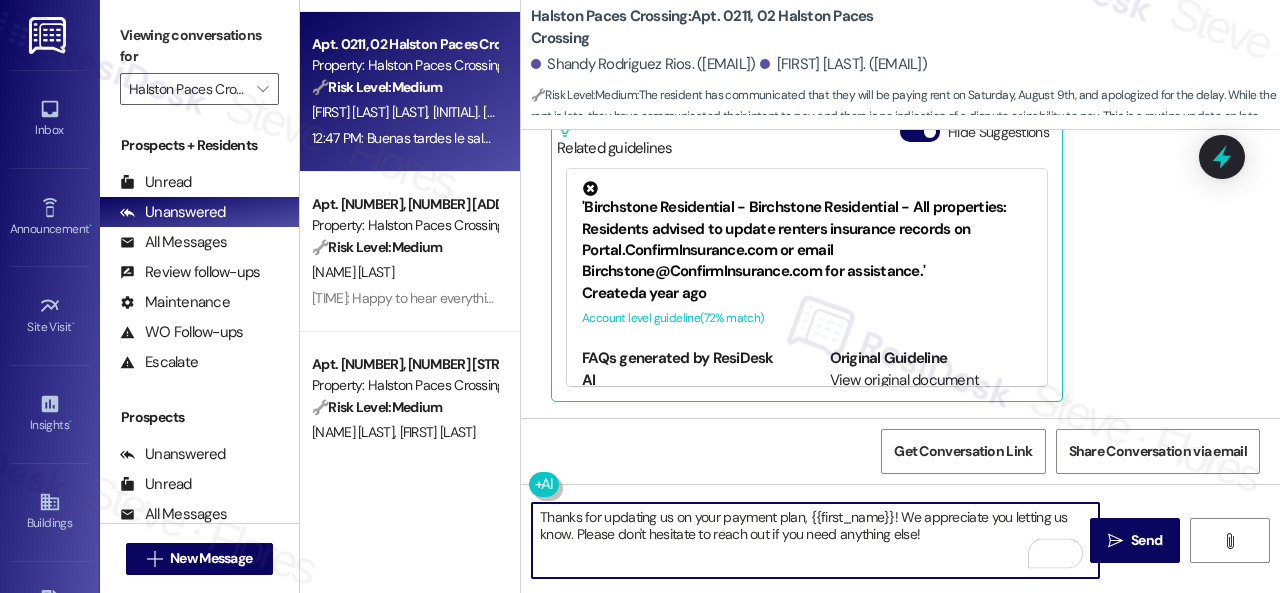 click on "Get Conversation Link Share Conversation via email" at bounding box center [900, 451] 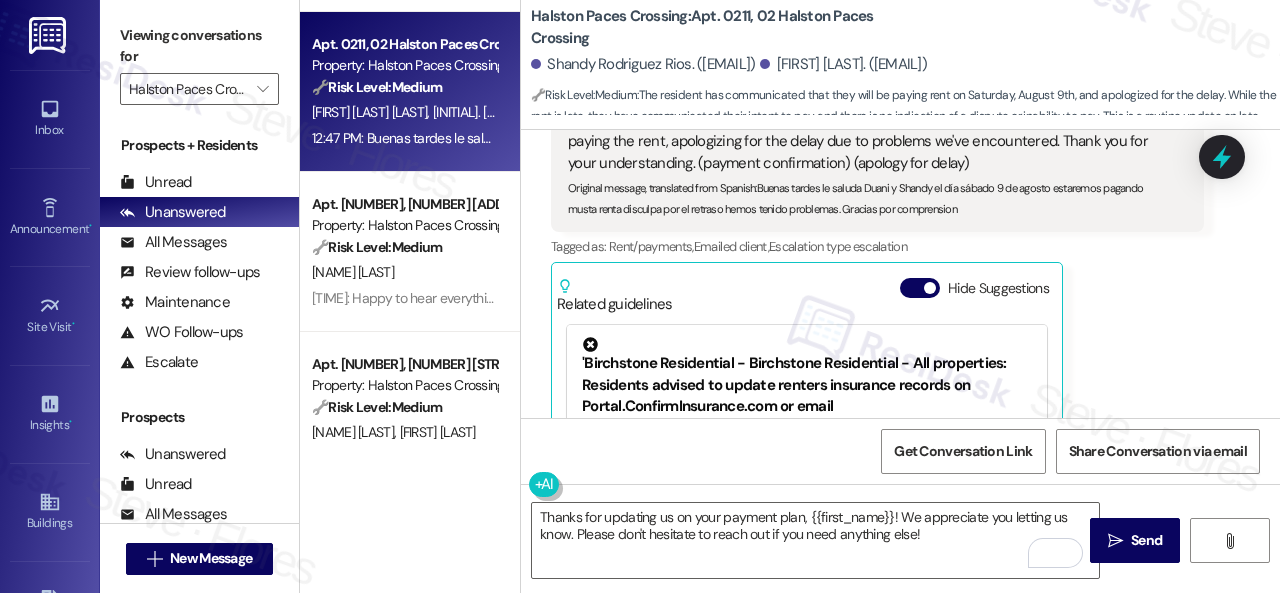 scroll, scrollTop: 2647, scrollLeft: 0, axis: vertical 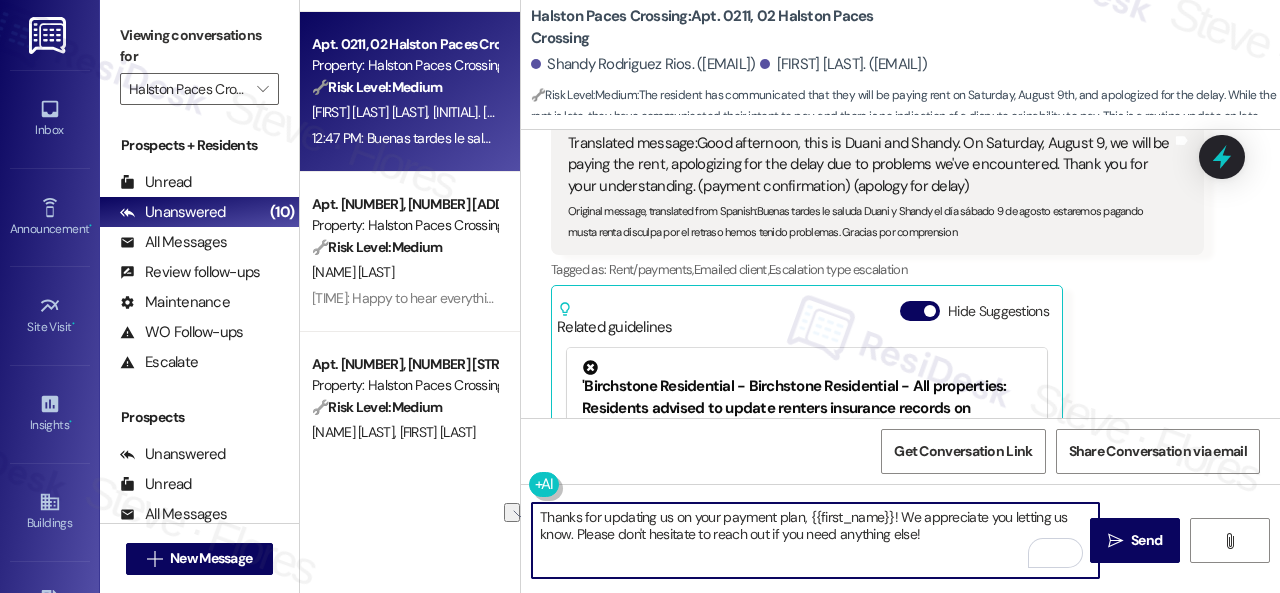 drag, startPoint x: 802, startPoint y: 513, endPoint x: 890, endPoint y: 515, distance: 88.02273 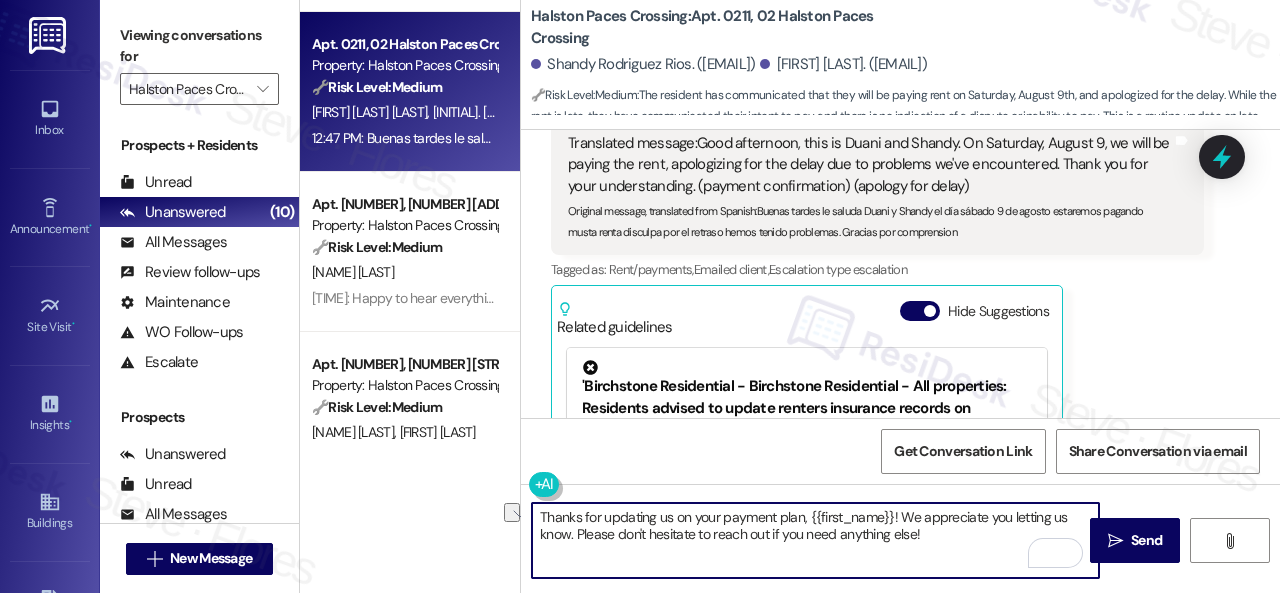 click on "Thanks for updating us on your payment plan, {{first_name}}! We appreciate you letting us know. Please don't hesitate to reach out if you need anything else!" at bounding box center [815, 540] 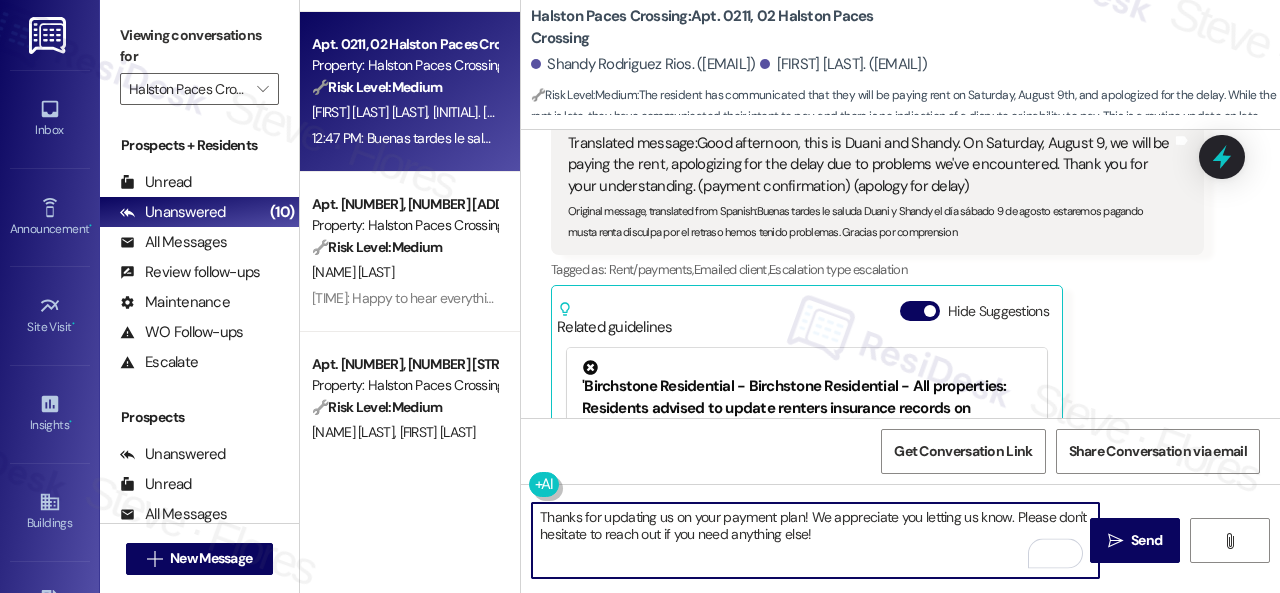 type on "Thanks for updating us on your payment plan! We appreciate you letting us know. Please don't hesitate to reach out if you need anything else!" 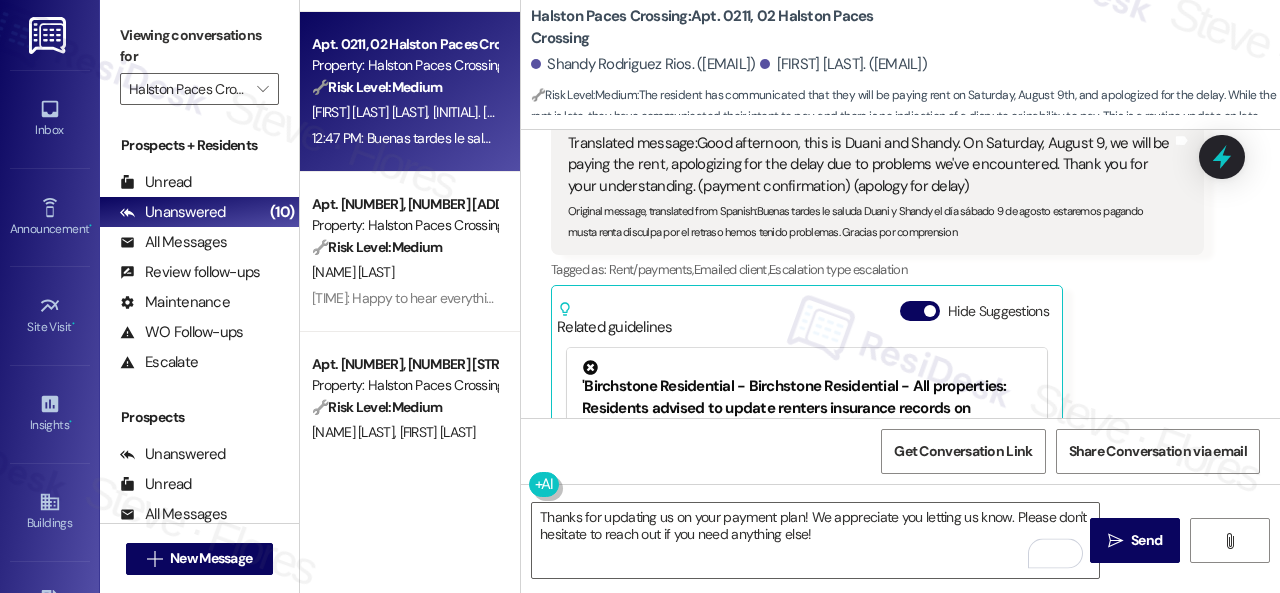 click on "Get Conversation Link Share Conversation via email" at bounding box center (900, 451) 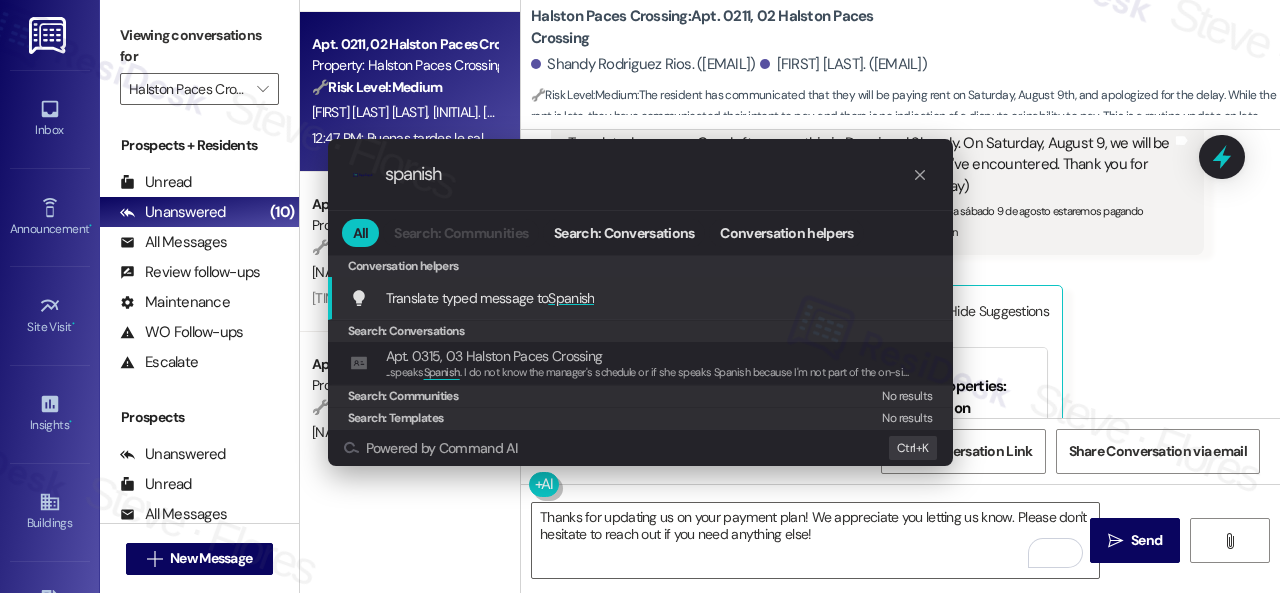 type on "spanish" 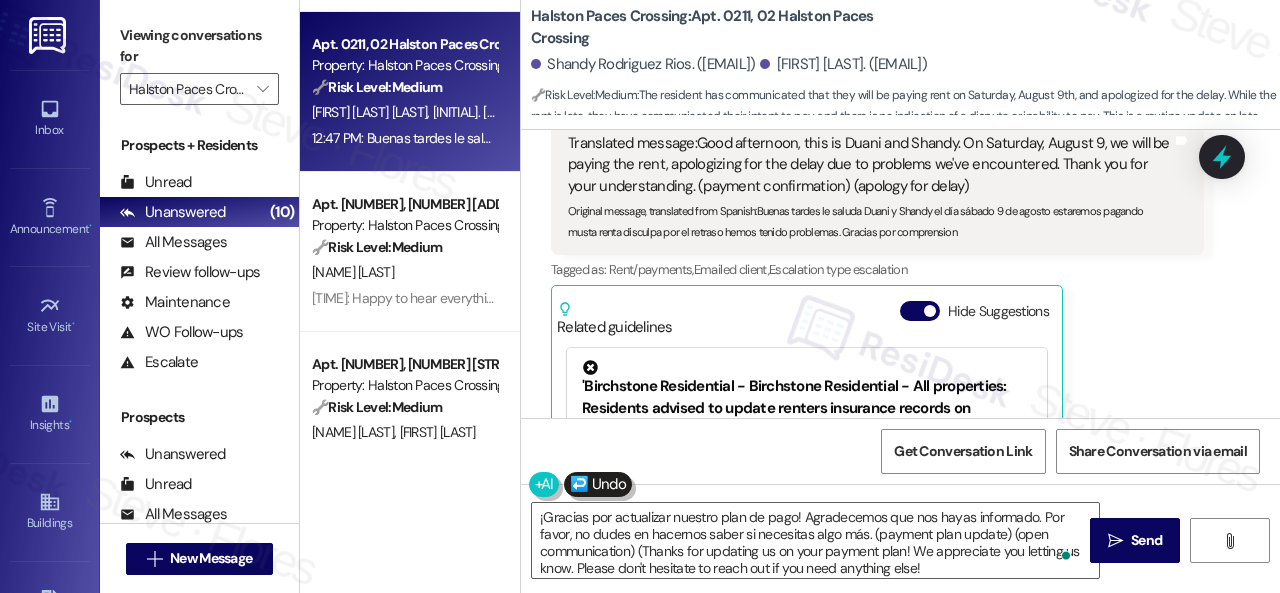 type on "¡Gracias por actualizar nuestro plan de pago! Agradecemos que nos hayas informado. Por favor, no dudes en hacernos saber si necesitas algo más. (payment plan update) (open communication) (Thanks for updating us on your payment plan! We appreciate you letting us know. Please don't hesitate to reach out if you need anything else!)" 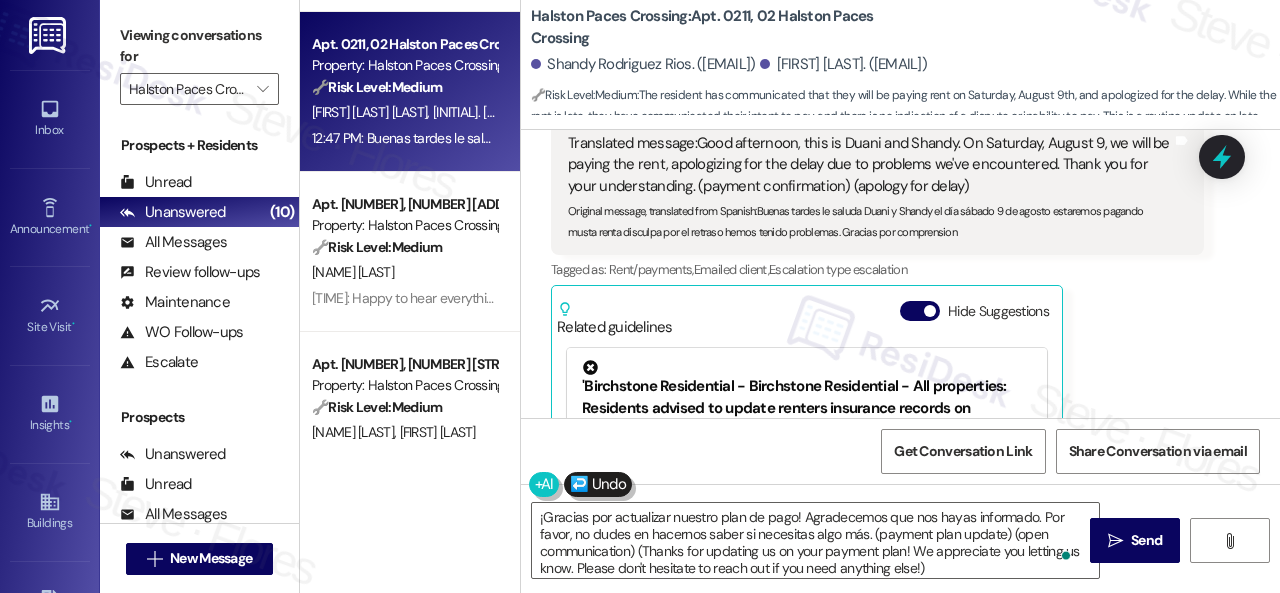 click on "Received via SMS [NAME] [LAST] [LAST] Neutral [TIME] Translated message: Good afternoon, this is [NAME] and [NAME]. On Saturday, [MONTH] [DAY], we will be paying the rent, apologizing for the delay due to problems we've encountered. Thank you for your understanding. (payment confirmation) (apology for delay) Original message, translated from Spanish : Buenas tardes le saluda [NAME] y [NAME] el día sábado [MONTH] [DAY] estaremos pagando musta renta disculpa por el retraso hemos tenido problemas. Gracias por comprension Translated from original message: Buenas tardes le saluda [NAME] y [NAME] el día sábado [MONTH] [DAY] estaremos pagando musta renta disculpa por el retraso hemos tenido problemas. Gracias por comprension Tags and notes Tagged as: Rent/payments , Click to highlight conversations about Rent/payments Emailed client , Click to highlight conversations about Emailed client Escalation type escalation Click to highlight conversations about Escalation type escalation Related guidelines Created ("" at bounding box center [877, 325] 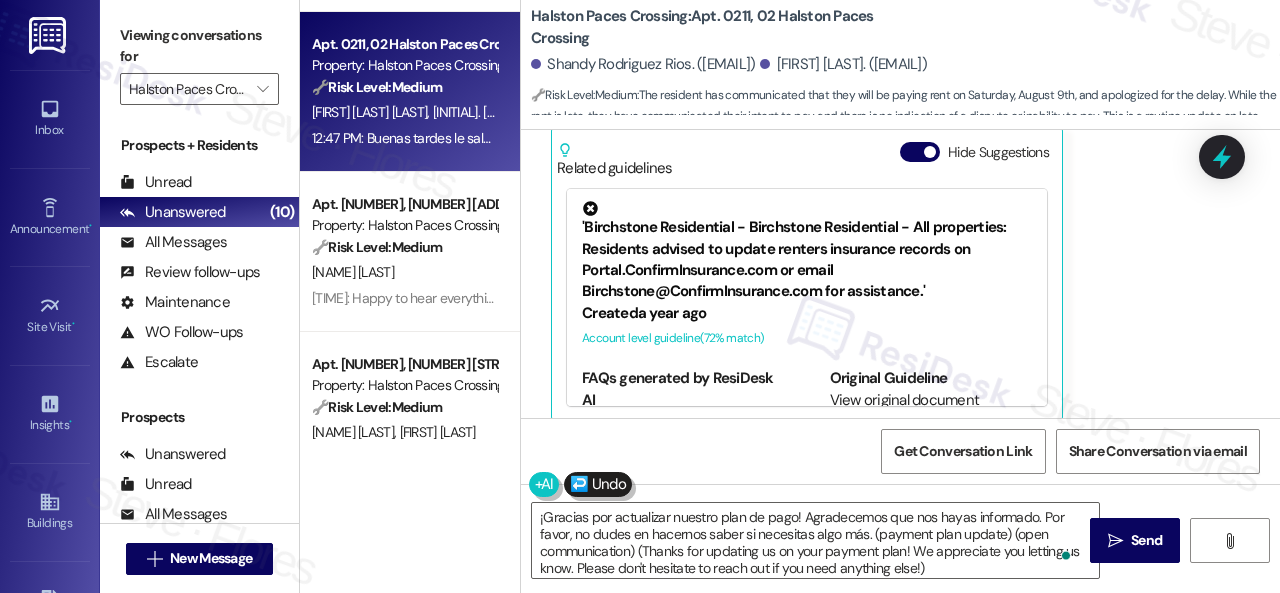 scroll, scrollTop: 2847, scrollLeft: 0, axis: vertical 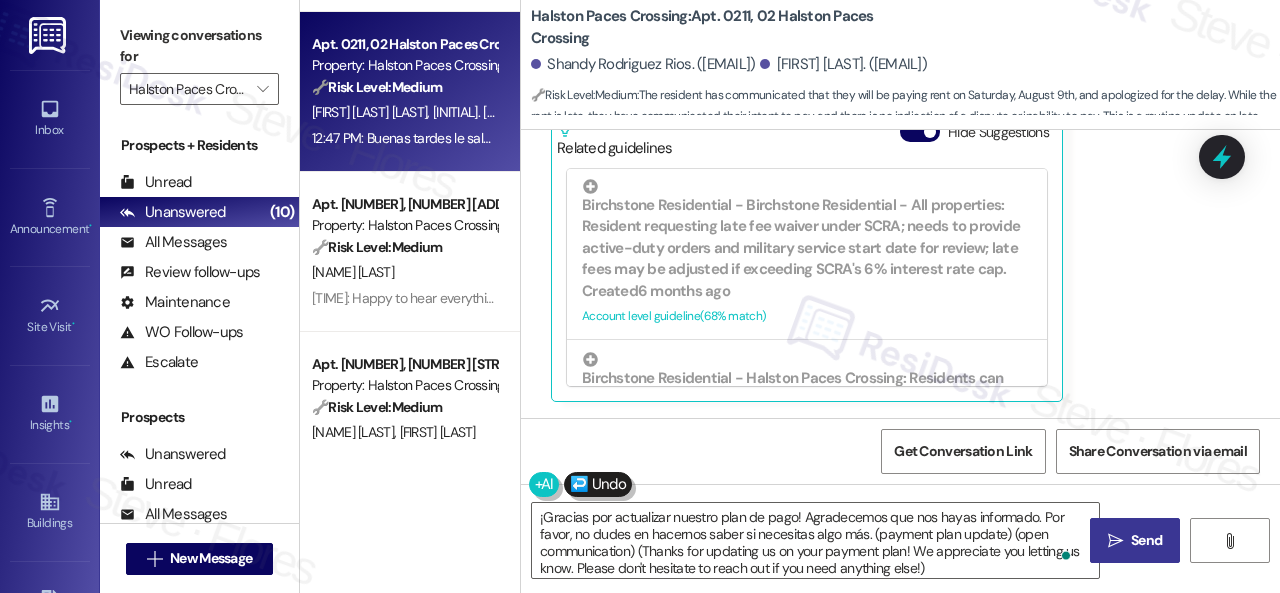 click on "Send" at bounding box center [1146, 540] 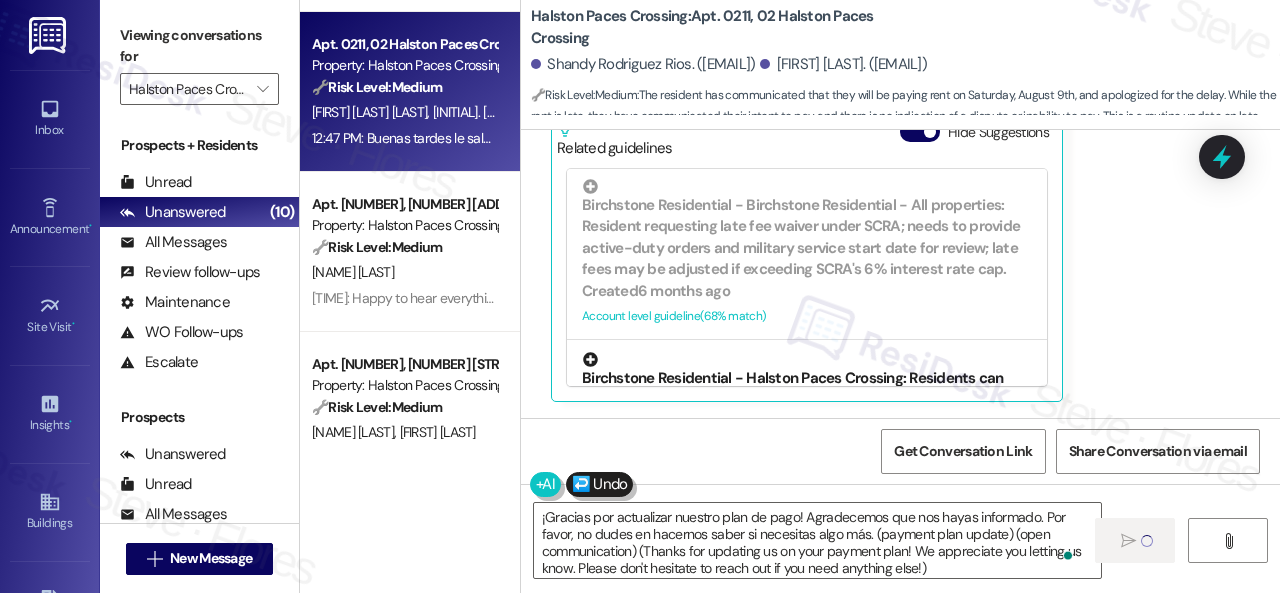 type 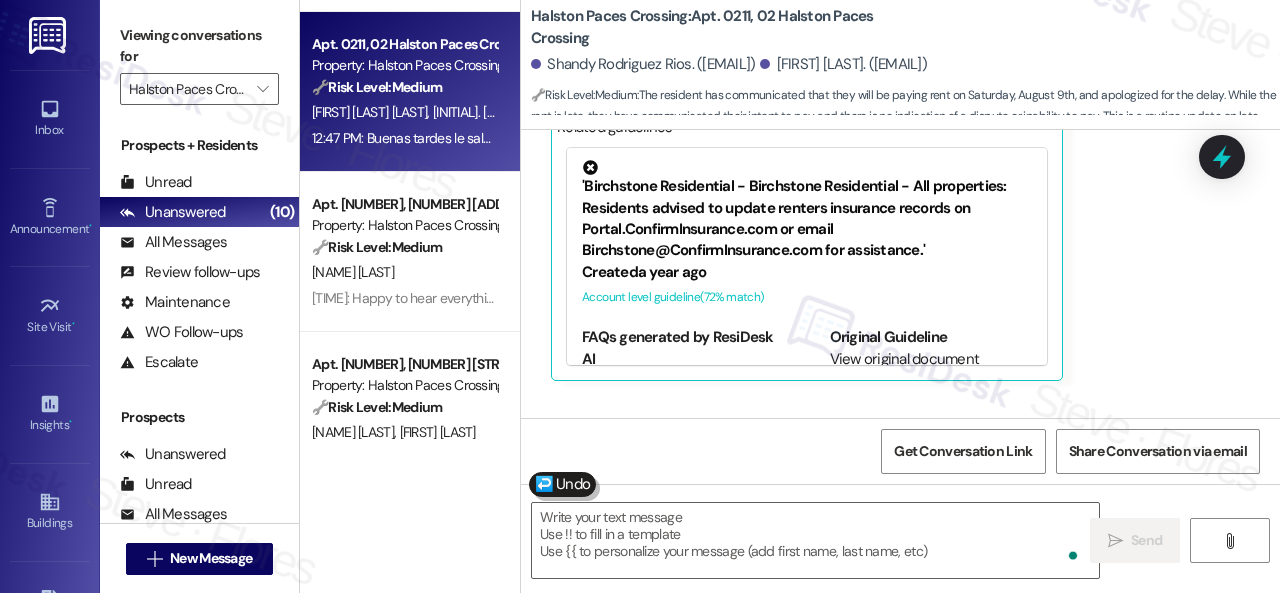 scroll, scrollTop: 2846, scrollLeft: 0, axis: vertical 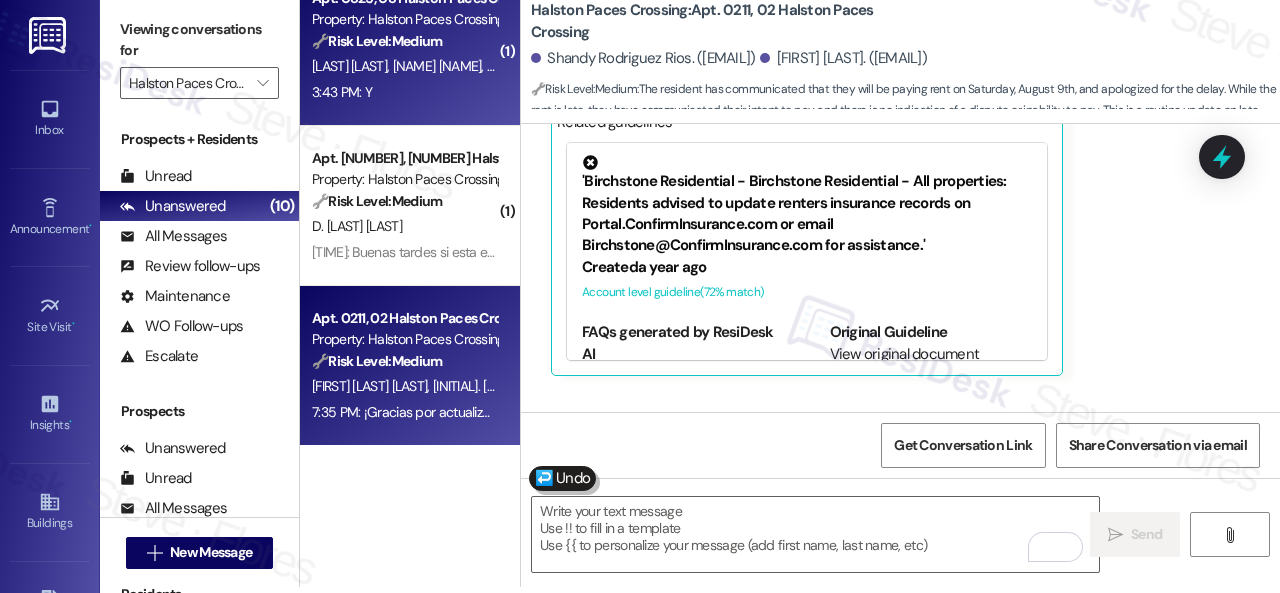 click on "[TIME]: Y [TIME]: Y" at bounding box center [404, 92] 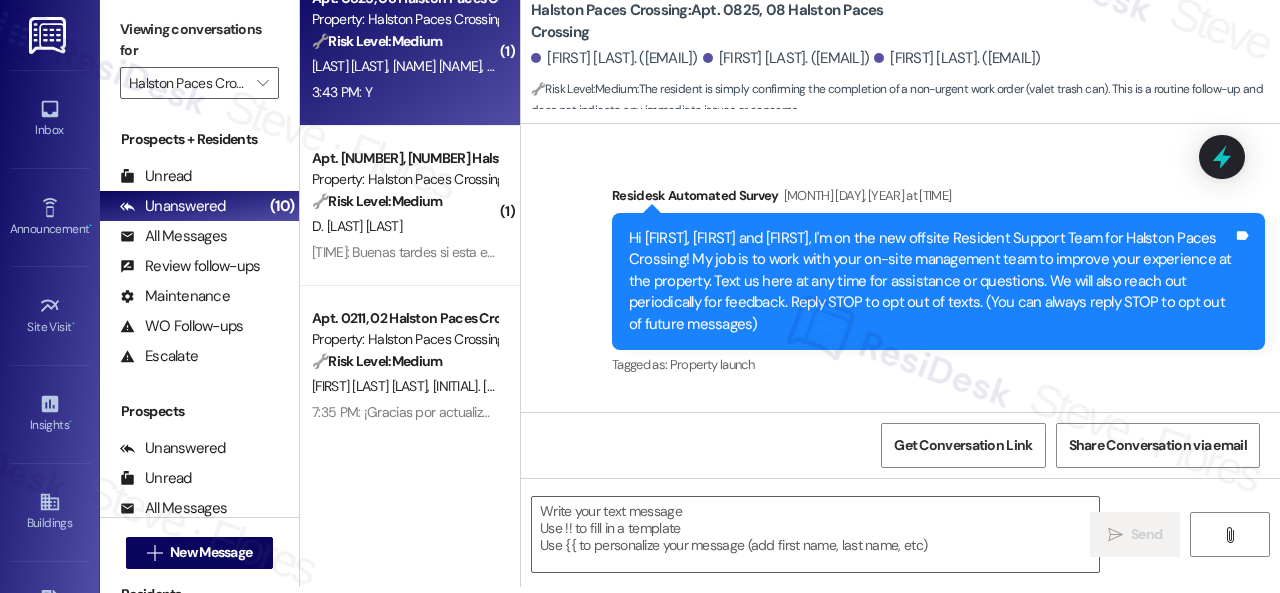 type on "Fetching suggested responses. Please feel free to read through the conversation in the meantime." 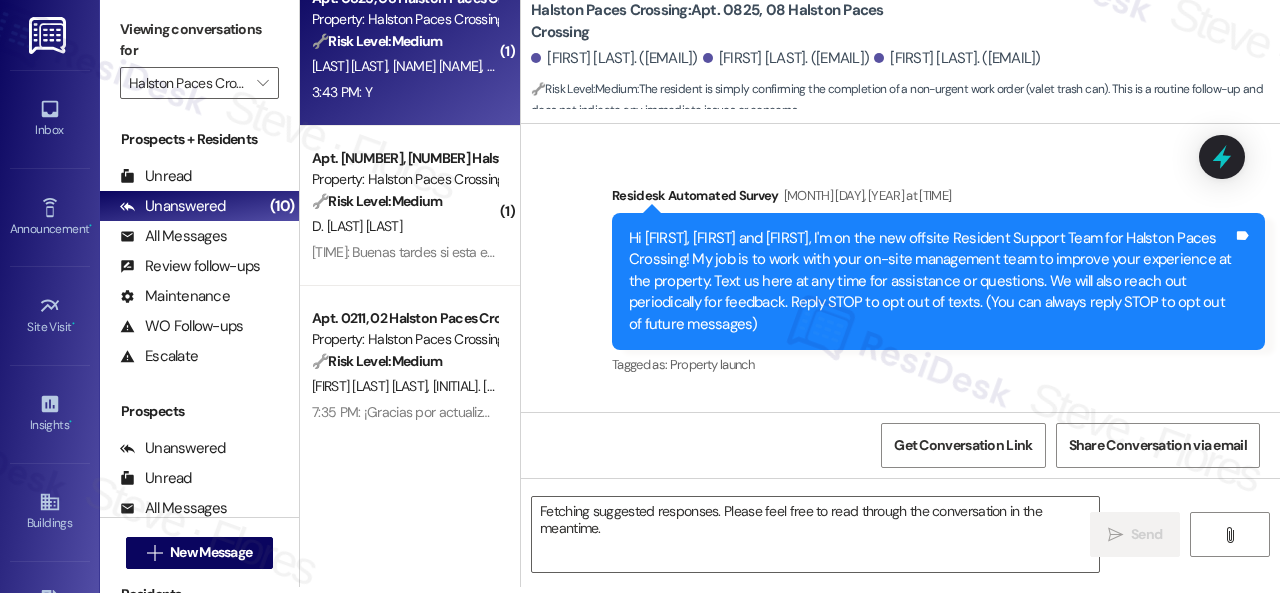 scroll, scrollTop: 0, scrollLeft: 0, axis: both 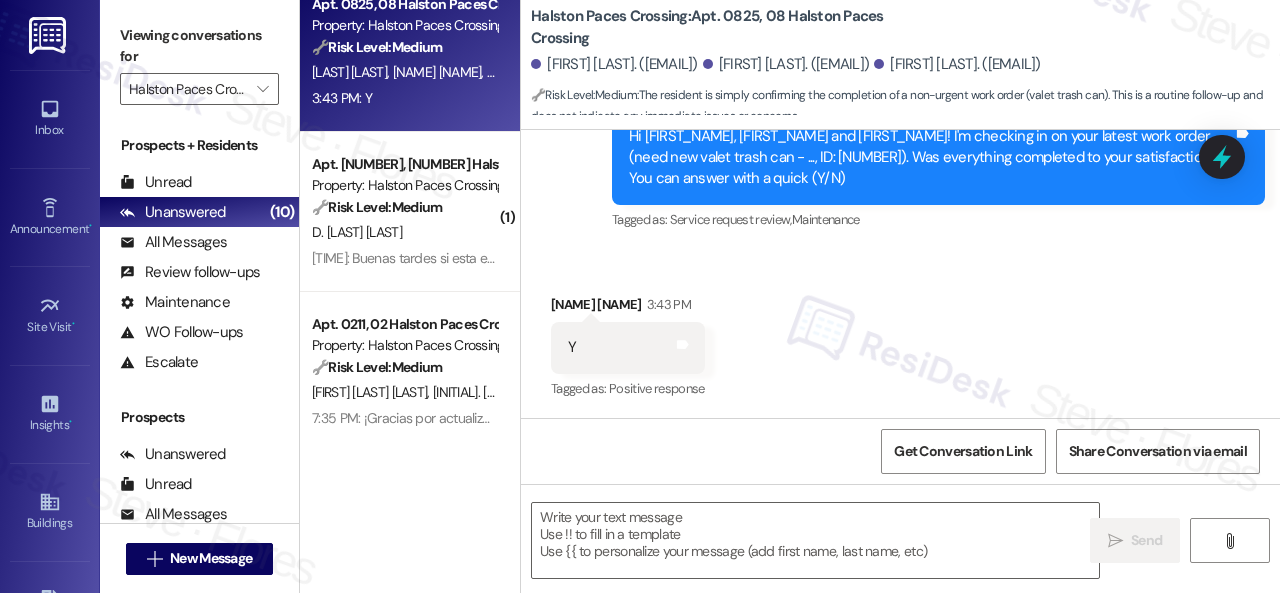 click on "Survey, sent via SMS Residesk Automated Survey 12:39 PM Hi [FIRST], [FIRST] and [FIRST]! I'm checking in on your latest work order (need new valet trash can - ..., ID: 16072511). Was everything completed to your satisfaction? You can answer with a quick (Y/N) Tags and notes Tagged as:   Service request review ,  Click to highlight conversations about Service request review Maintenance Click to highlight conversations about Maintenance" at bounding box center (900, 144) 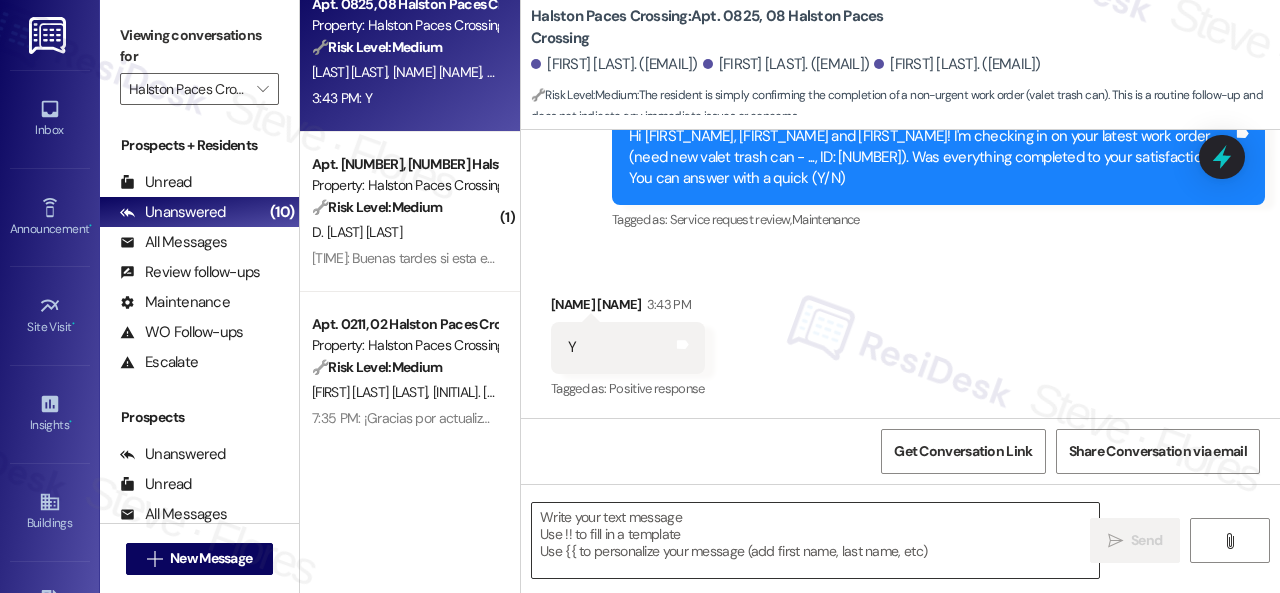 drag, startPoint x: 602, startPoint y: 537, endPoint x: 612, endPoint y: 535, distance: 10.198039 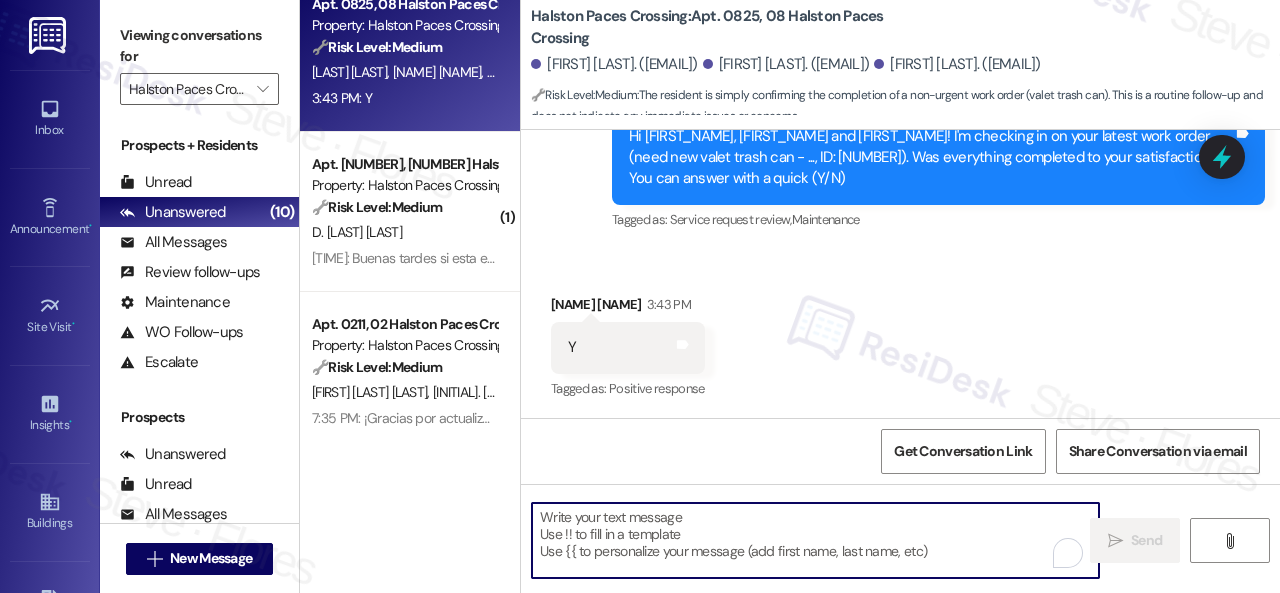 paste on "Happy to hear everything's all set! If {{property}} met your expectations, please reply with "Yes." If not, no worries - we'd appreciate any feedback so we can keep getting better. Thanks!" 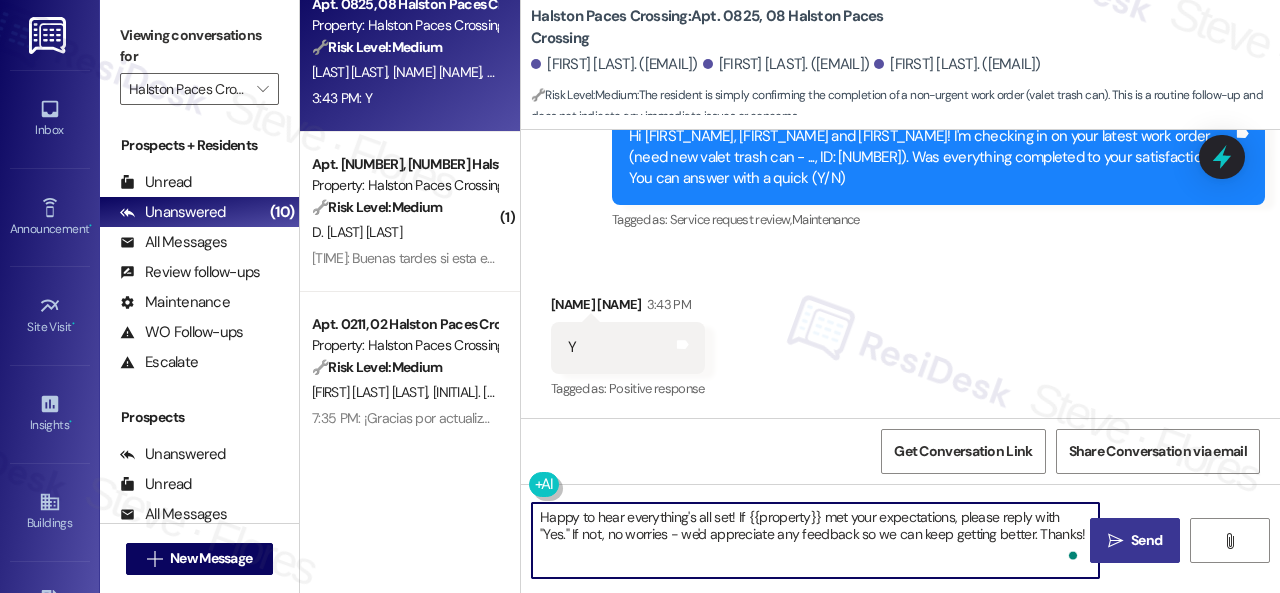 type on "Happy to hear everything's all set! If {{property}} met your expectations, please reply with "Yes." If not, no worries - we'd appreciate any feedback so we can keep getting better. Thanks!" 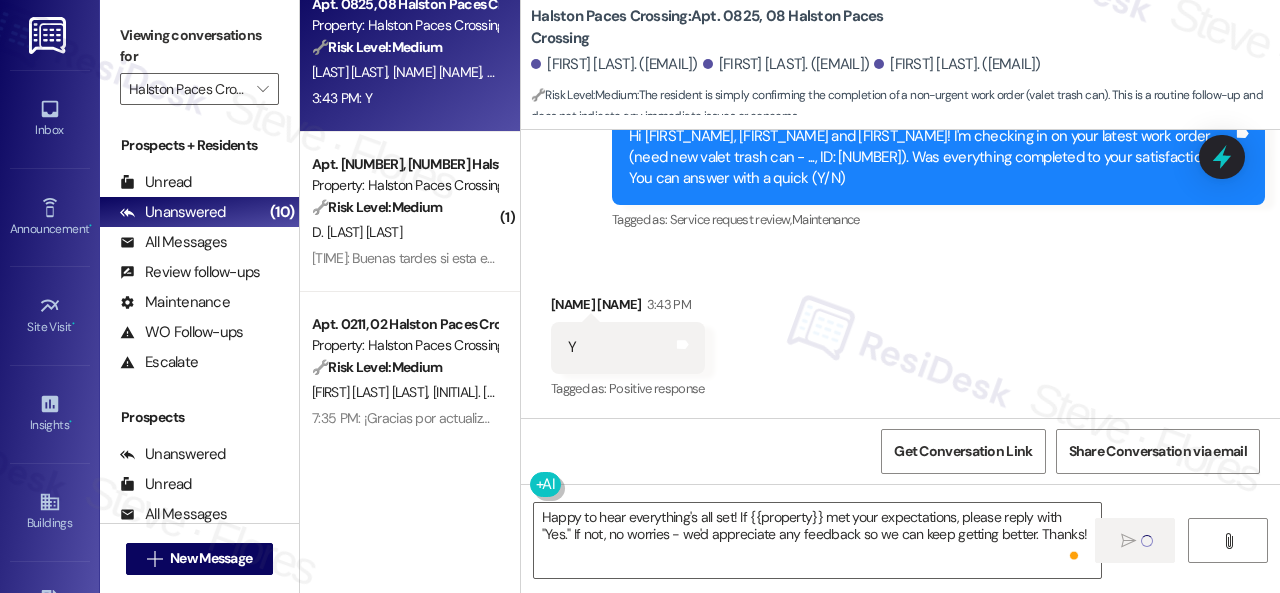 type 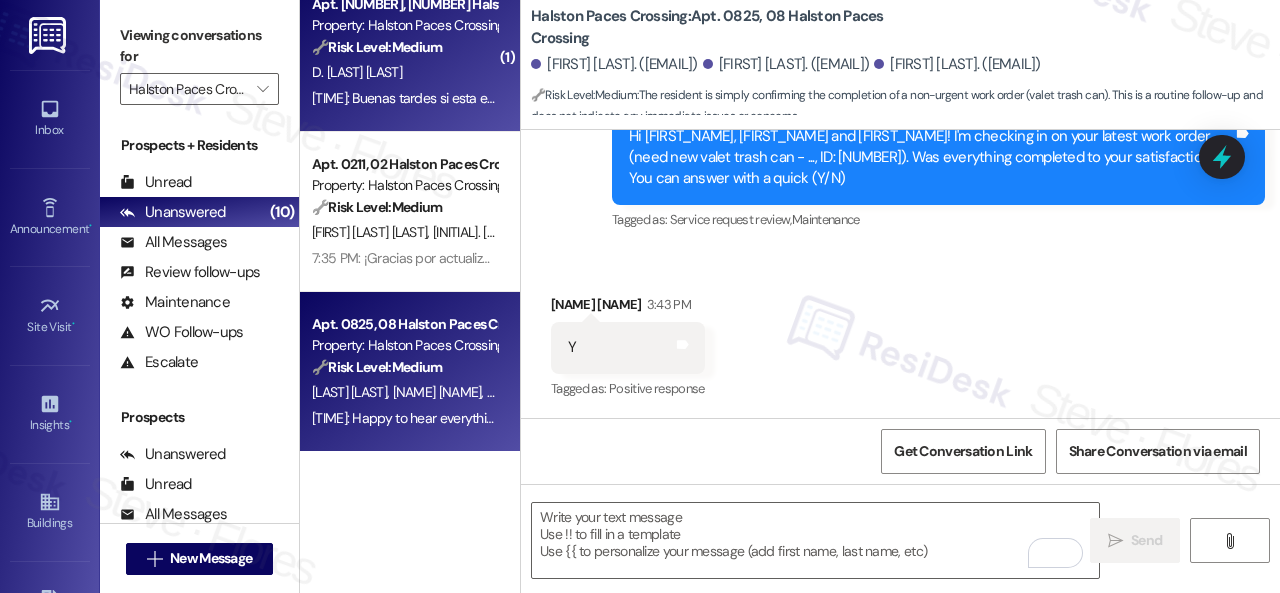 click on "D. [LAST] [LAST]" at bounding box center (404, 72) 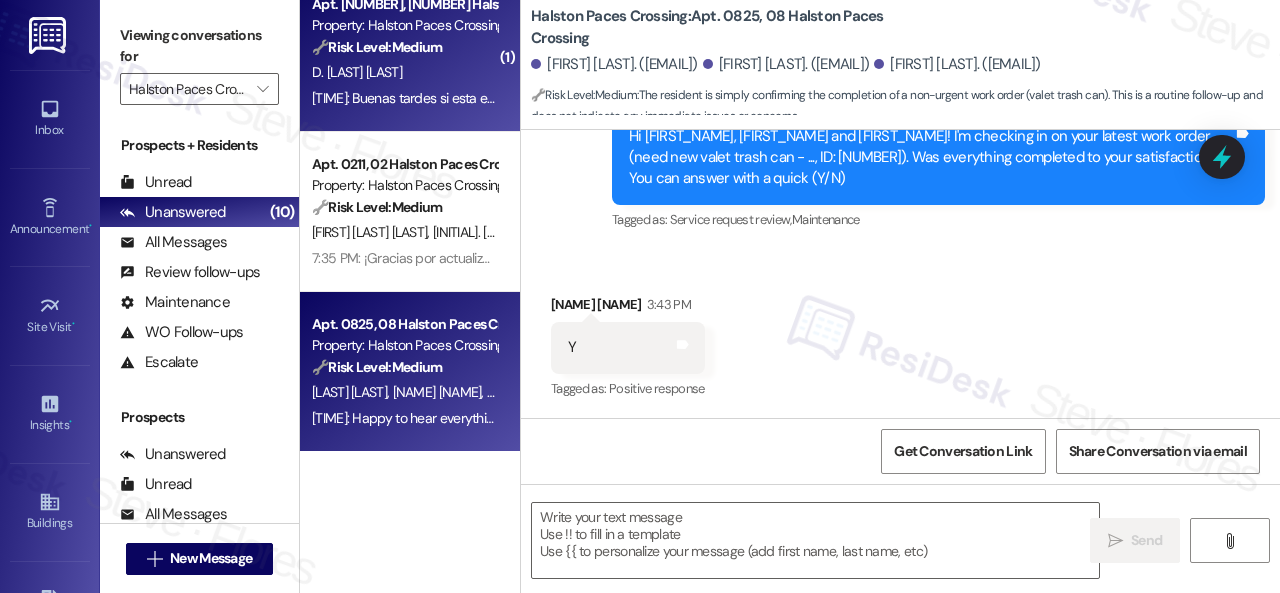 type on "Fetching suggested responses. Please feel free to read through the conversation in the meantime." 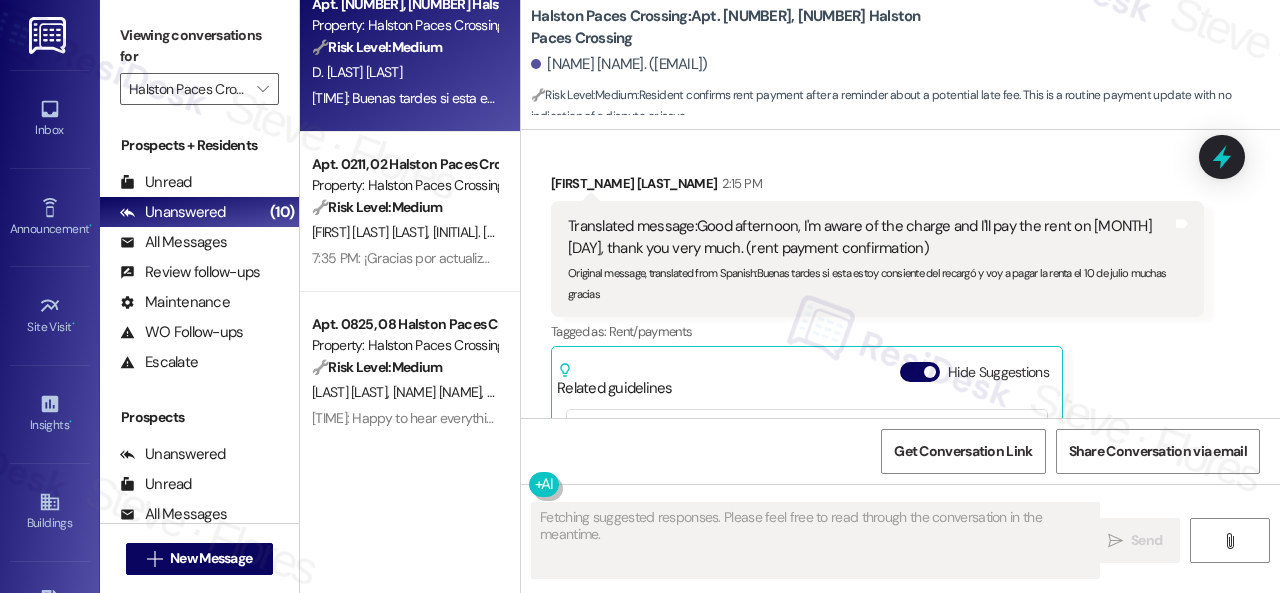 scroll, scrollTop: 13457, scrollLeft: 0, axis: vertical 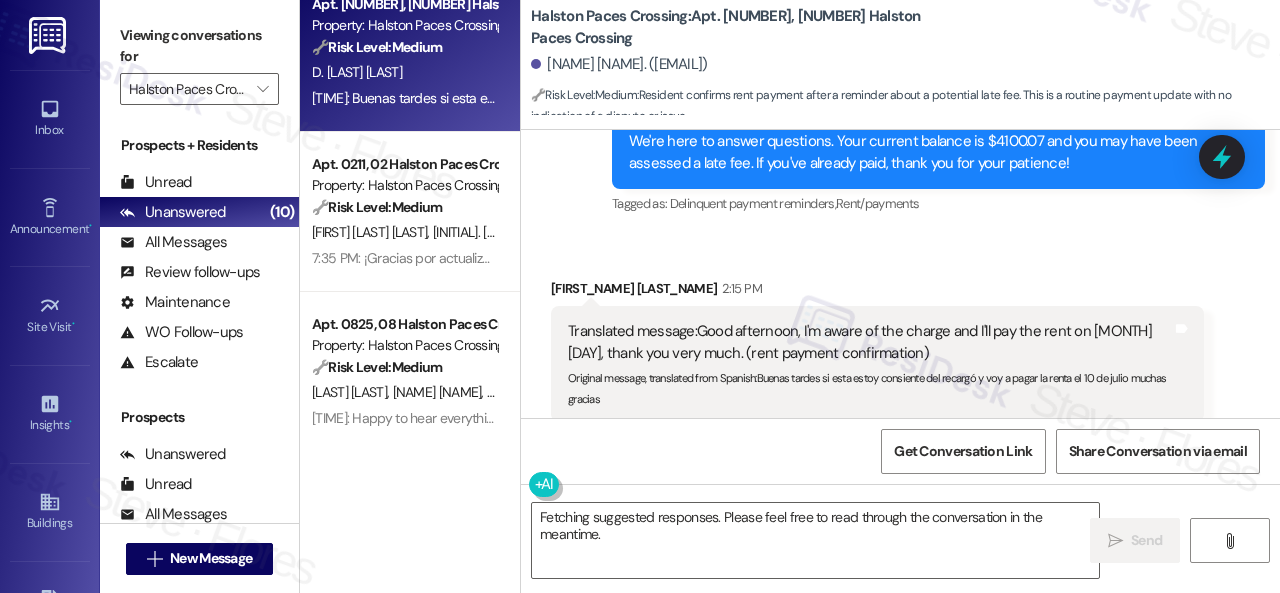 click on "Received via SMS Denia Rivas Caceres [TIME] Translated message: Good afternoon, I'm aware of the charge and I'll pay the rent on [MONTH] [DAY]th, thank you very much. (rent payment confirmation) Original message, translated from Spanish: Buenas tardes si esta estoy consiente del recargó y voy a pagar la renta el [DAY] de [MONTH] muchas gracias Translated from original message: Buenas tardes si esta estoy consiente del recargó y voy a pagar la renta el [DAY] de [MONTH] muchas gracias Tags and notes Tagged as: Rent/payments Click to highlight conversations about Rent/payments Related guidelines Hide Suggestions Birchstone Residential - Birchstone Residential - All properties: Residents should visit Portal.ConfirmInsurance.com or email Birchstone@ConfirmInsurance.com to update renter's insurance records and confirm coverage. Created a year ago Account level guideline ( 71 % match) FAQs generated by ResiDesk AI How can I update my renter's insurance records? How can I confirm if I have renter's insurance coverage?" at bounding box center [900, 498] 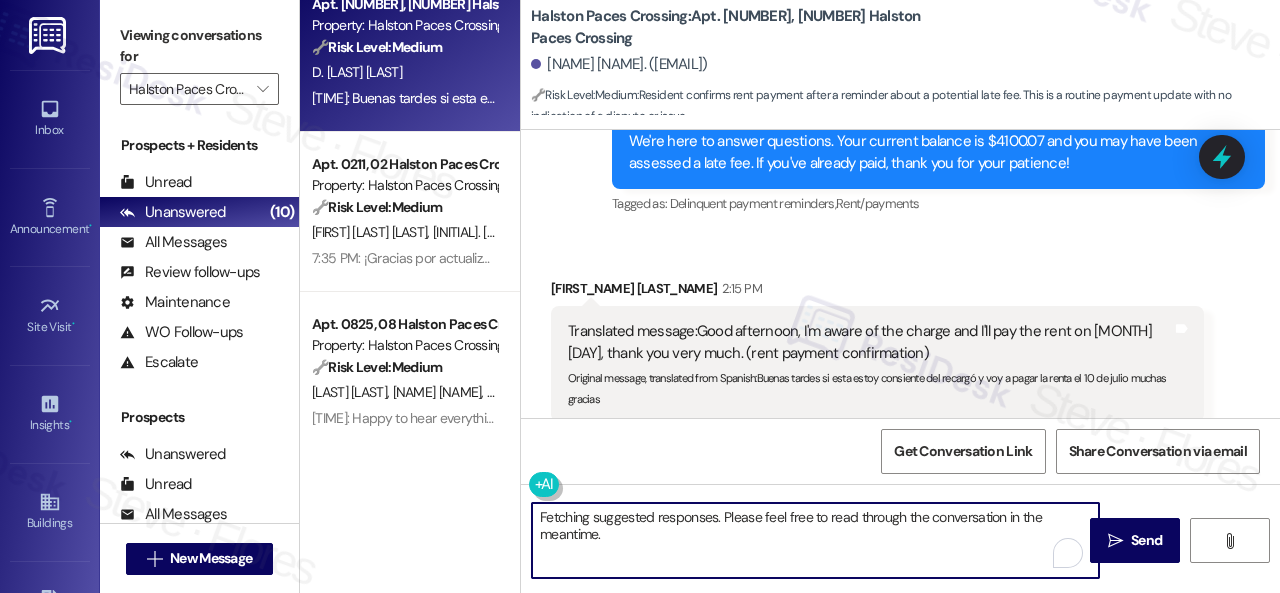 drag, startPoint x: 542, startPoint y: 527, endPoint x: 470, endPoint y: 507, distance: 74.726166 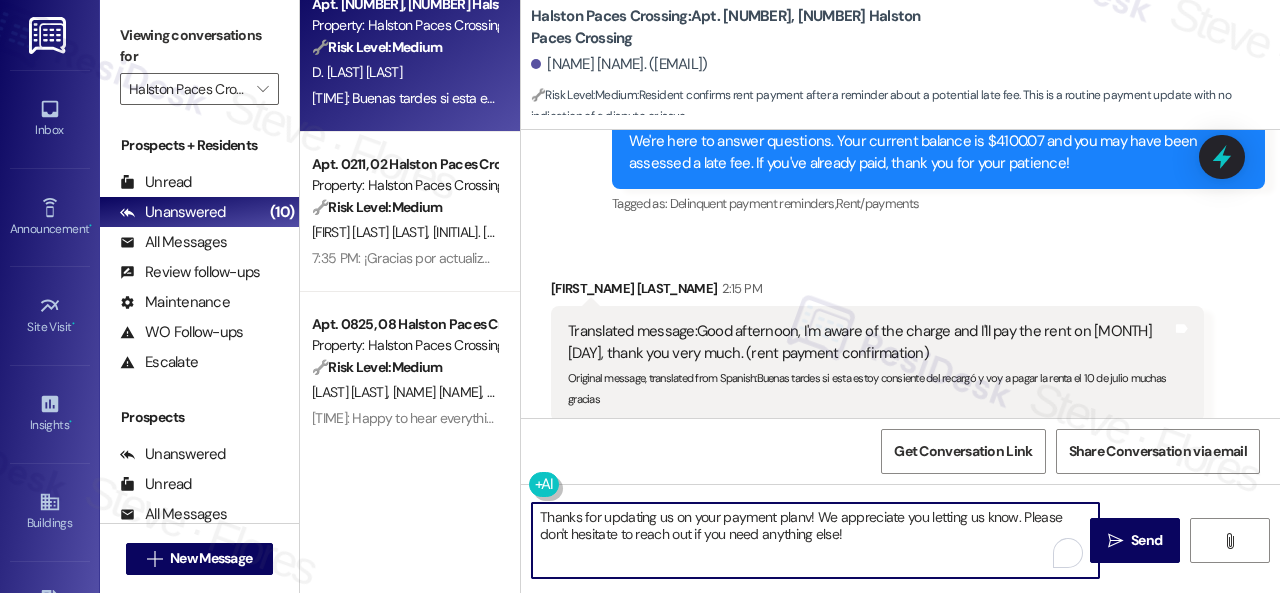 type on "Thanks for updating us on your payment planv! We appreciate you letting us know. Please don't hesitate to reach out if you need anything else!" 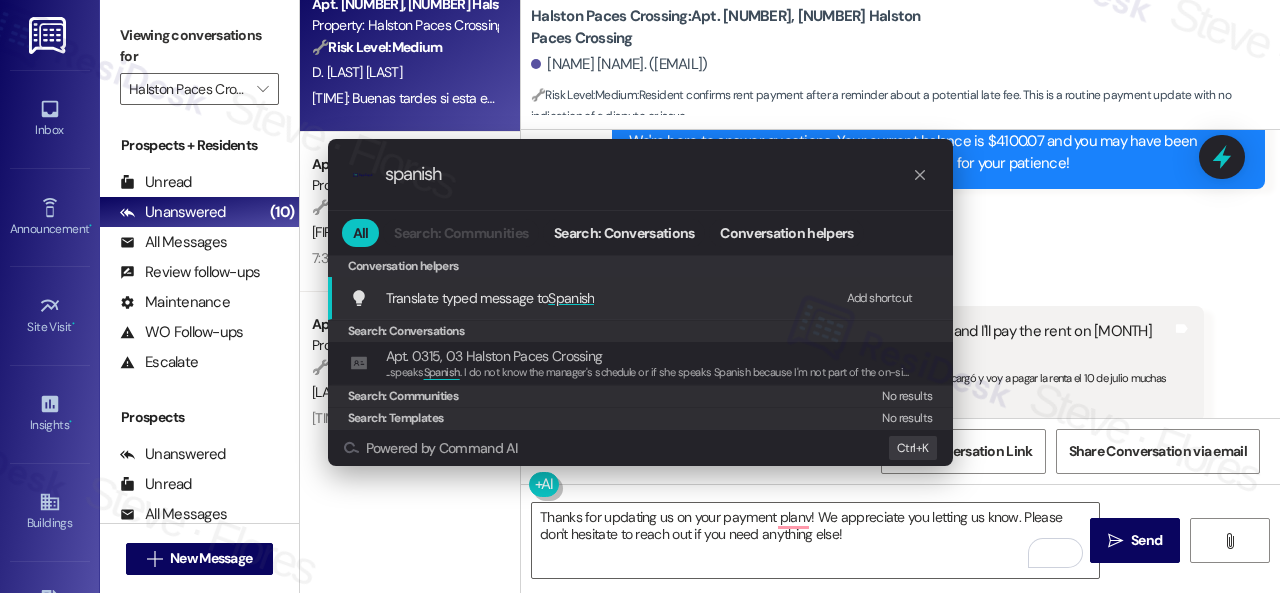 type on "spanish" 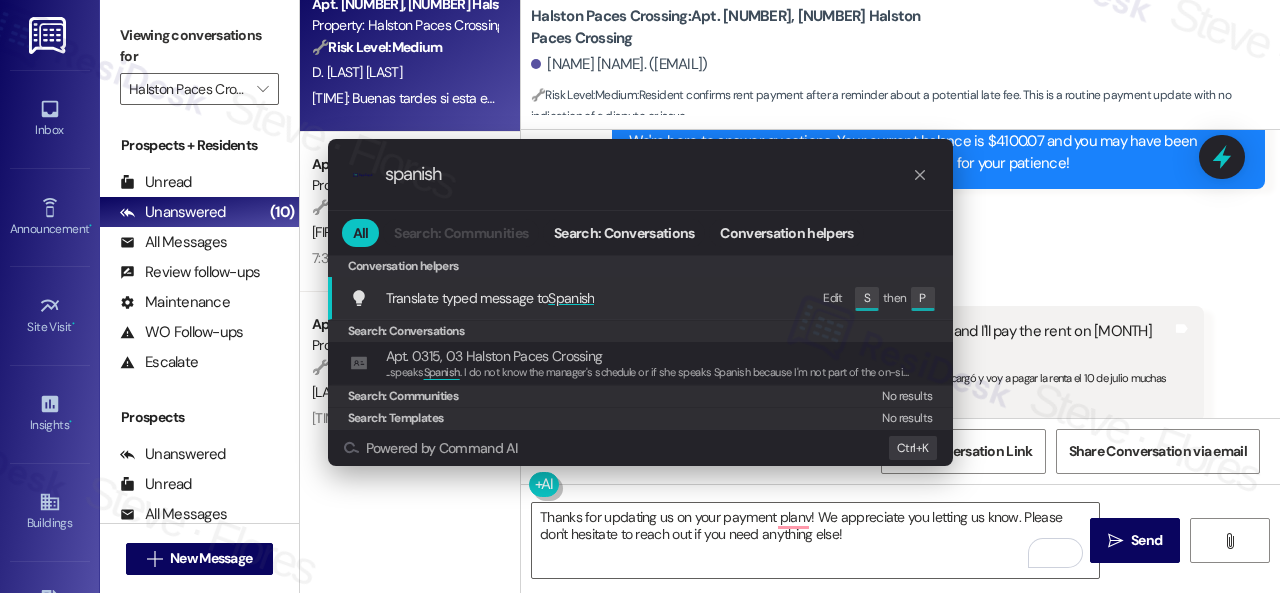 click on "Translate typed message to  Spanish" at bounding box center [490, 298] 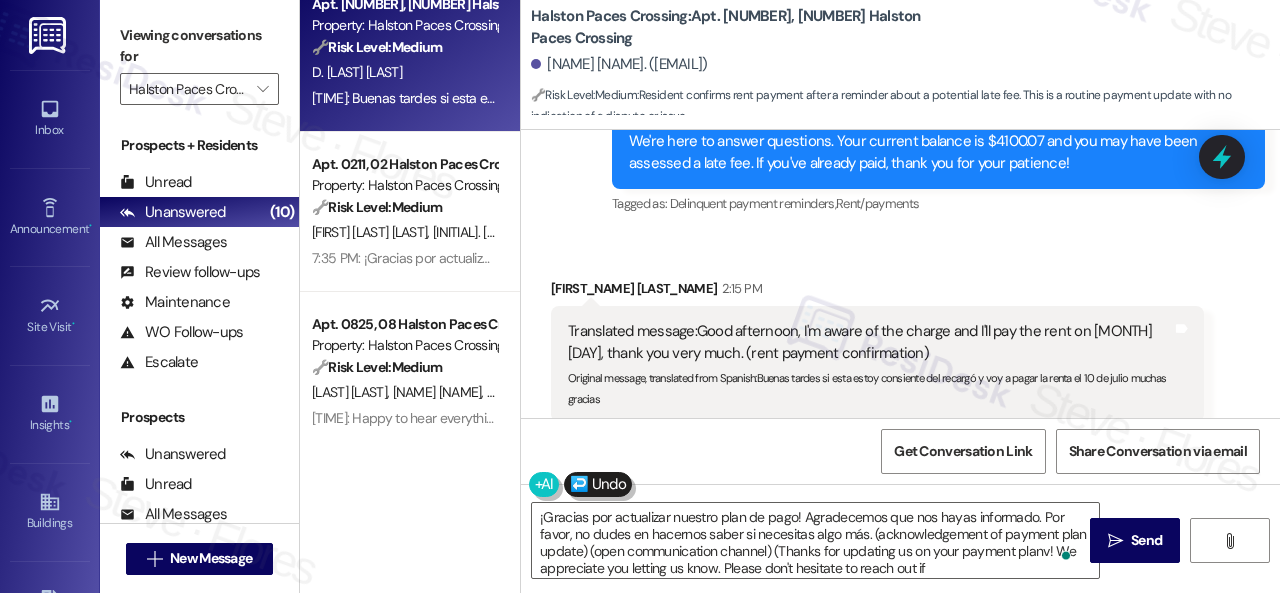 drag, startPoint x: 560, startPoint y: 198, endPoint x: 621, endPoint y: 201, distance: 61.073727 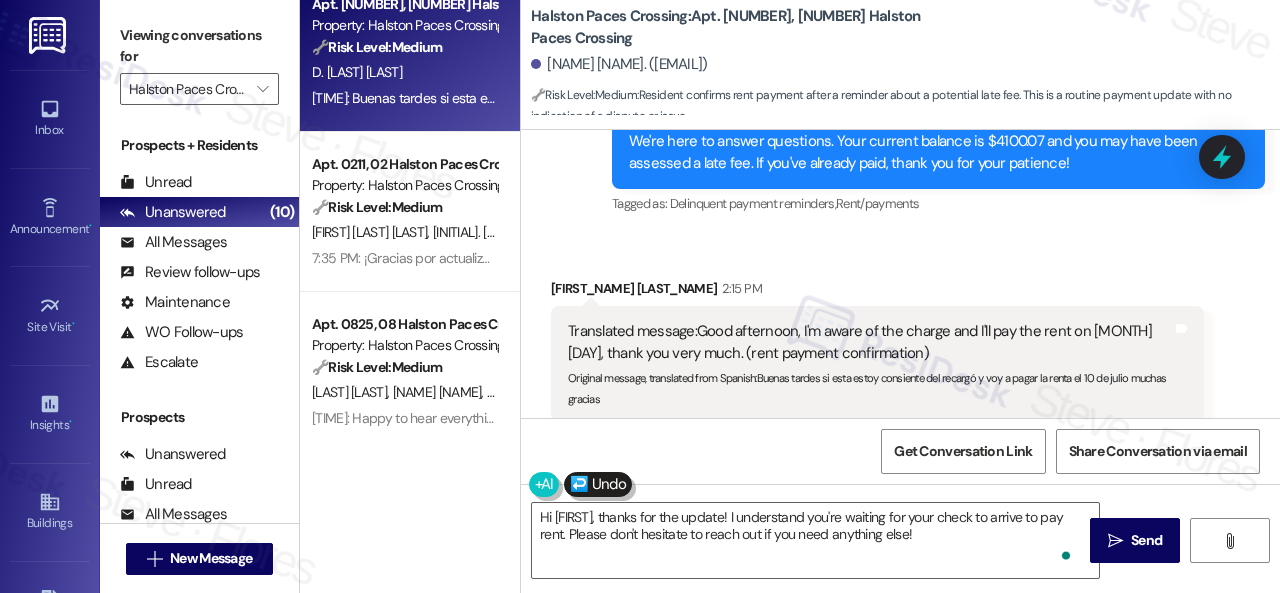 type on "¡Gracias por actualizar nuestro plan de pago! Agradecemos que nos hayas informado. Por favor, no dudes en hacernos saber si necesitas algo más. (acknowledgement of payment plan update) (open communication channel) (Thanks for updating us on your payment planv! We appreciate you letting us know. Please don't hesitate to reach out if you need anything else!)" 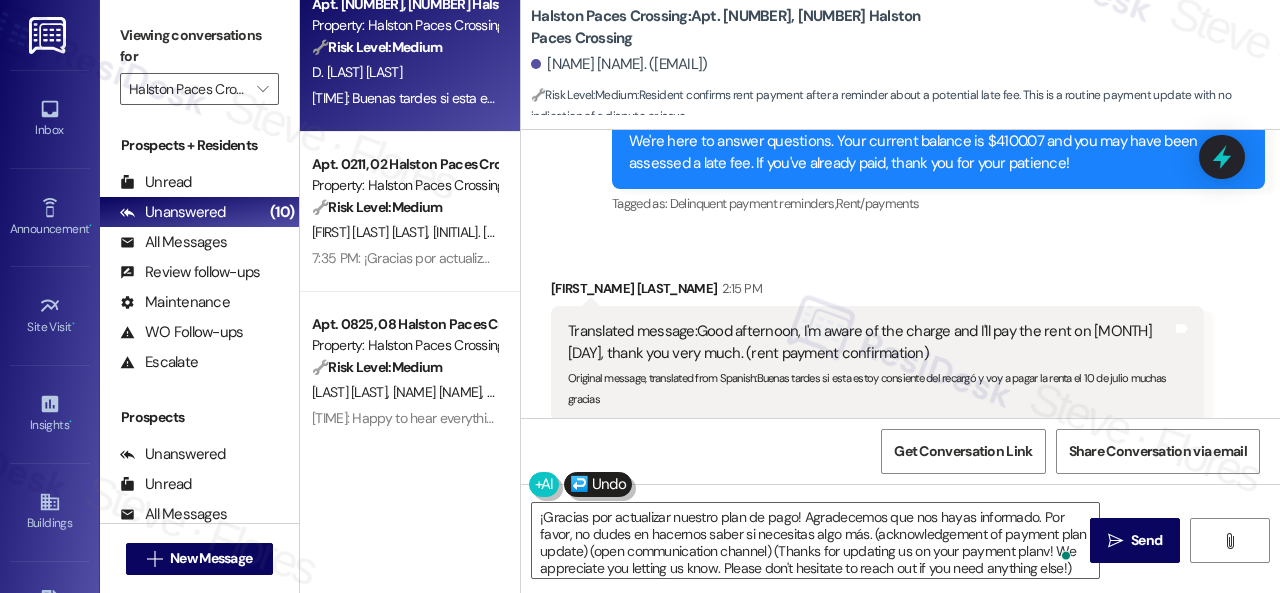 scroll, scrollTop: 13655, scrollLeft: 0, axis: vertical 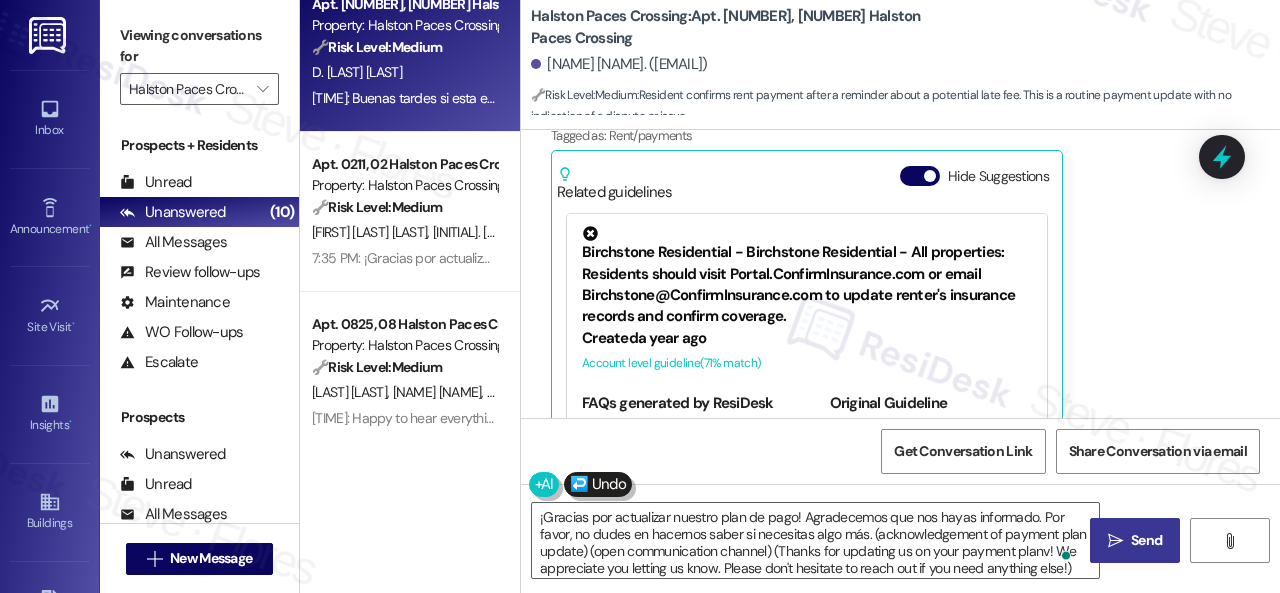 click on " Send" at bounding box center [1135, 540] 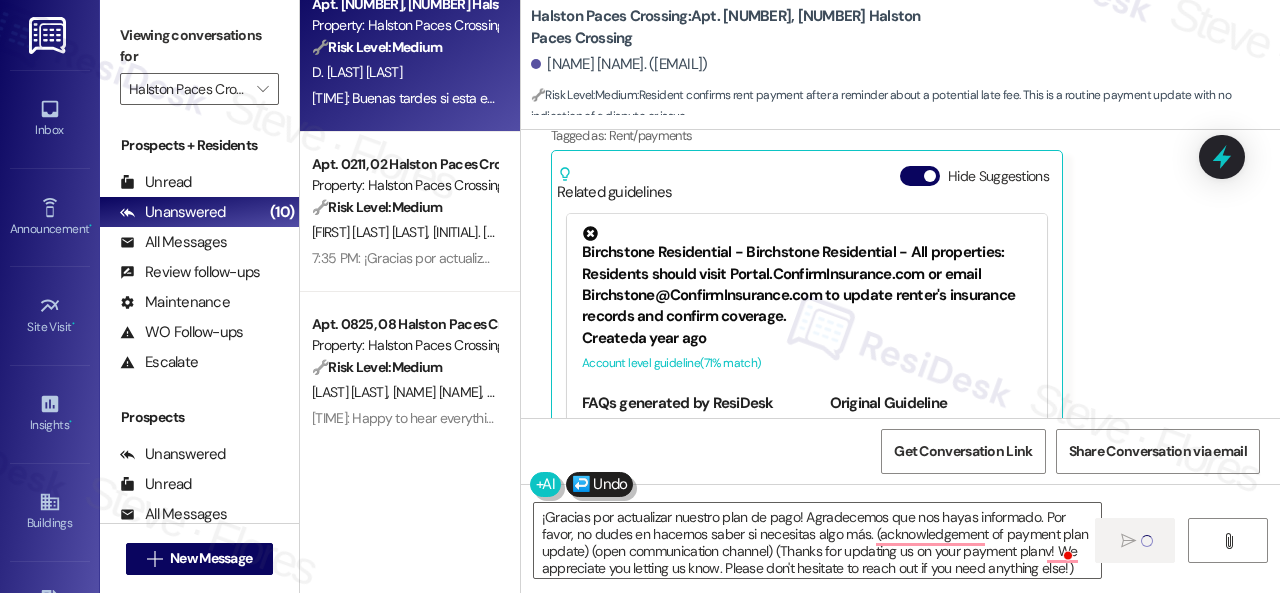 type 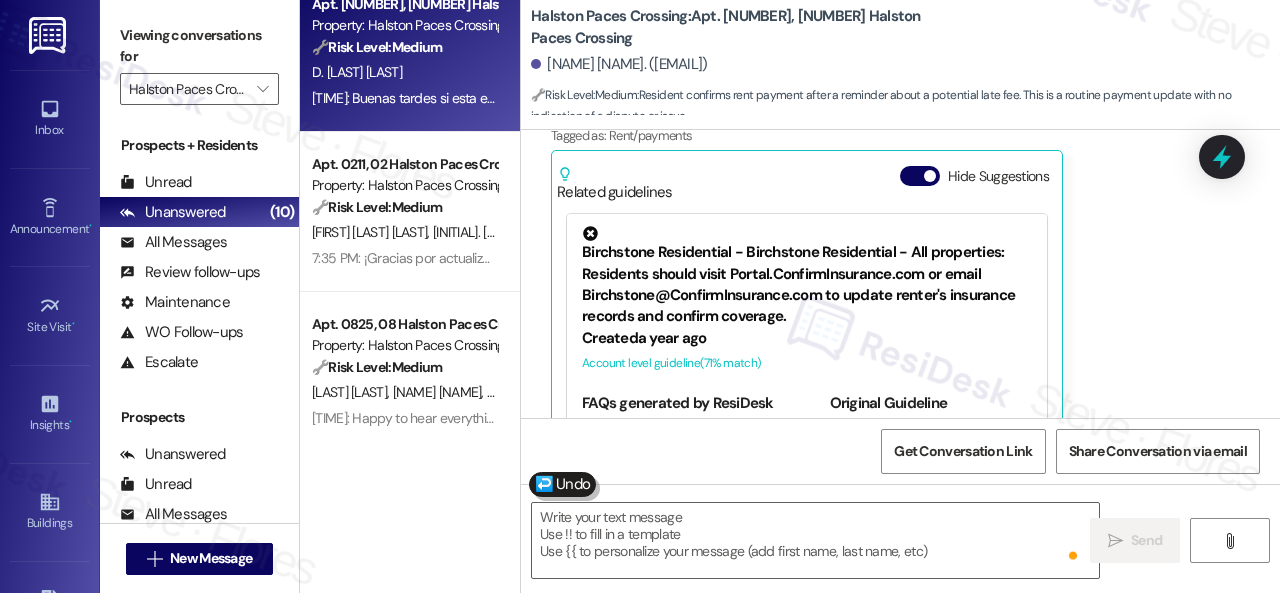 scroll, scrollTop: 13757, scrollLeft: 0, axis: vertical 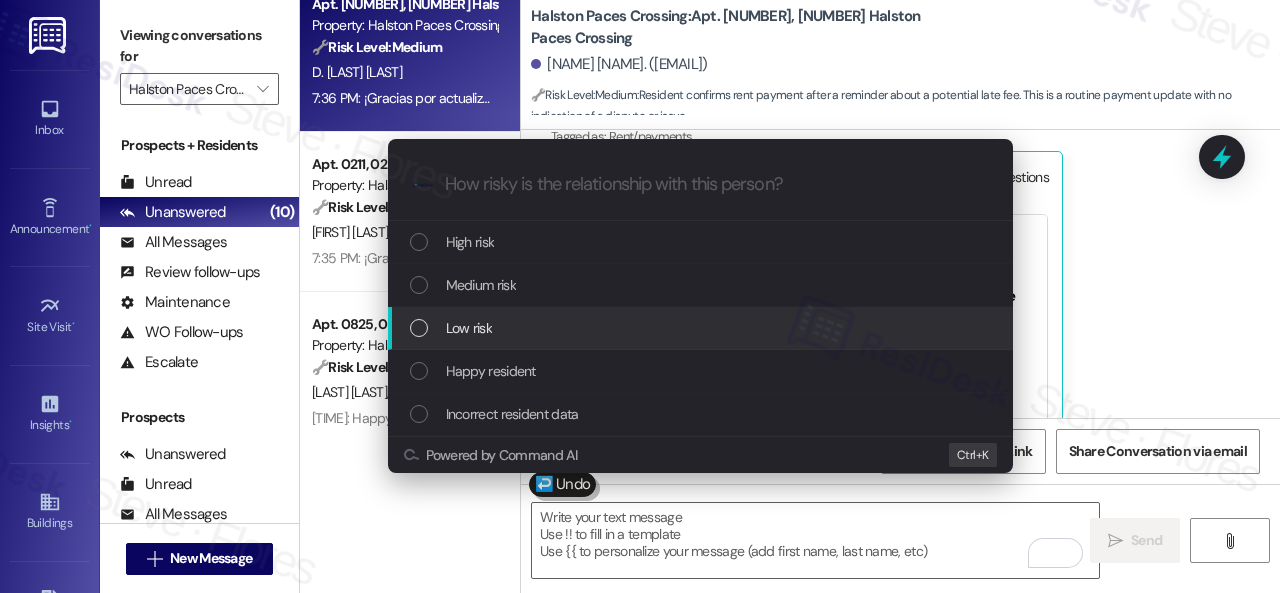 click on "Low risk" at bounding box center [469, 328] 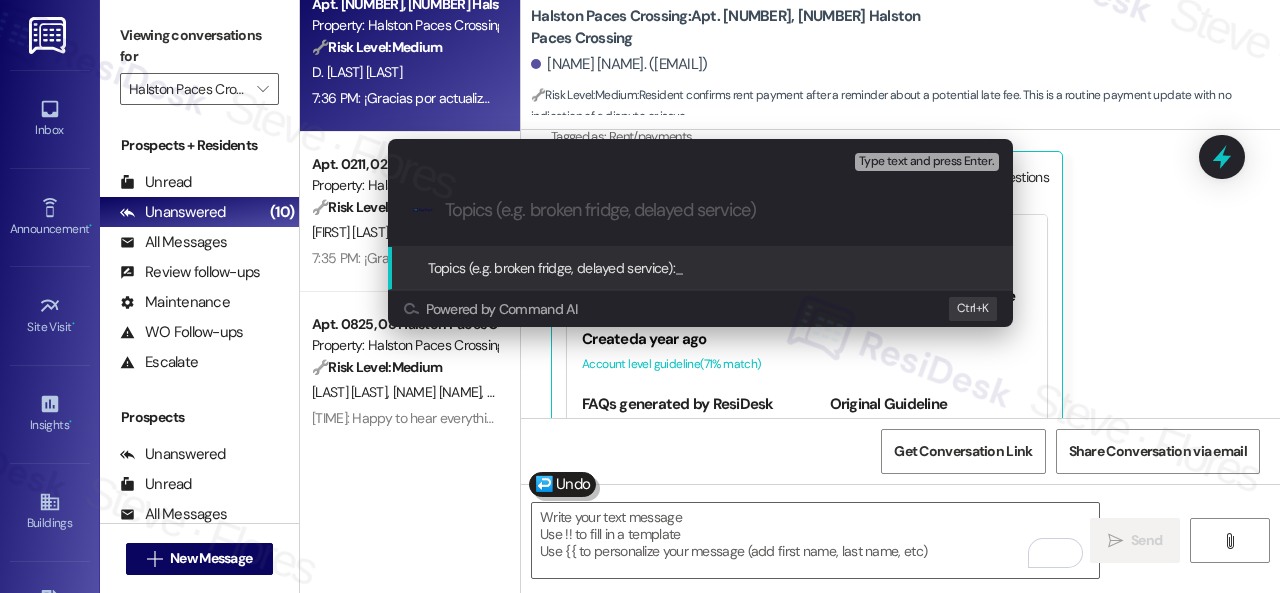 paste on "Late payment notice." 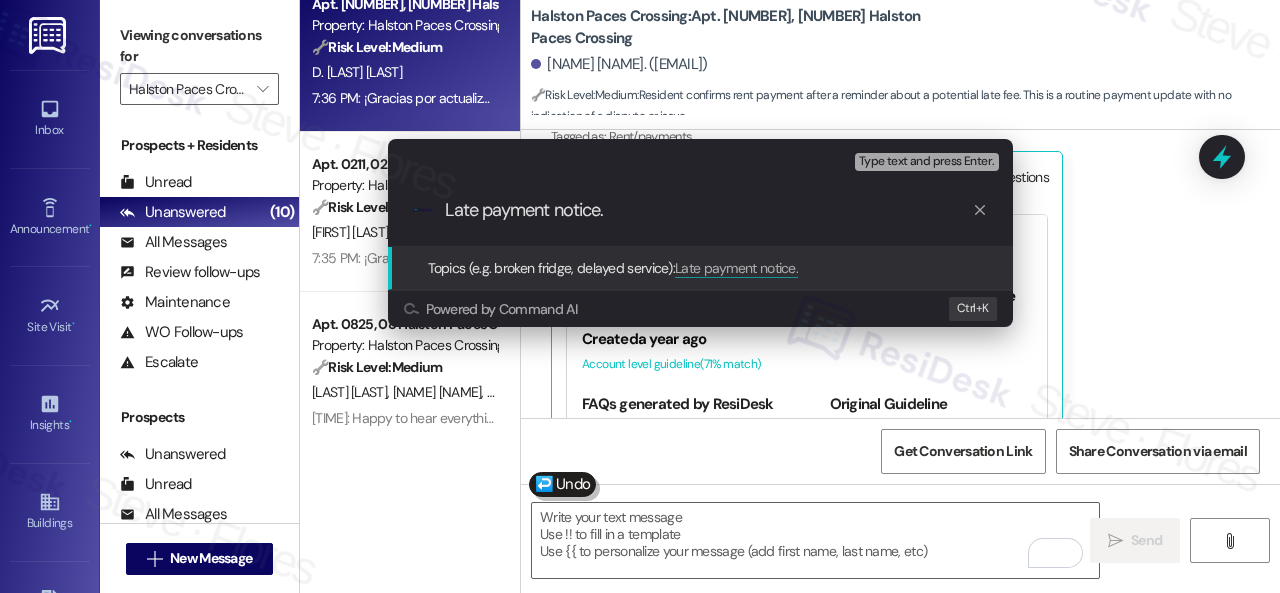 type 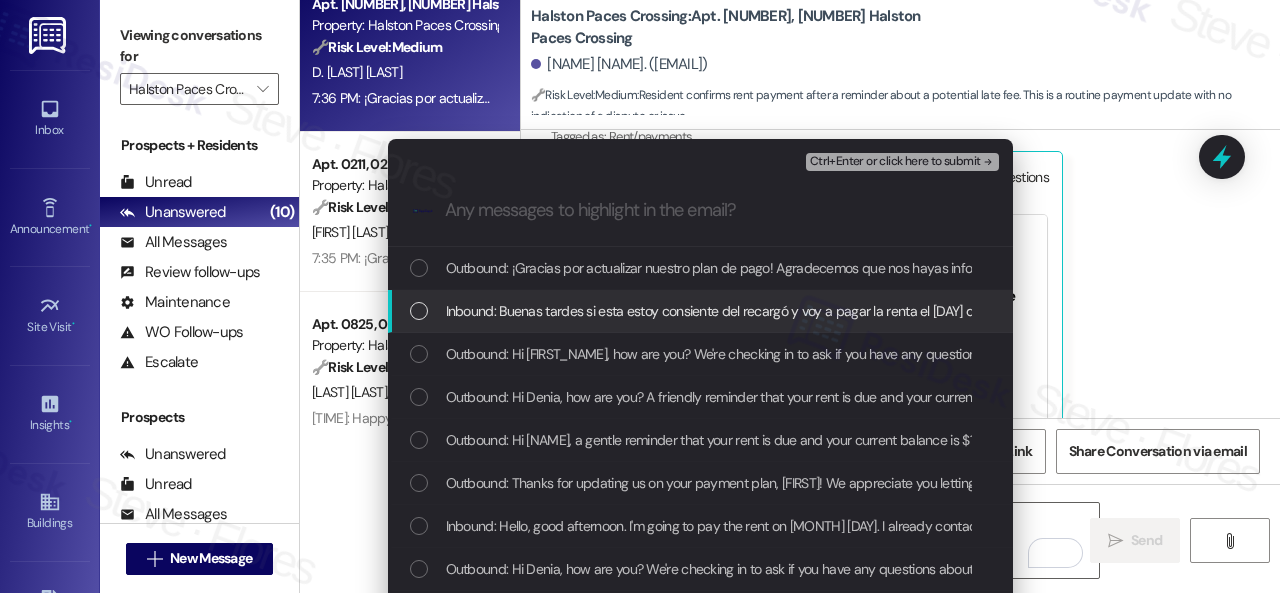 click on "Inbound: Buenas tardes si esta estoy consiente del recargó y voy a pagar la renta el [DAY] de [MONTH] muchas gracias" at bounding box center [790, 311] 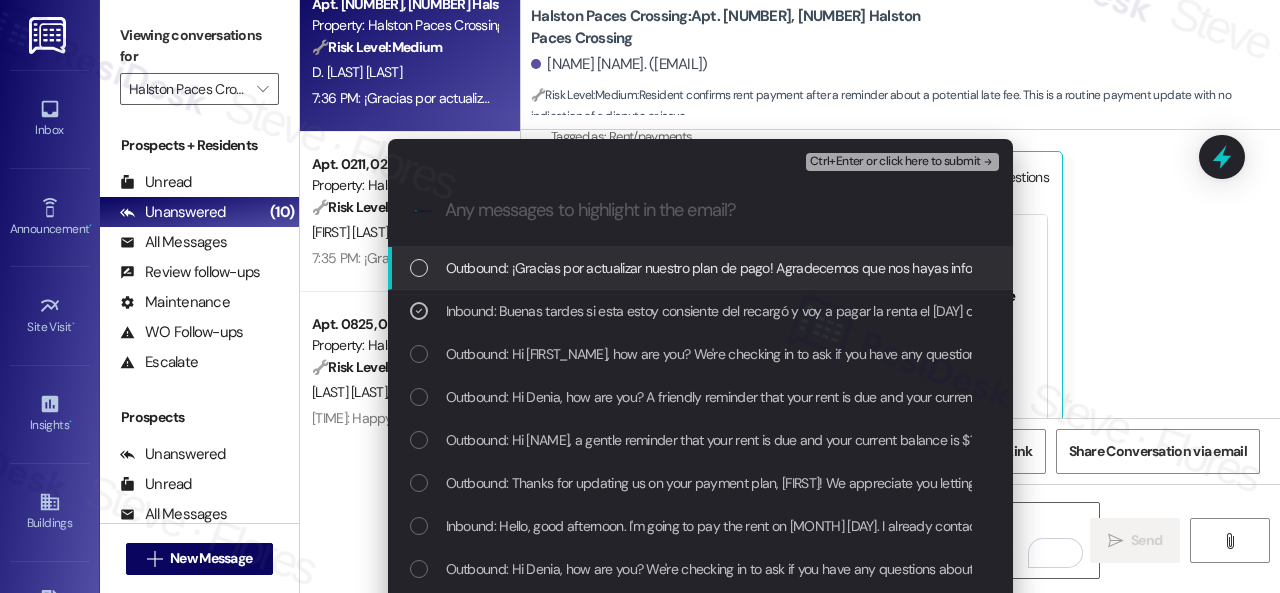 click on "Ctrl+Enter or click here to submit" at bounding box center [895, 162] 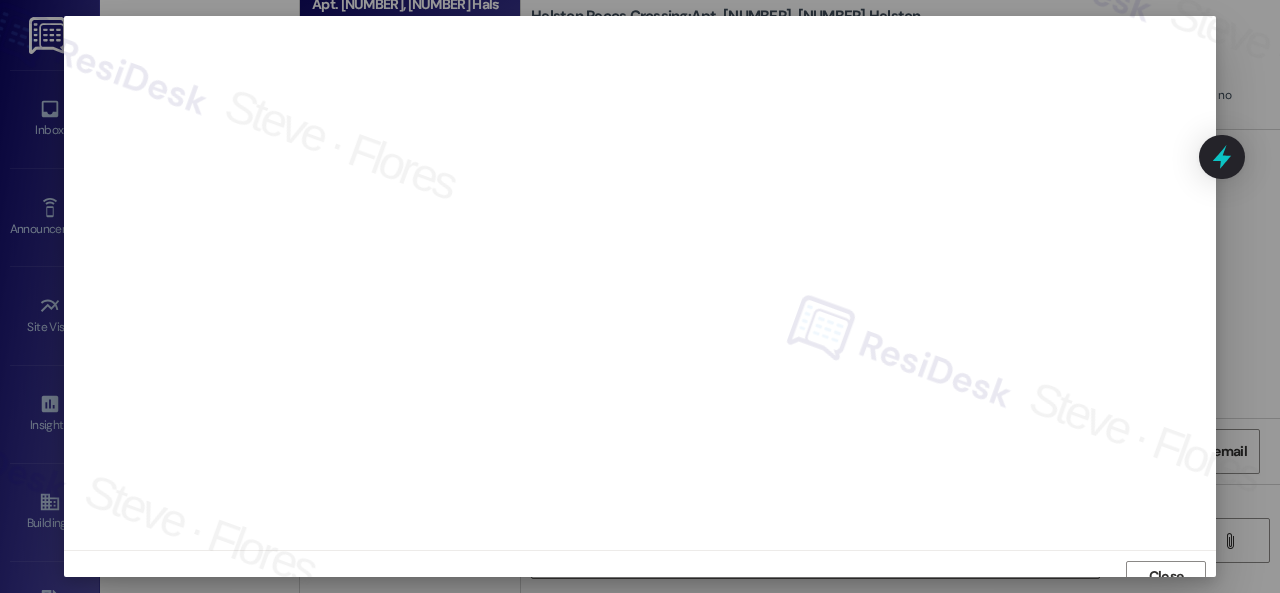 scroll, scrollTop: 15, scrollLeft: 0, axis: vertical 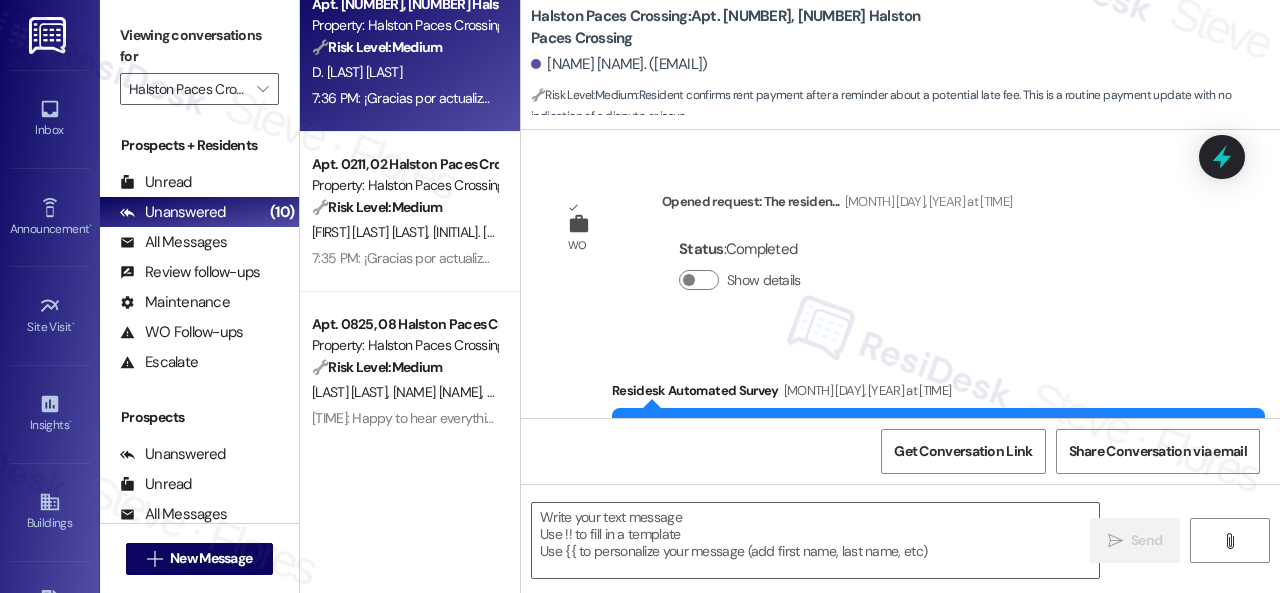 type on "Fetching suggested responses. Please feel free to read through the conversation in the meantime." 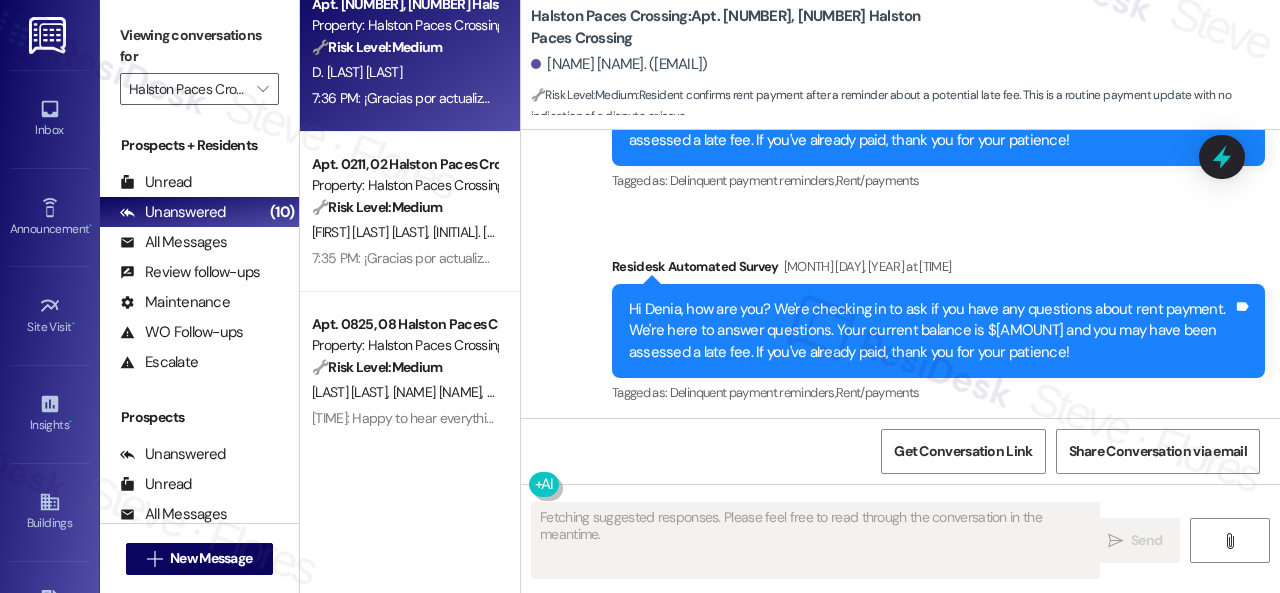 scroll, scrollTop: 13757, scrollLeft: 0, axis: vertical 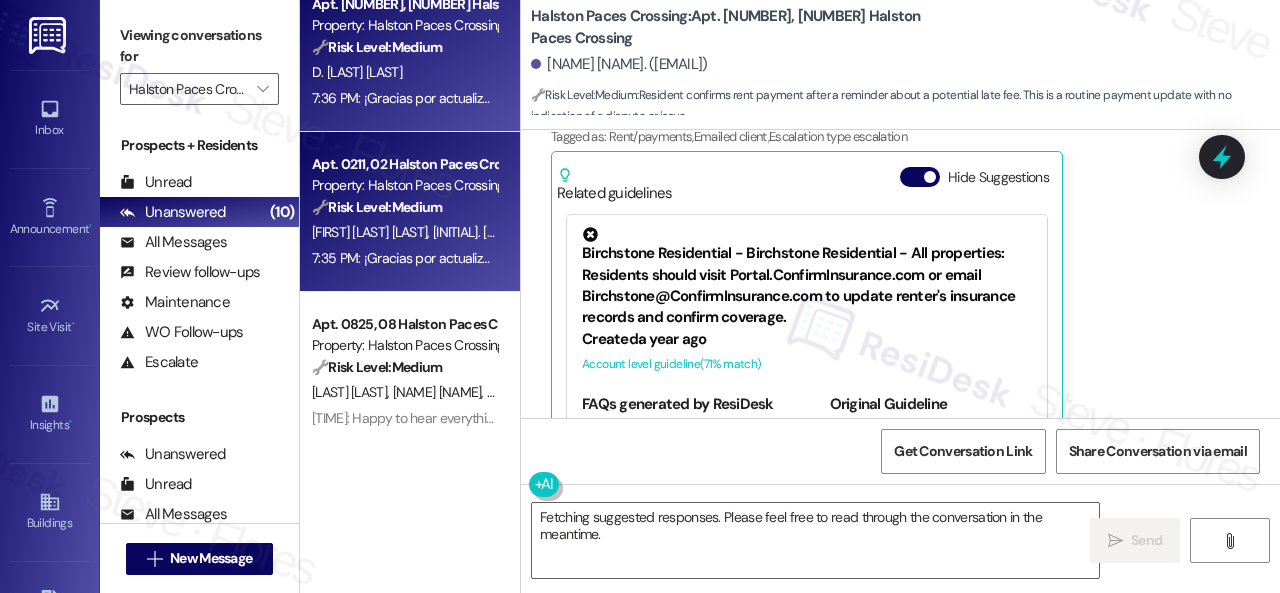 click on "🔧  Risk Level:  Medium" at bounding box center [377, 207] 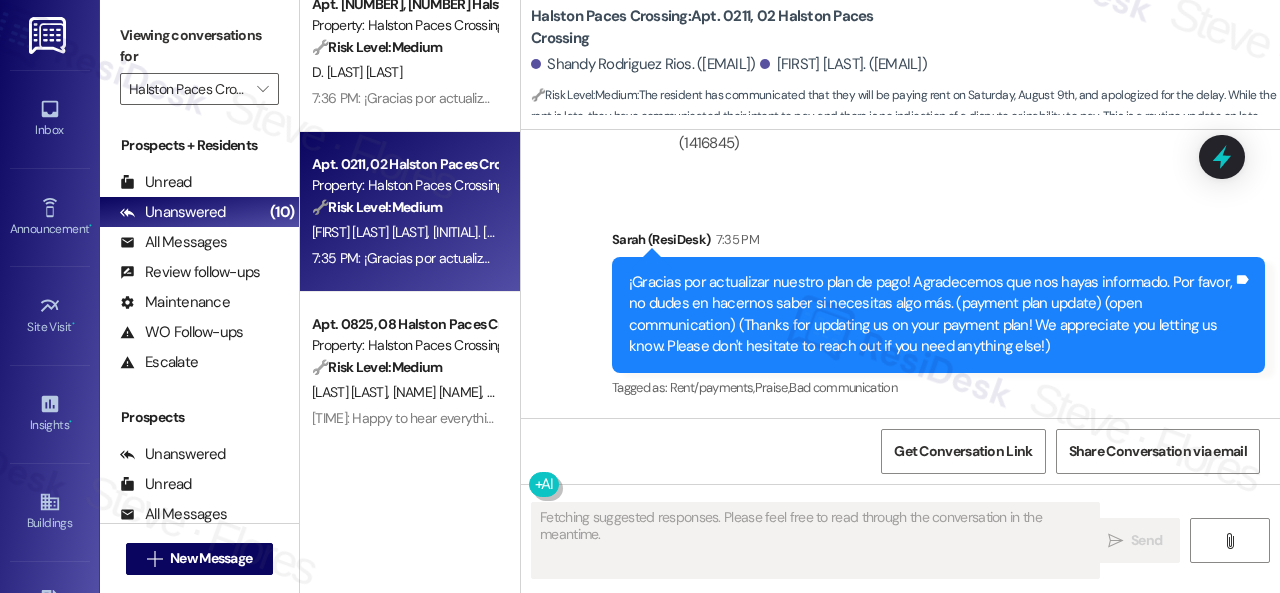 scroll, scrollTop: 3348, scrollLeft: 0, axis: vertical 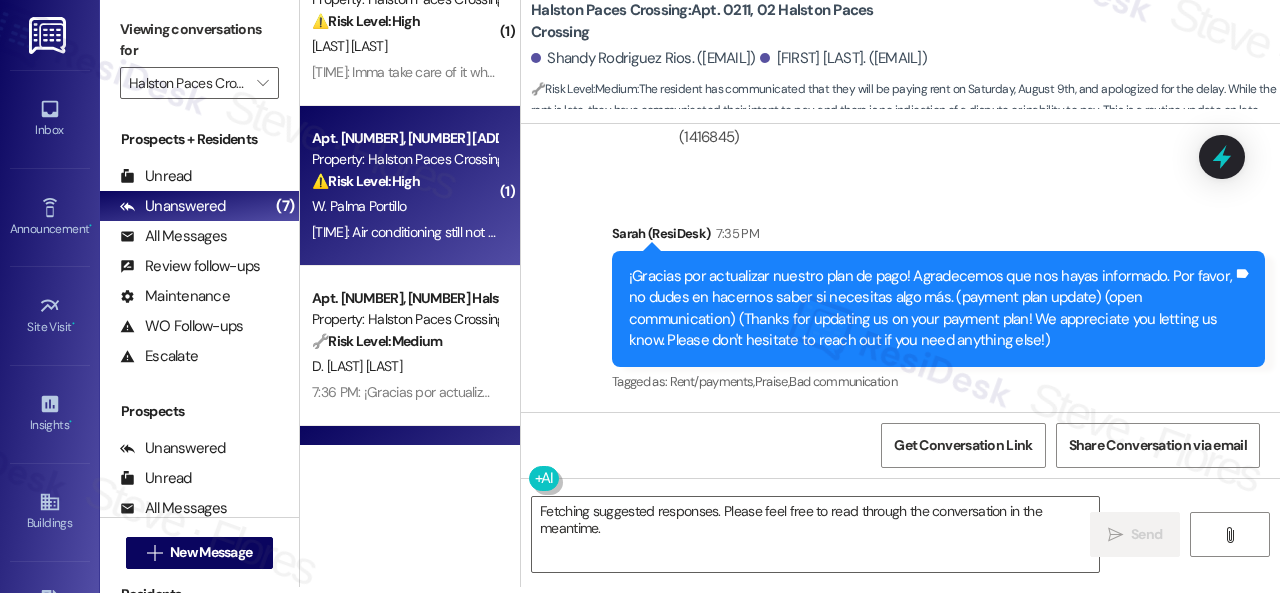 click on "W. Palma Portillo" at bounding box center [404, 206] 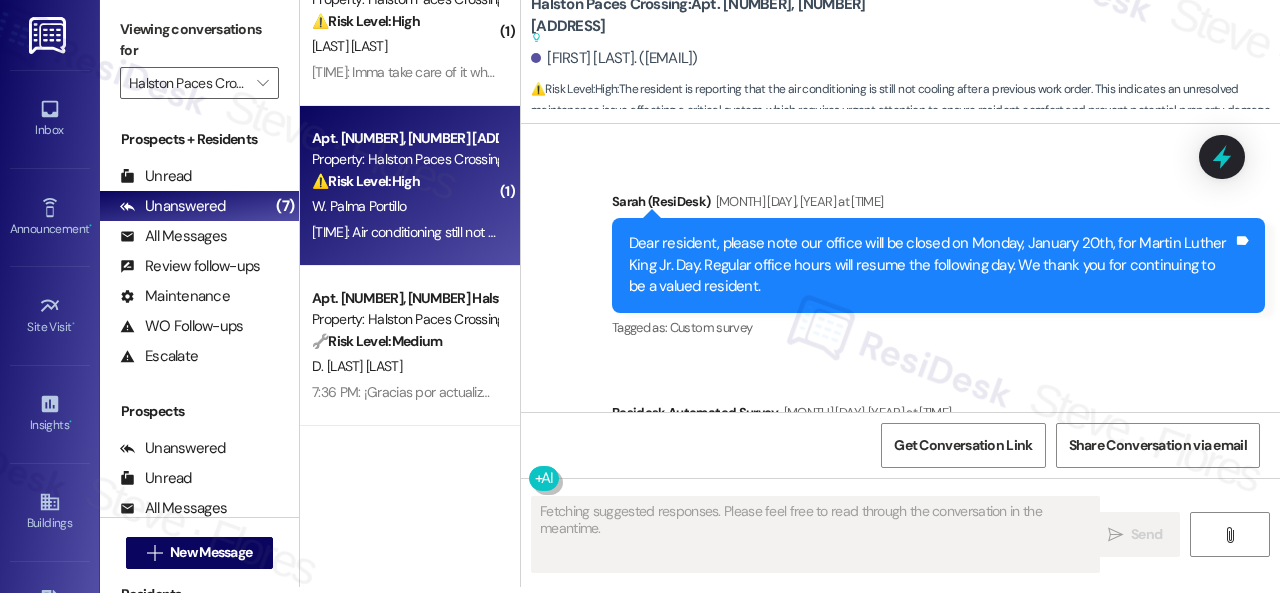 scroll, scrollTop: 0, scrollLeft: 0, axis: both 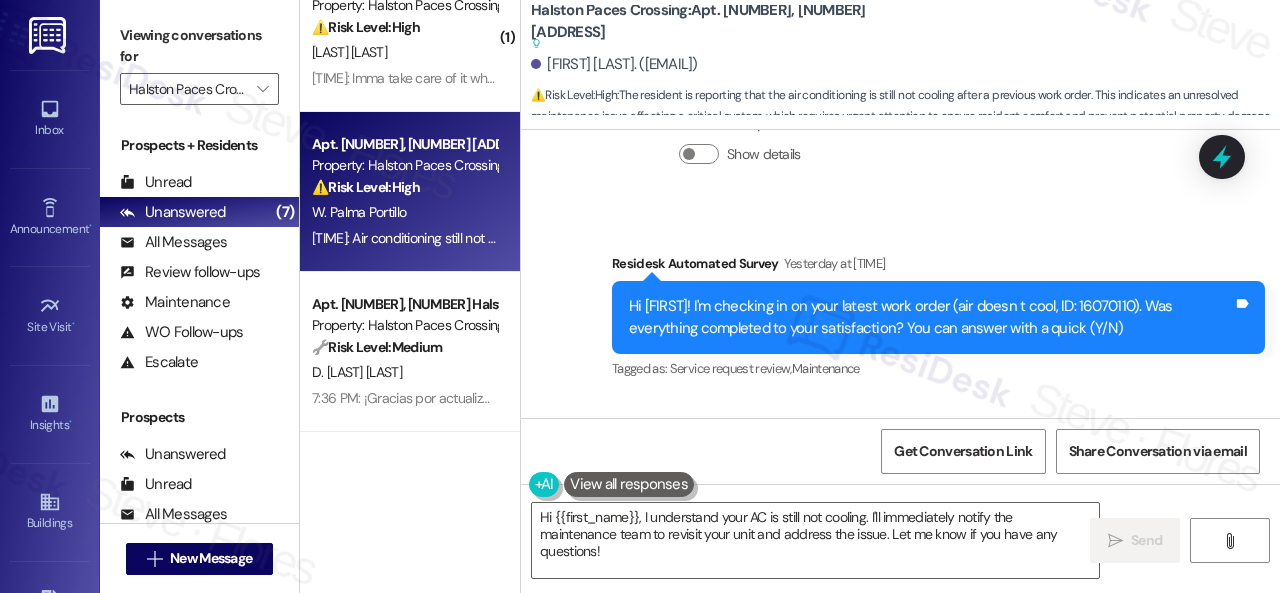 drag, startPoint x: 604, startPoint y: 423, endPoint x: 623, endPoint y: 466, distance: 47.010635 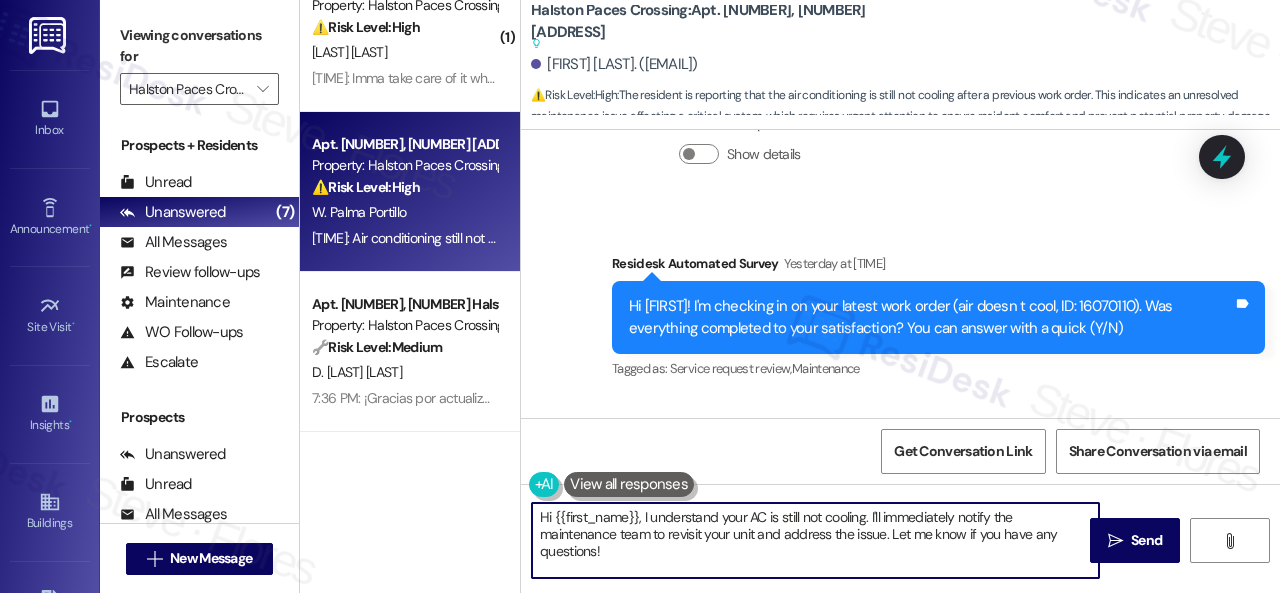 drag, startPoint x: 504, startPoint y: 519, endPoint x: 456, endPoint y: 505, distance: 50 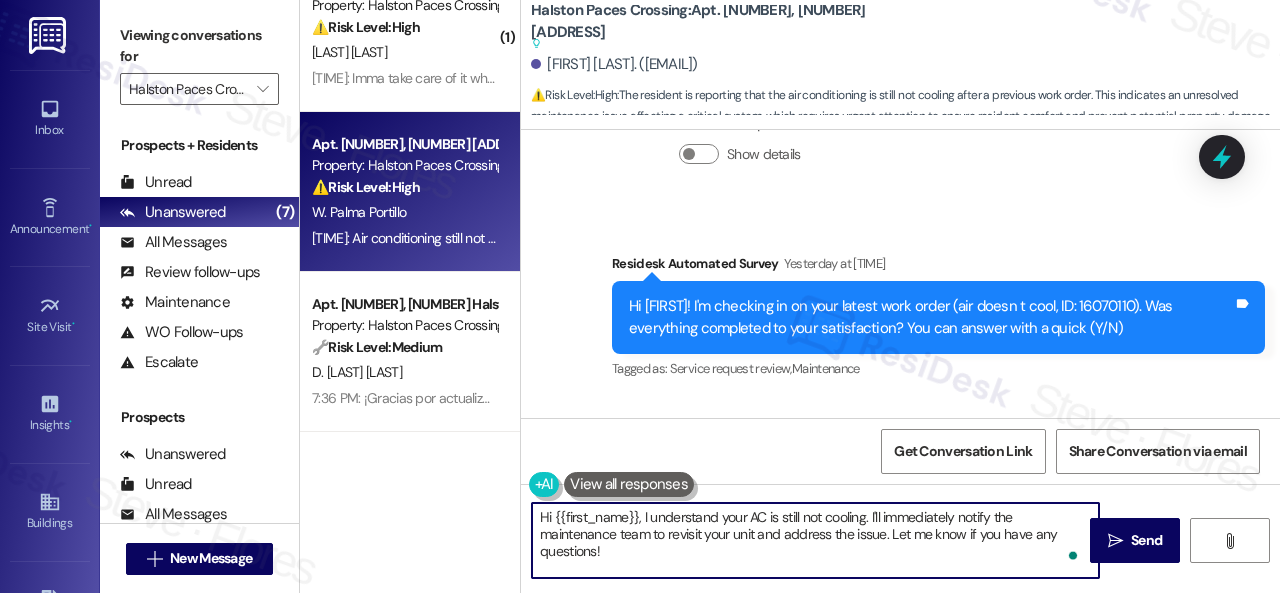 paste on "I'm sorry to hear the issue hasn't been resolved yet. We apologize for the delay and any inconvenience this may have caused. Have you already submitted a new work order? If so, may I have the work order number so I can follow up with the site team? If not, I'll be happy to submit a new work order on your behalf. Please provide as much detail as possible and include photos if available. Also, can the maintenance team enter your apartment even if you are not home? Are there any pets they should be concerned about?" 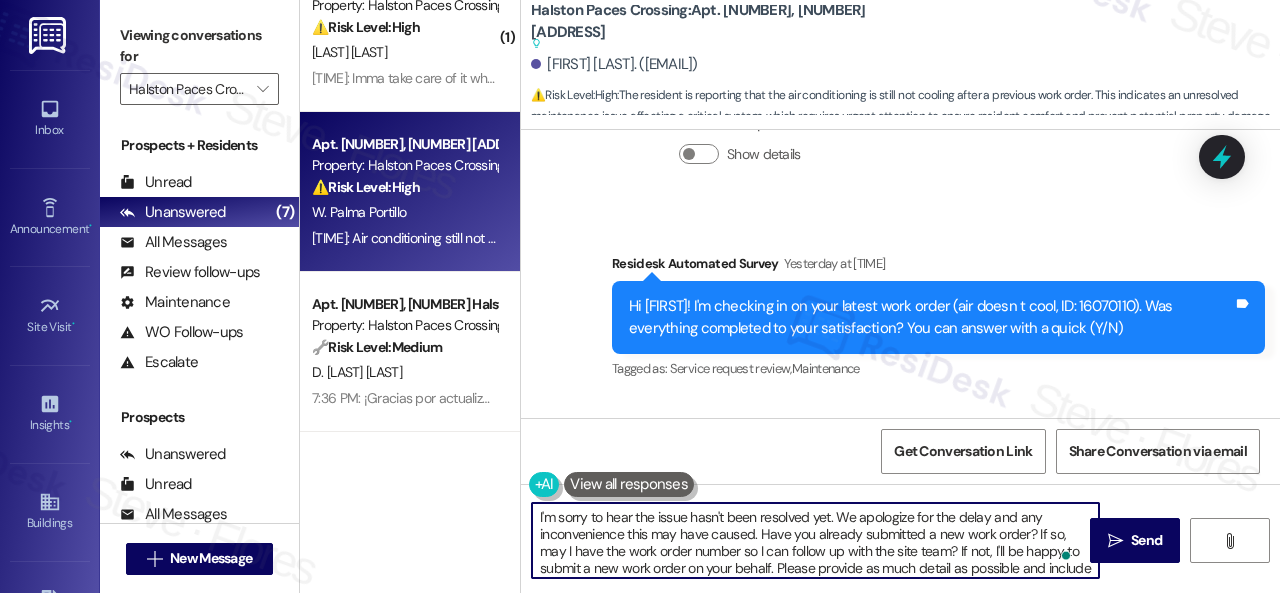 scroll, scrollTop: 34, scrollLeft: 0, axis: vertical 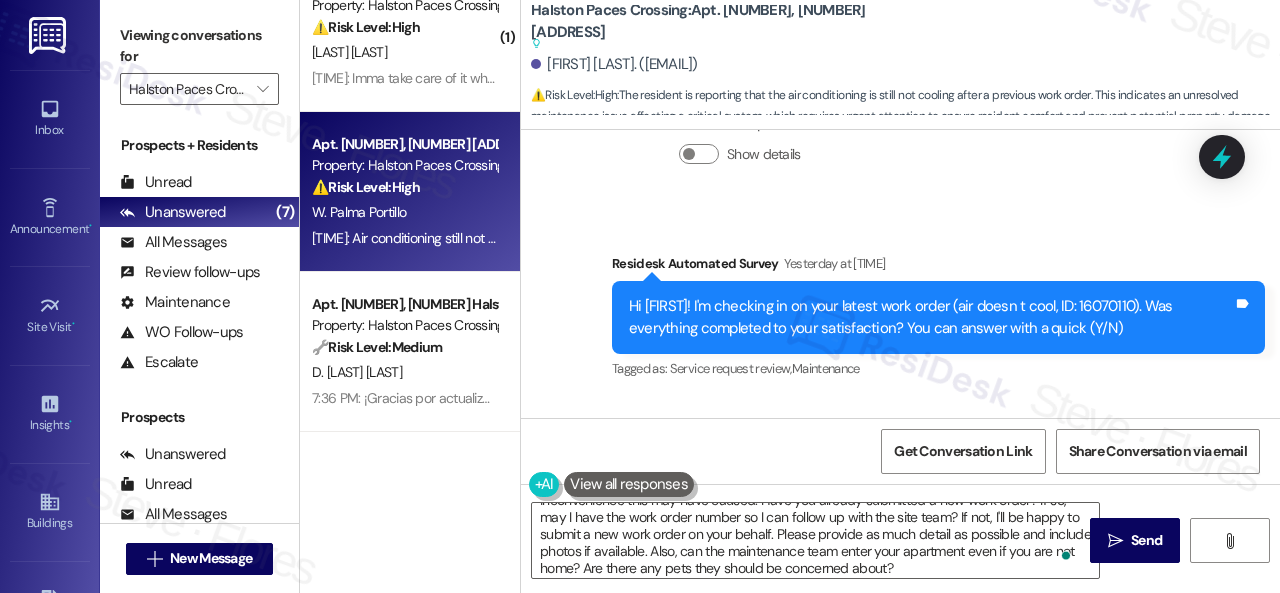 click on "Received via SMS [FIRST] [LAST] Yesterday at 10:00 PM N Tags and notes Tagged as:   Negative response Click to highlight conversations about Negative response" at bounding box center (900, 483) 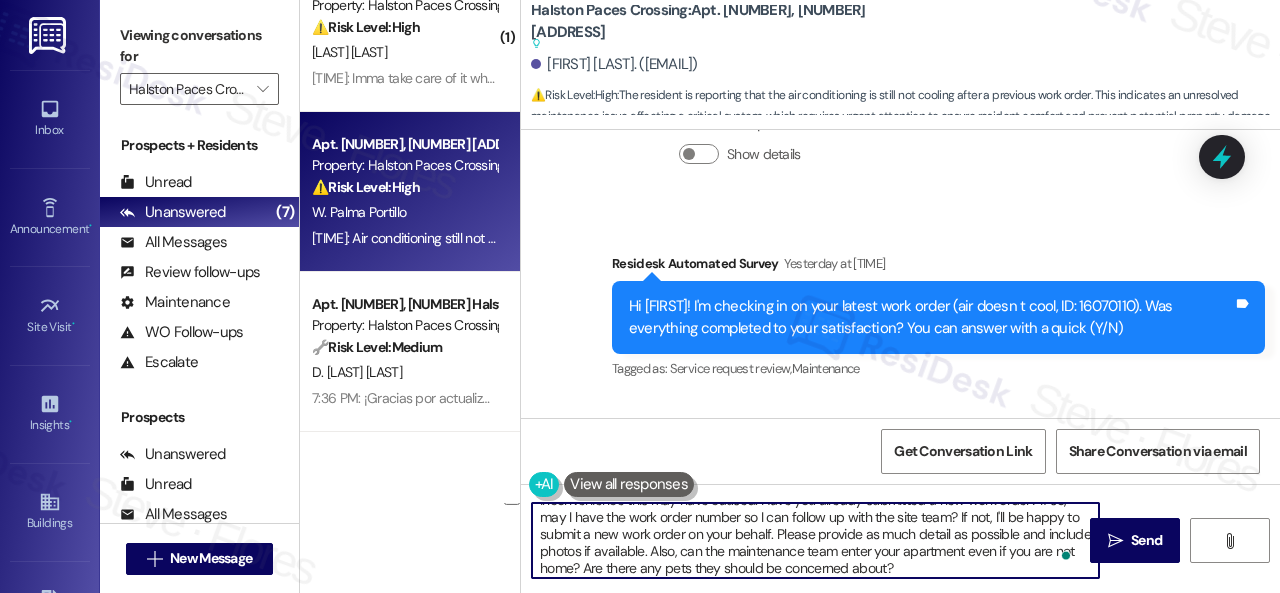 drag, startPoint x: 774, startPoint y: 533, endPoint x: 690, endPoint y: 549, distance: 85.51023 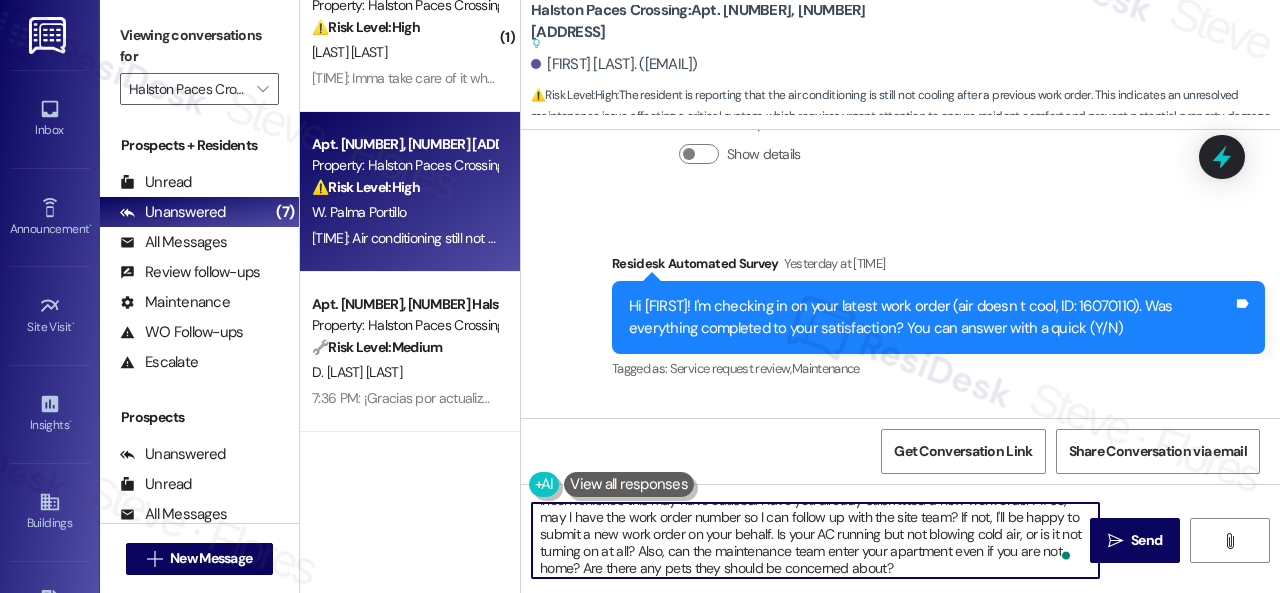 scroll, scrollTop: 38, scrollLeft: 0, axis: vertical 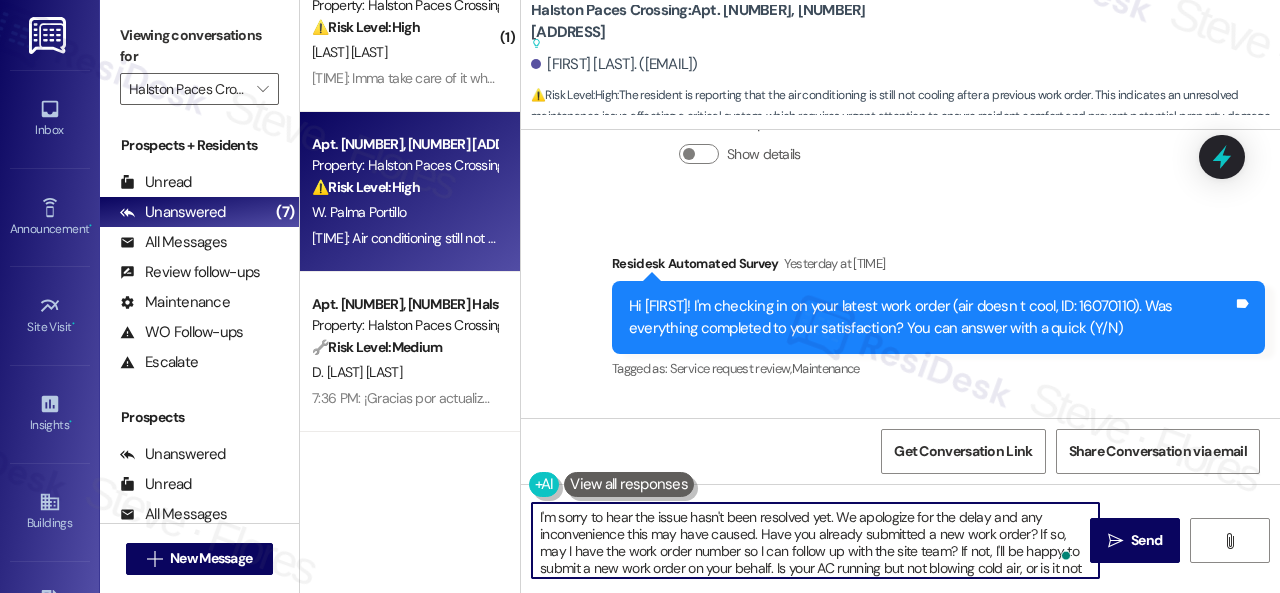 click on "I'm sorry to hear the issue hasn't been resolved yet. We apologize for the delay and any inconvenience this may have caused. Have you already submitted a new work order? If so, may I have the work order number so I can follow up with the site team? If not, I'll be happy to submit a new work order on your behalf. Is your AC running but not blowing cold air, or is it not turning on at all? Also, can the maintenance team enter your apartment even if you are not home? Are there any pets they should be concerned about?" at bounding box center [815, 540] 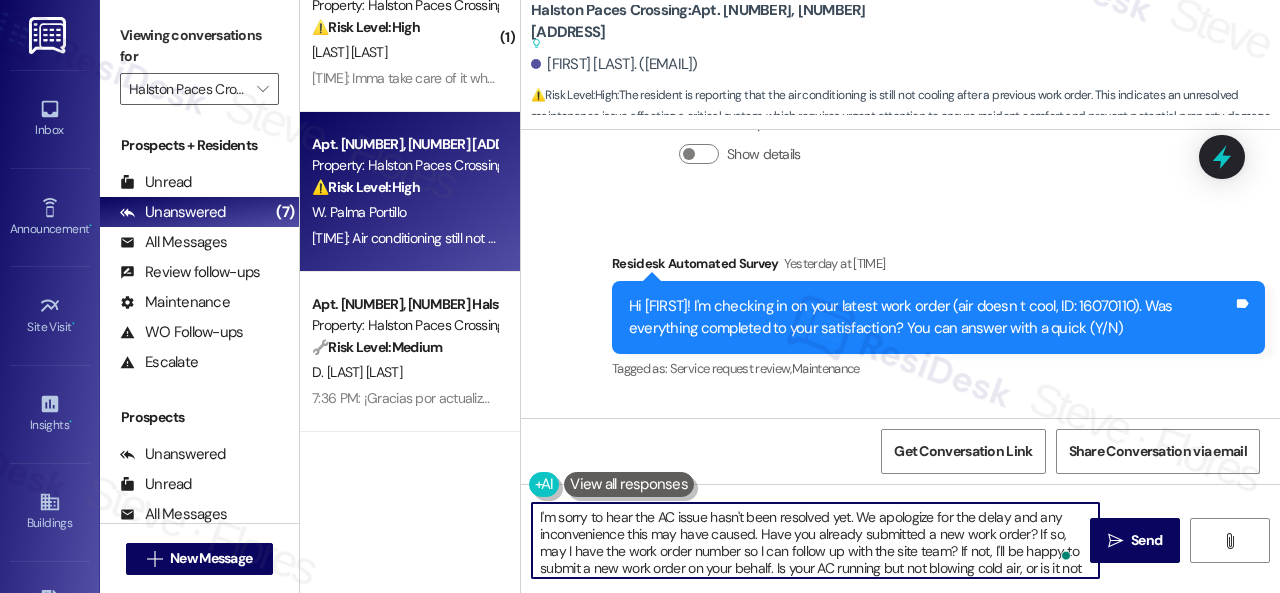 scroll, scrollTop: 30, scrollLeft: 0, axis: vertical 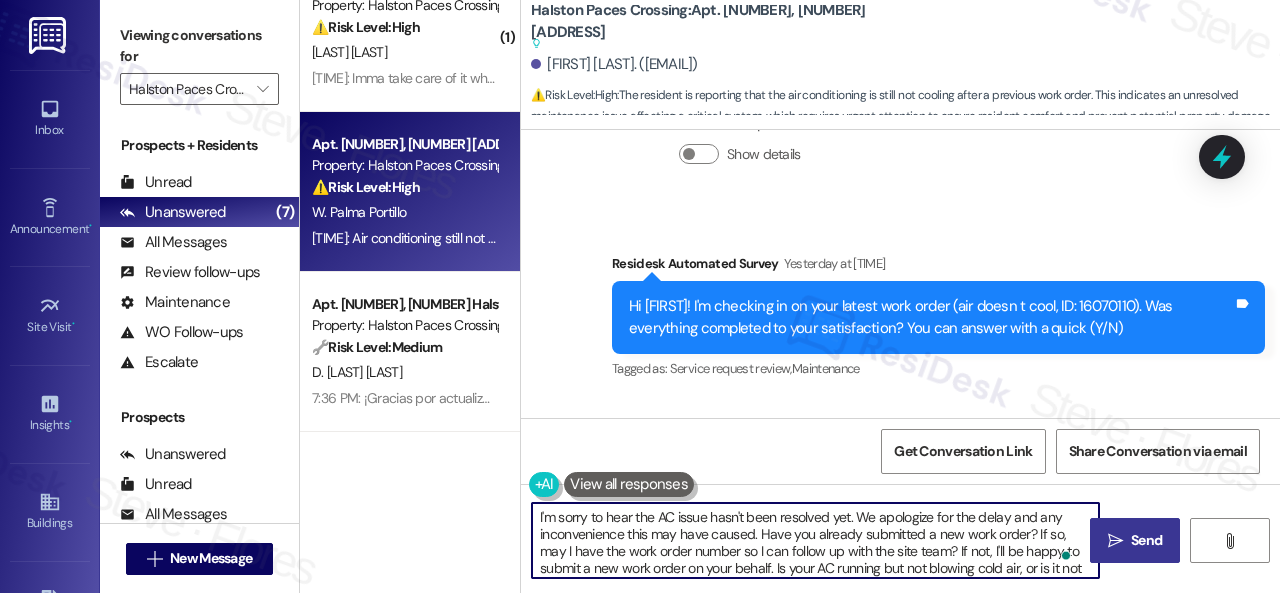 type on "I'm sorry to hear the AC issue hasn't been resolved yet. We apologize for the delay and any inconvenience this may have caused. Have you already submitted a new work order? If so, may I have the work order number so I can follow up with the site team? If not, I'll be happy to submit a new work order on your behalf. Is your AC running but not blowing cold air, or is it not turning on at all? Also, can the maintenance team enter your apartment even if you are not home? Are there any pets they should be concerned about?" 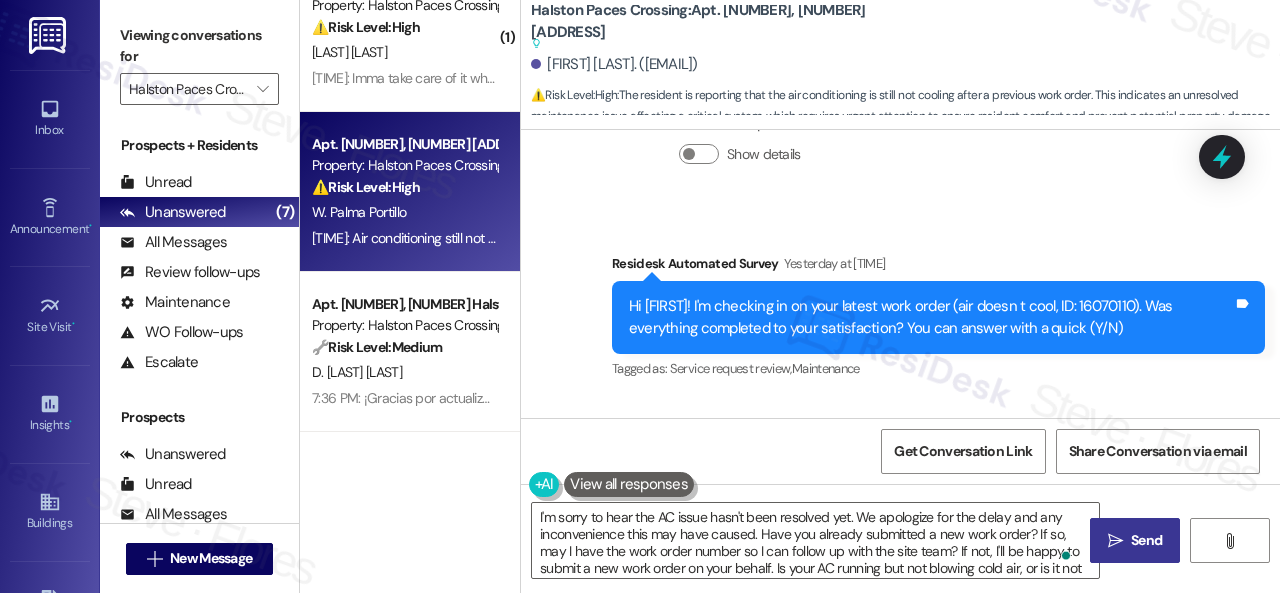 click on "Send" at bounding box center (1146, 540) 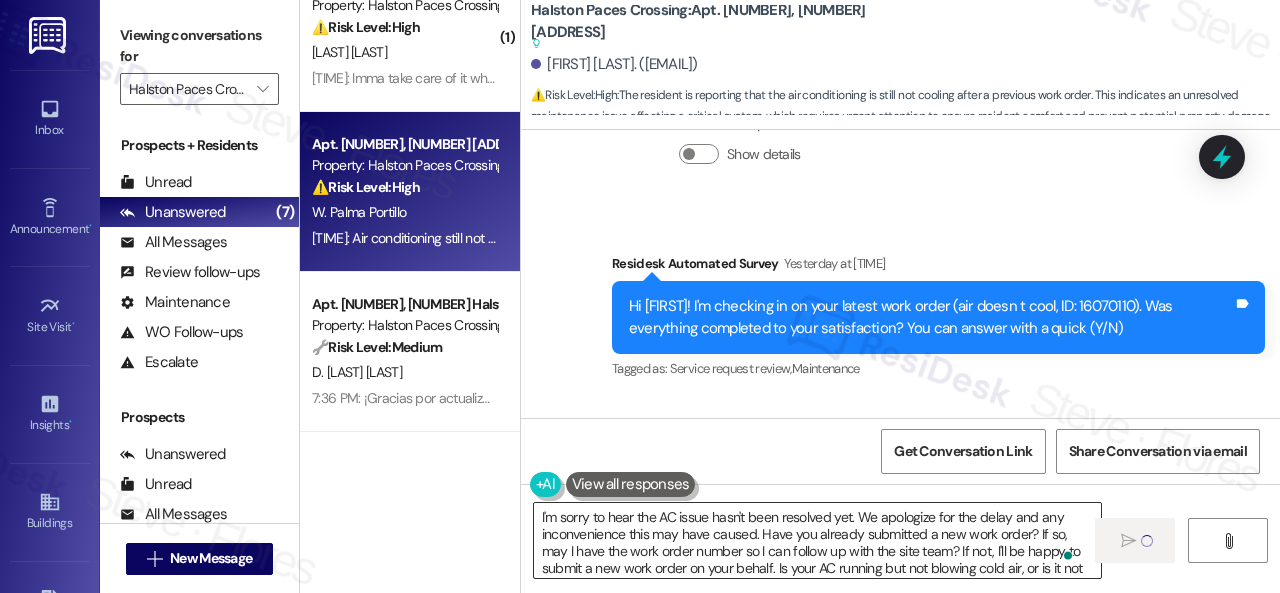 type 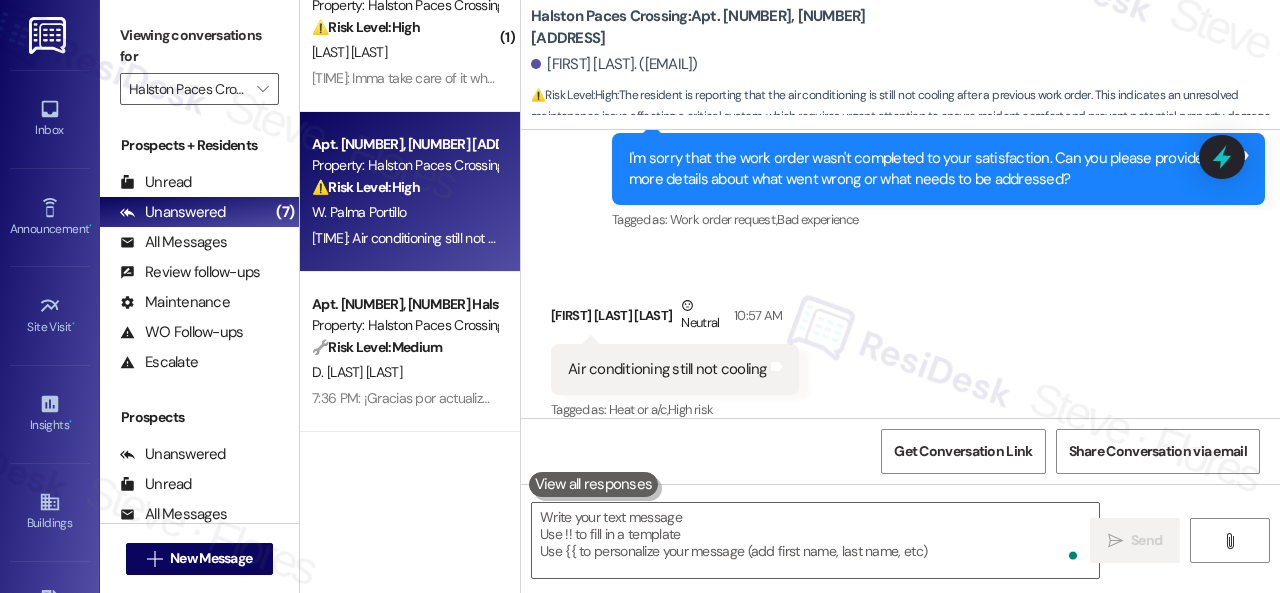 scroll, scrollTop: 7882, scrollLeft: 0, axis: vertical 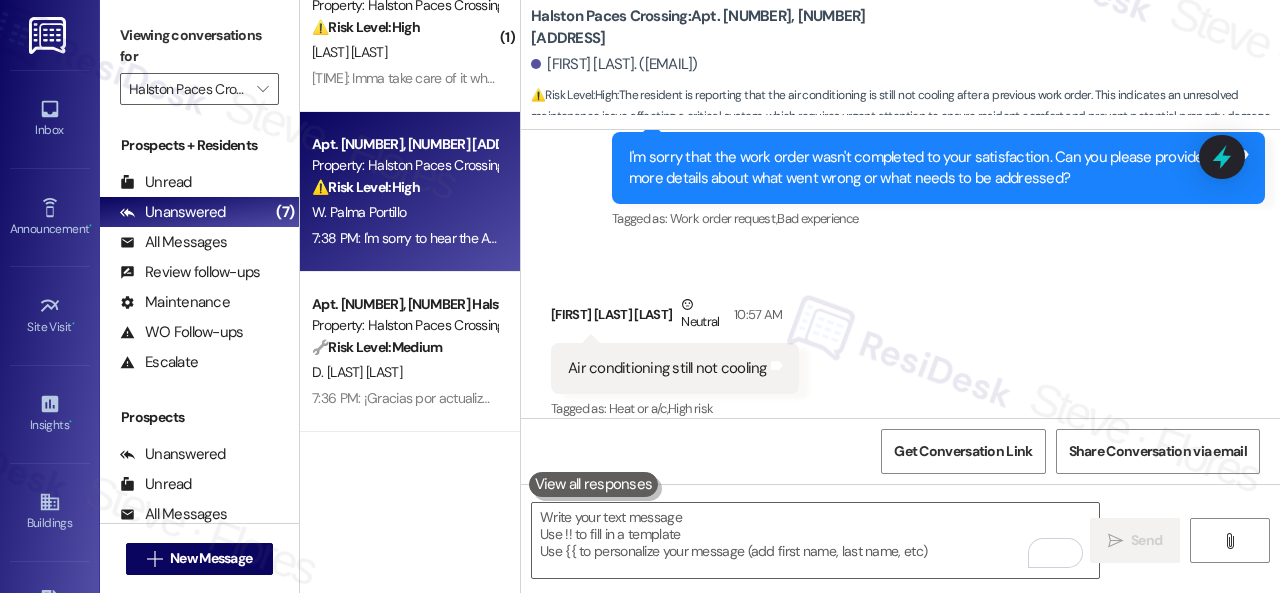 click on "Received via SMS [FIRST] [LAST]   Neutral 10:57 AM Air conditioning still not cooling  Tags and notes Tagged as:   Heat or a/c ,  Click to highlight conversations about Heat or a/c High risk Click to highlight conversations about High risk" at bounding box center (900, 344) 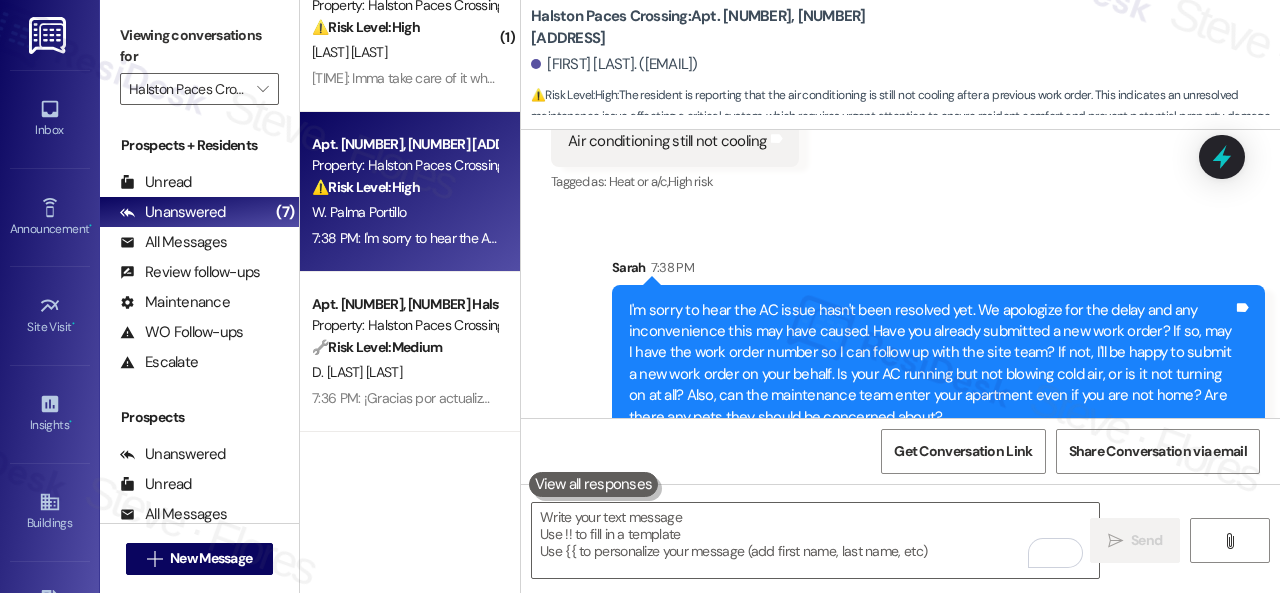 scroll, scrollTop: 8130, scrollLeft: 0, axis: vertical 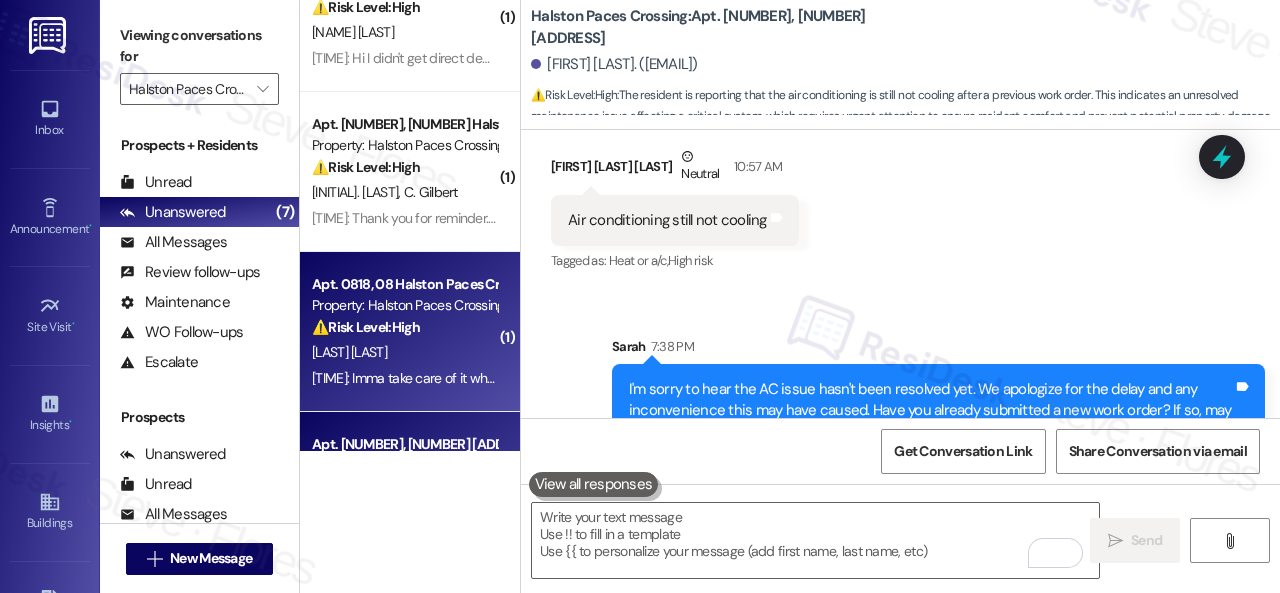 click on "[LAST] [LAST]" at bounding box center (404, 352) 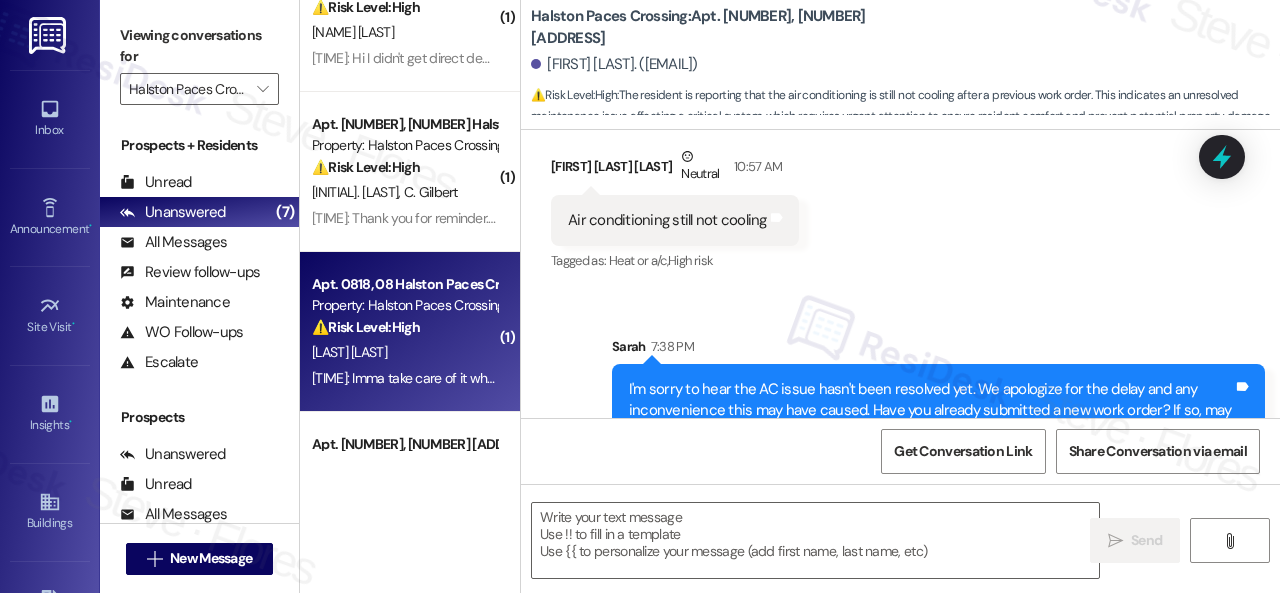 type on "Fetching suggested responses. Please feel free to read through the conversation in the meantime." 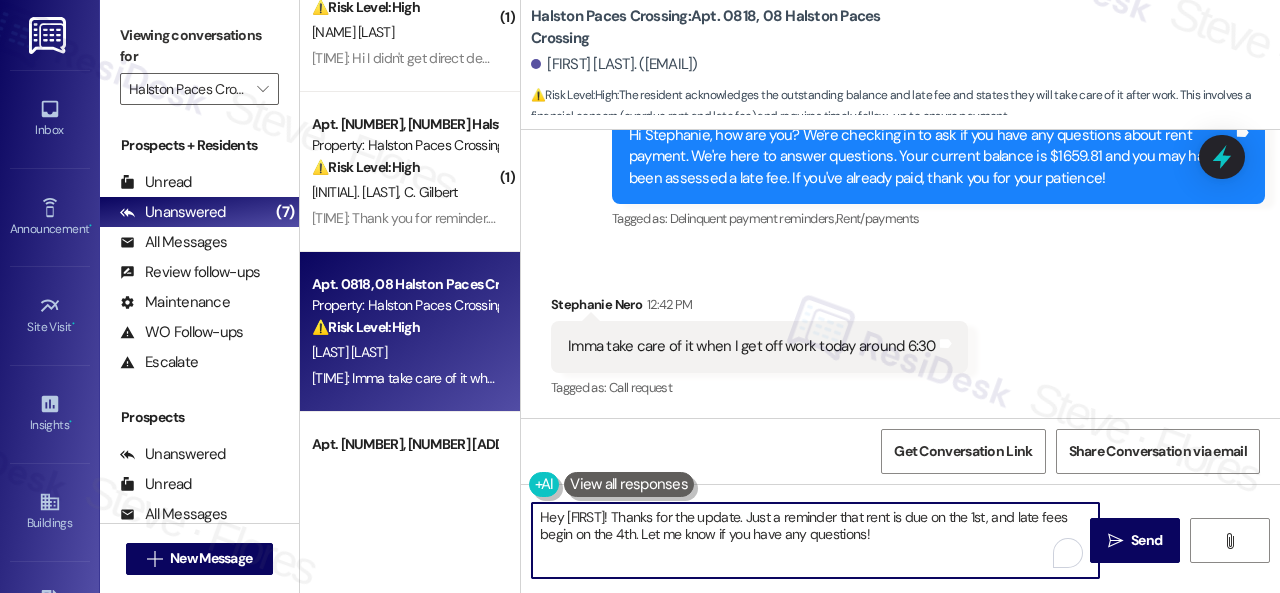 drag, startPoint x: 934, startPoint y: 540, endPoint x: 414, endPoint y: 467, distance: 525.09906 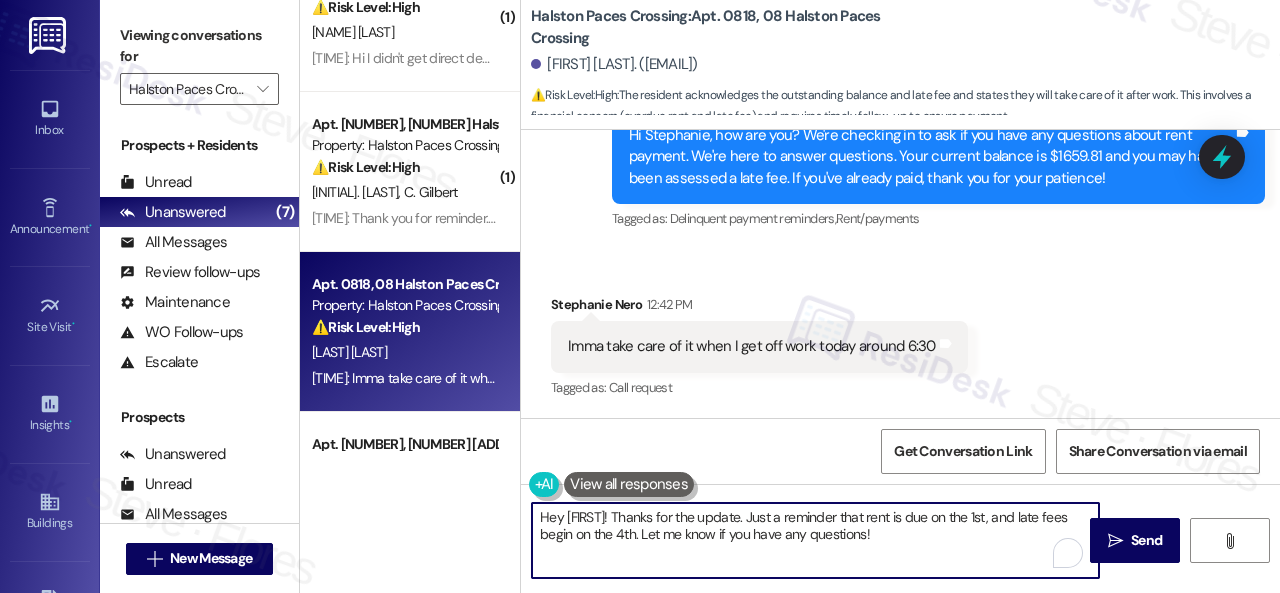 click on "( 1 ) Apt. [NUMBER], [NUMBER] [ADDRESS] Property: [ADDRESS] ⚠️  Risk Level:  High The resident indicates a delay in receiving their direct deposit, which is preventing them from paying rent. This constitutes a financial concern and potential late payment situation, requiring prompt attention. [NAME] [TIME]: Hi I didn't get direct deposit this check it's being mailed. I'm waiting to receive so I can pay my rent. [TIME]: Hi I didn't get direct deposit this check it's being mailed. I'm waiting to receive so I can pay my rent. ( 1 ) Apt. [NUMBER], [ADDRESS] Property: [ADDRESS] ⚠️  Risk Level:  High [NAME] [NAME] [TIME]: Thank you for reminder. We will make payment [AMOUNT] via the resident portal no later than Saturday, [MONTH] [DAY]. As promised by my husband when he spoke to and received approval from [ADDRESS] officer manager.  Apt. [NUMBER], [ADDRESS] Property: [ADDRESS] ⚠️  Risk Level:  High [NAME] High" at bounding box center (790, 296) 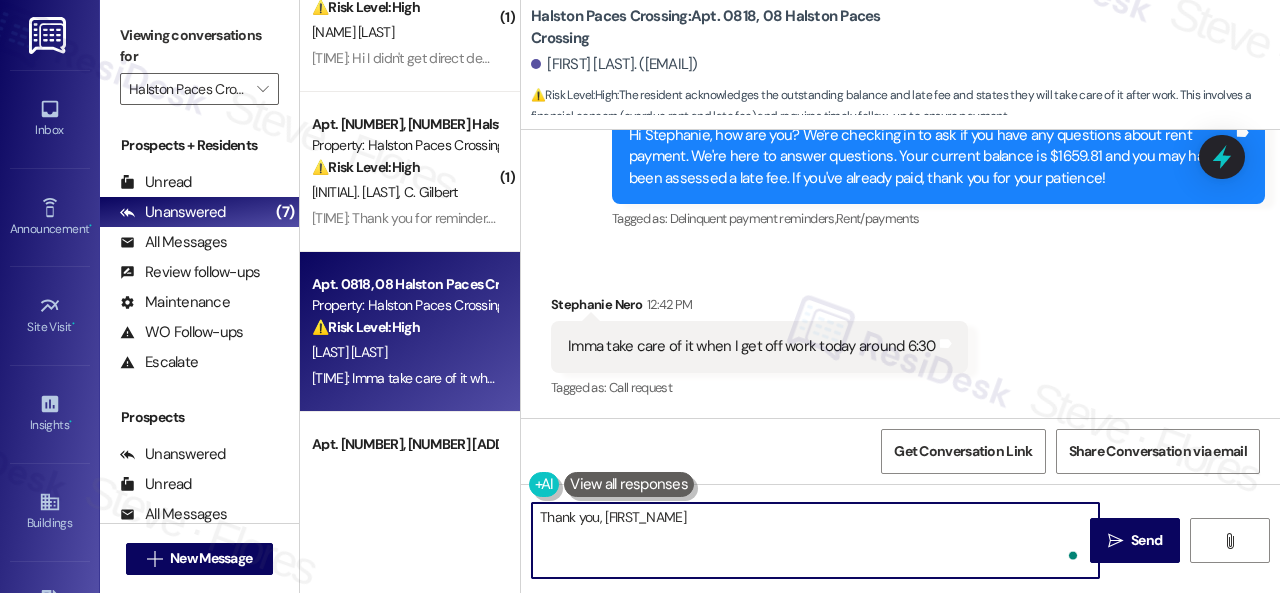 type on "Thank you, Stephanie!" 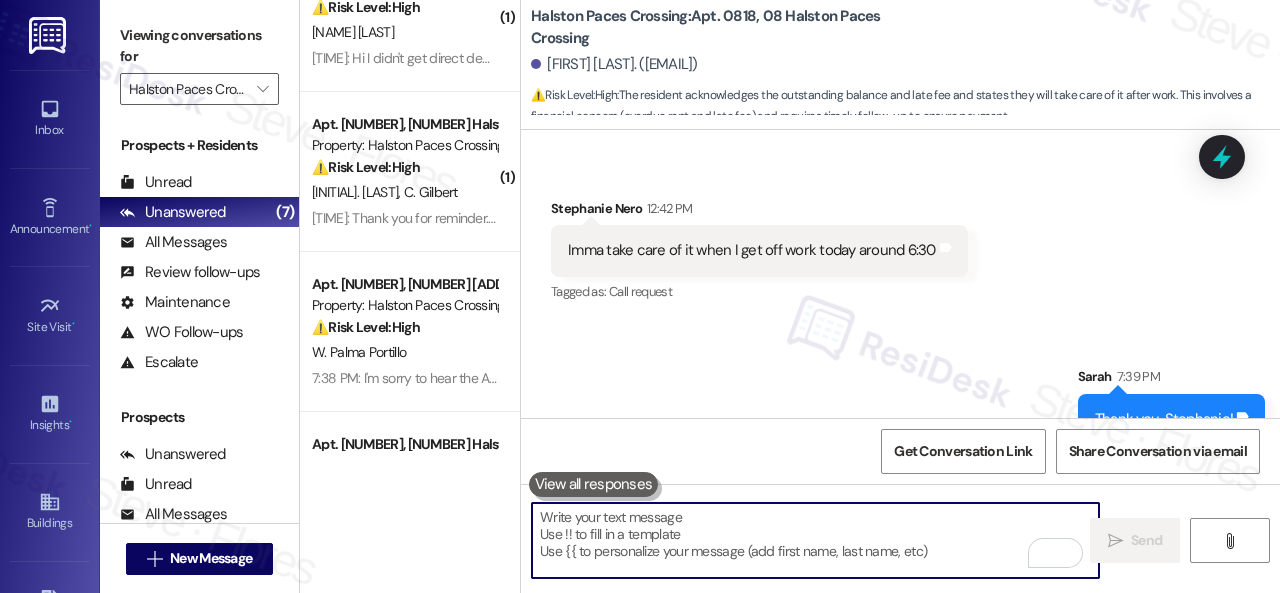 scroll, scrollTop: 24972, scrollLeft: 0, axis: vertical 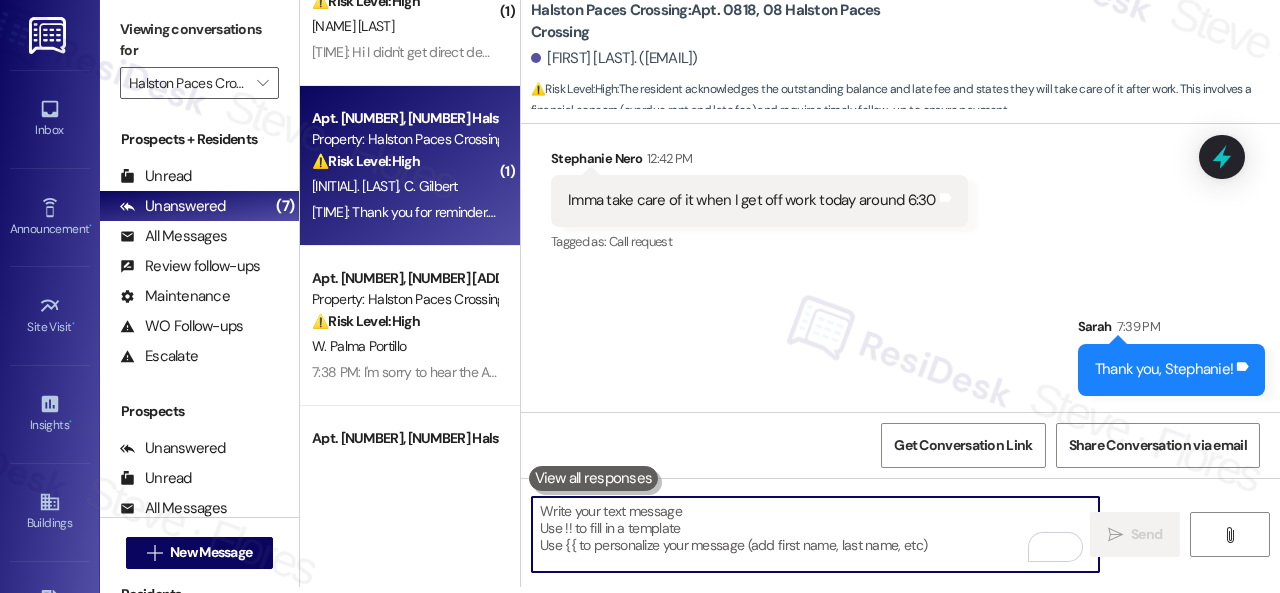 type 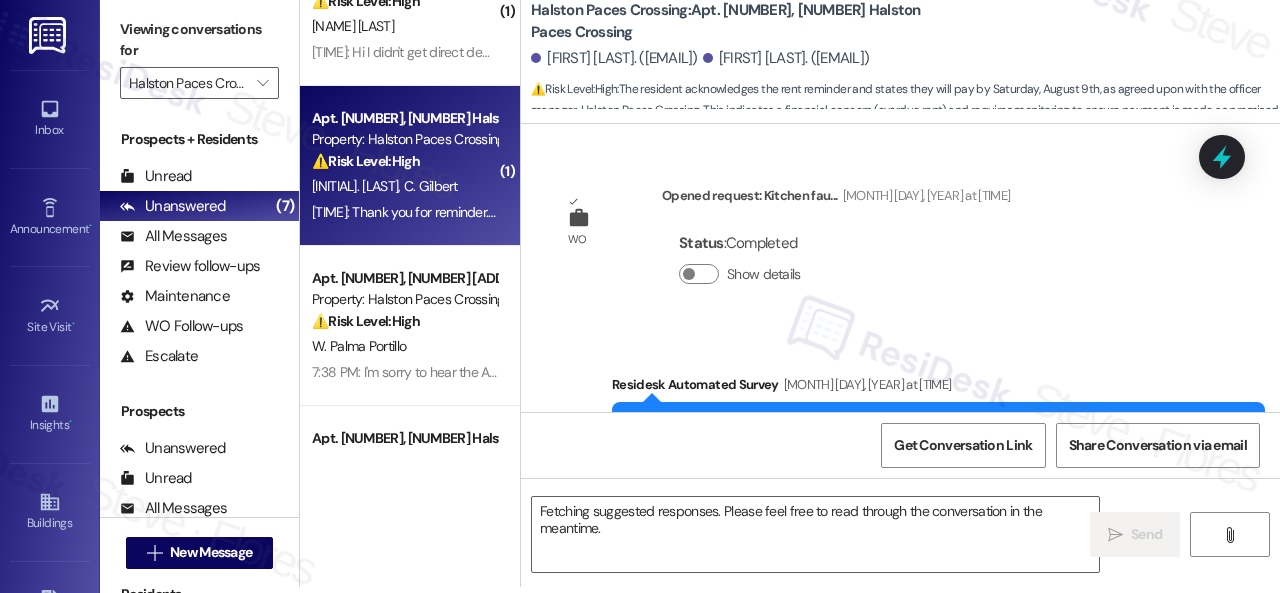 scroll, scrollTop: 0, scrollLeft: 0, axis: both 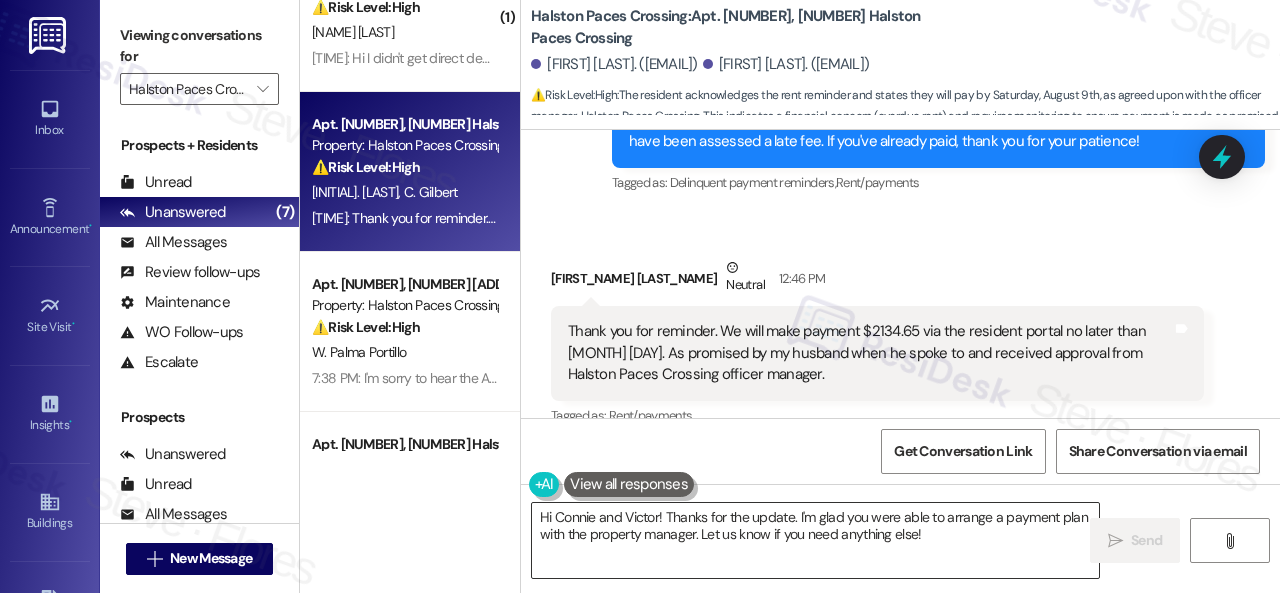 click on "Hi Connie and Victor! Thanks for the update. I'm glad you were able to arrange a payment plan with the property manager. Let us know if you need anything else!" at bounding box center (815, 540) 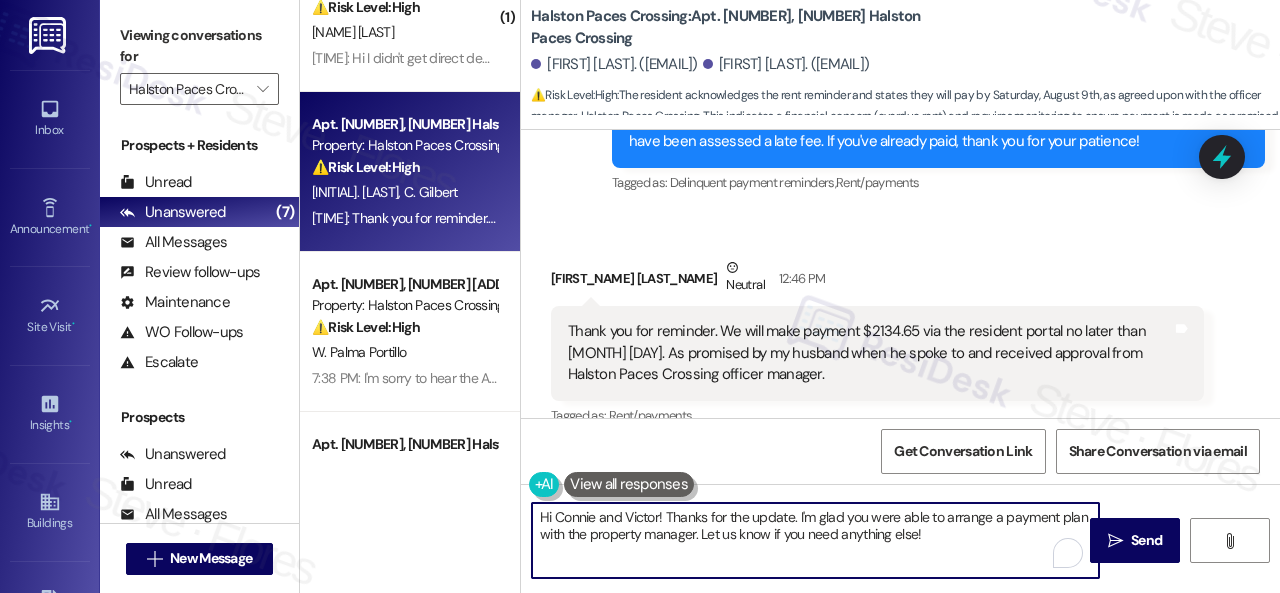 paste on "No worries. Please disregard the reminder message if you have already spoken with someone from the site team regarding your late payment. Thank you" 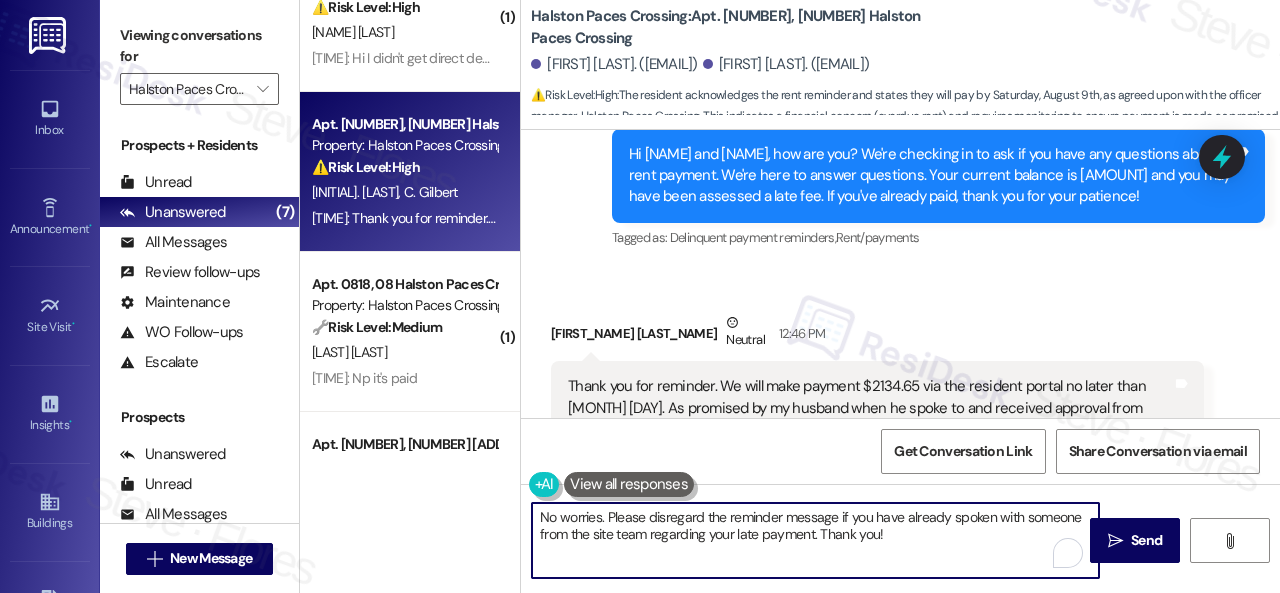 scroll, scrollTop: 14092, scrollLeft: 0, axis: vertical 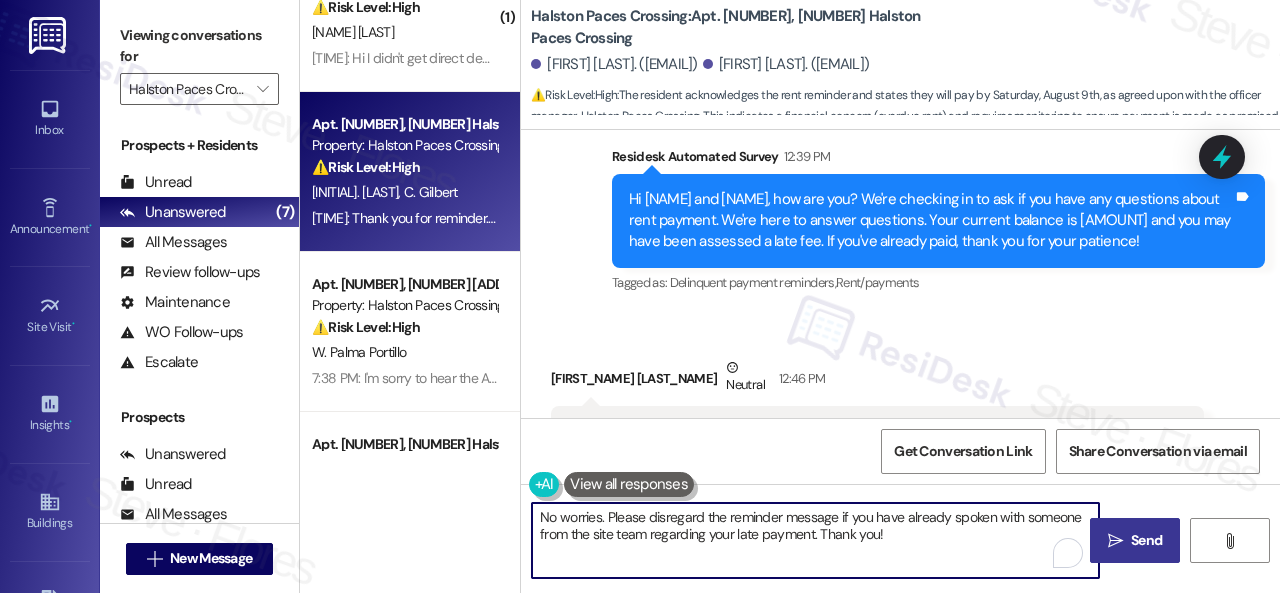 type on "No worries. Please disregard the reminder message if you have already spoken with someone from the site team regarding your late payment. Thank you!" 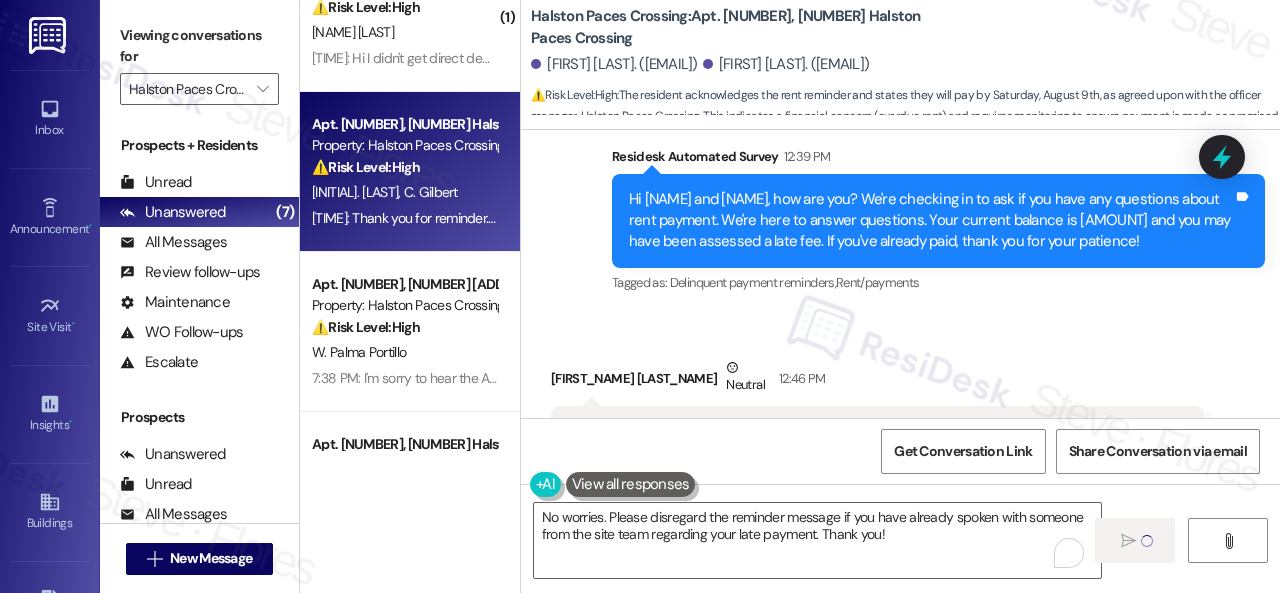 type 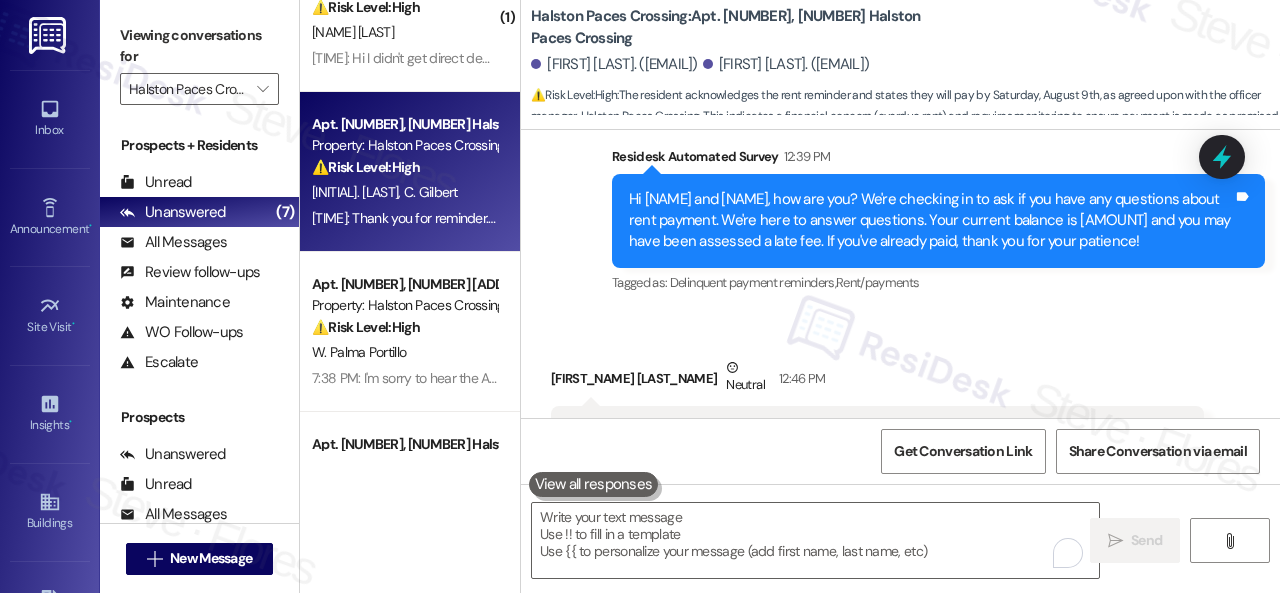 scroll, scrollTop: 14492, scrollLeft: 0, axis: vertical 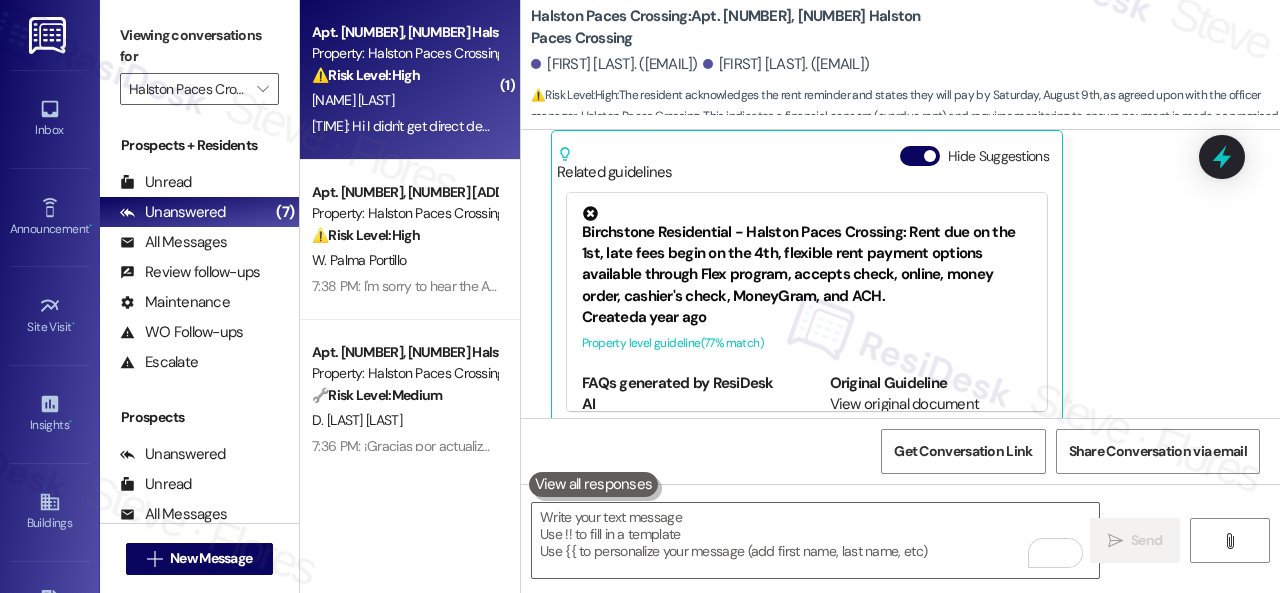 click on "[NAME] [LAST]" at bounding box center (404, 100) 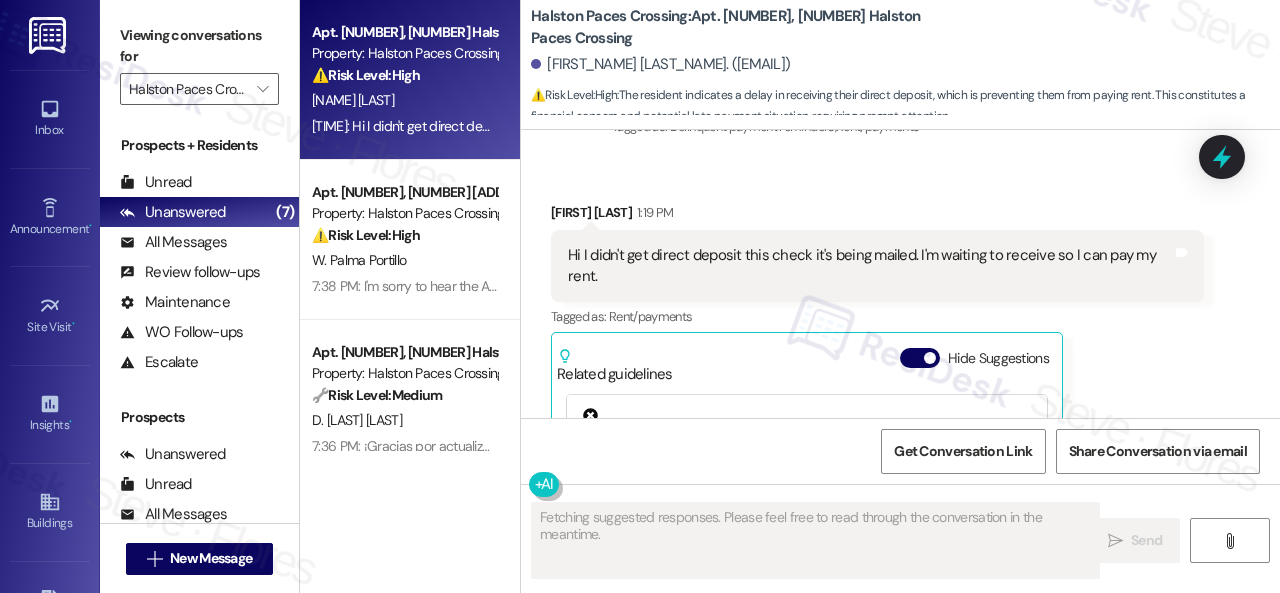 scroll, scrollTop: 10029, scrollLeft: 0, axis: vertical 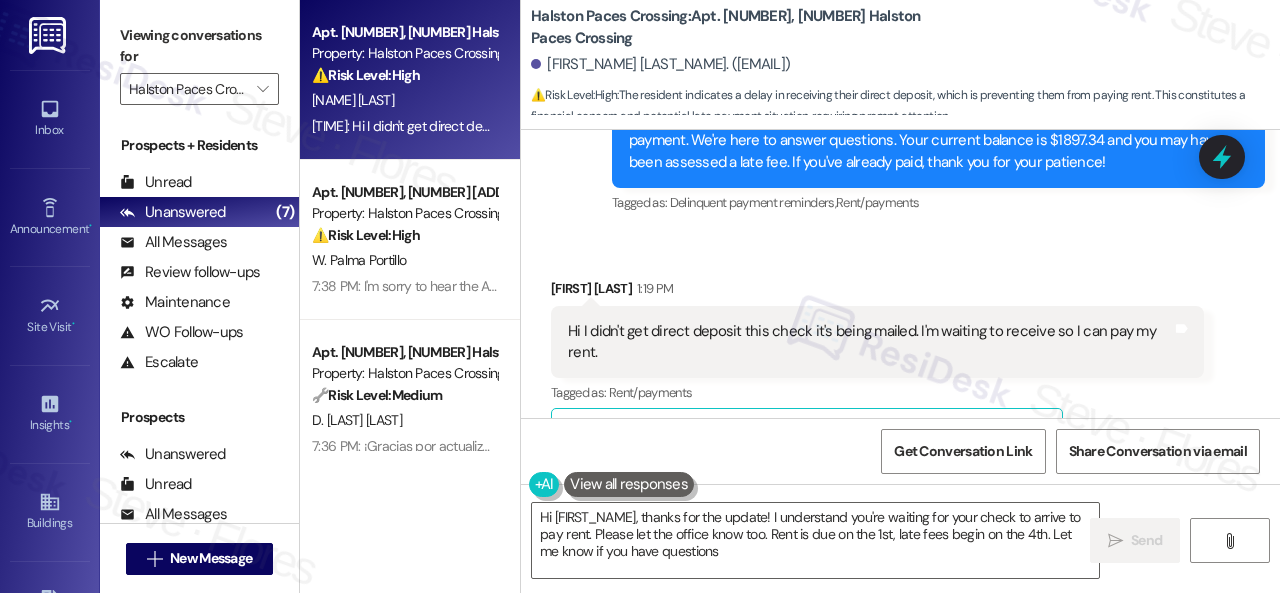 type on "Hi {{first_name}}, thanks for the update! I understand you're waiting for your check to arrive to pay rent. Please let the office know too. Rent is due on the 1st, late fees begin on the 4th. Let me know if you have questions!" 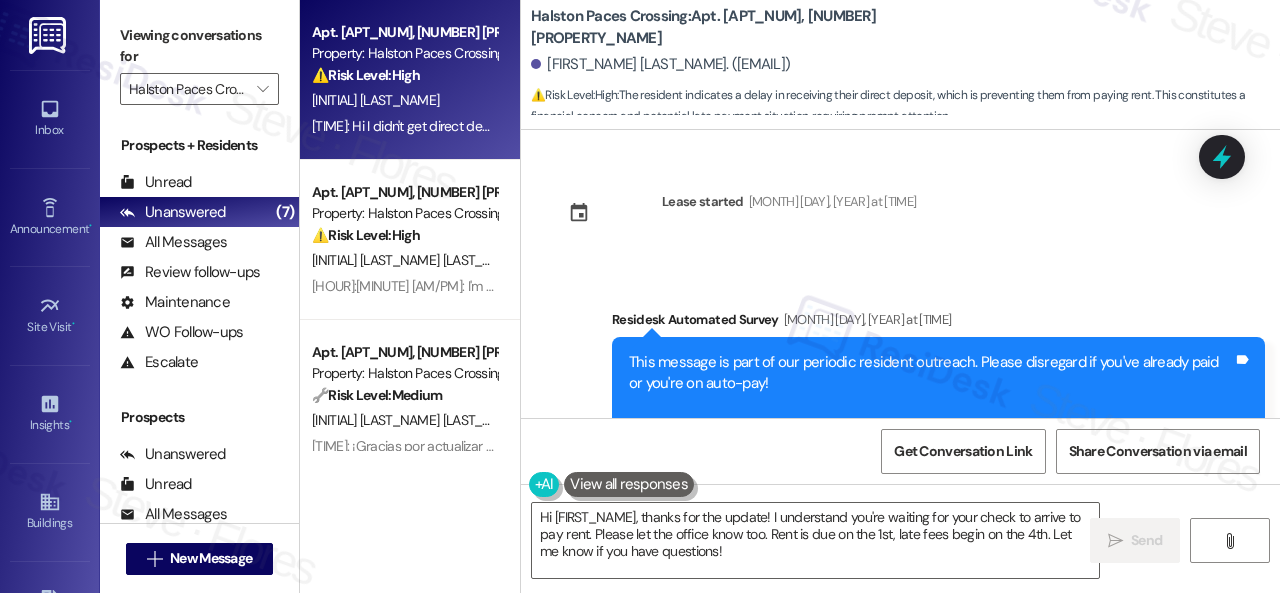 scroll, scrollTop: 0, scrollLeft: 0, axis: both 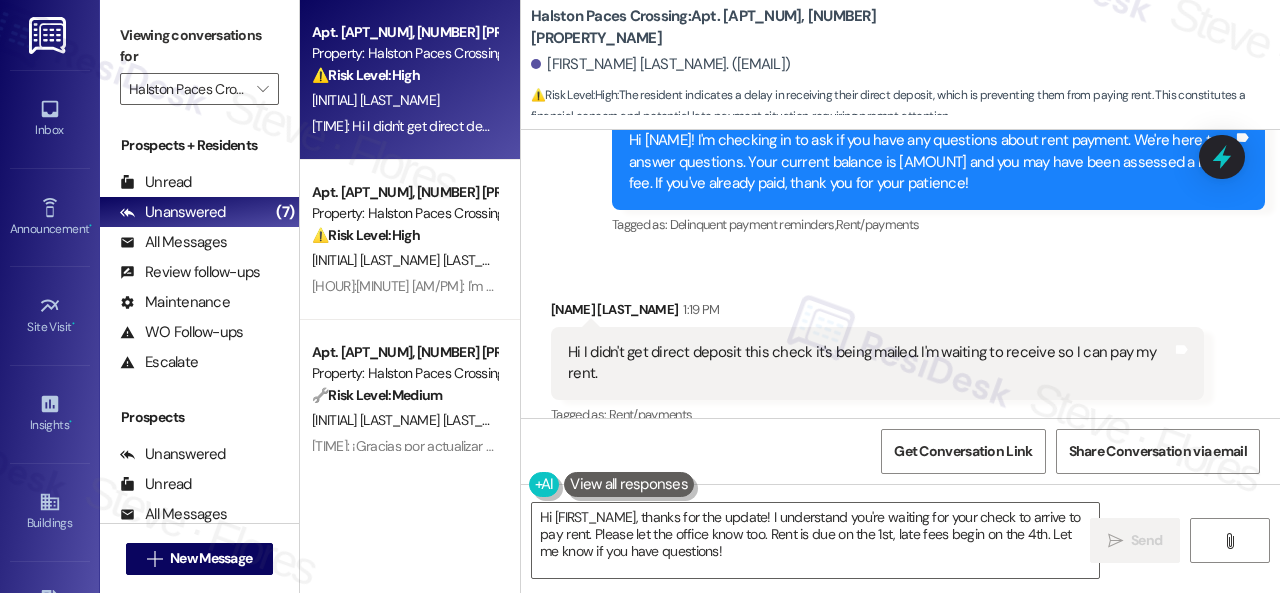 click on "Received via SMS [FIRST] [LAST] [TIME]: Hi I didn't get direct deposit this check it's being mailed. I'm waiting to receive so I can pay my rent. Tags and notes Tagged as: Rent/payments Click to highlight conversations about Rent/payments Related guidelines Hide Suggestions Birchstone Residential - Birchstone Residential - All properties: Residents should visit Portal.ConfirmInsurance.com or email [EMAIL] to update renter's insurance records and confirm coverage. Created a year ago Account level guideline ( 69 % match) FAQs generated by ResiDesk AI How can I update my renter's insurance records? You can visit Portal.ConfirmInsurance.com to update your records or email [EMAIL] for help. How can I confirm if I have renter's insurance coverage? You can confirm your coverage by visiting Portal.ConfirmInsurance.com or emailing [EMAIL]. Who manages the renter's insurance compliance and documentation? Original Guideline http://res.cl…" at bounding box center [877, 512] 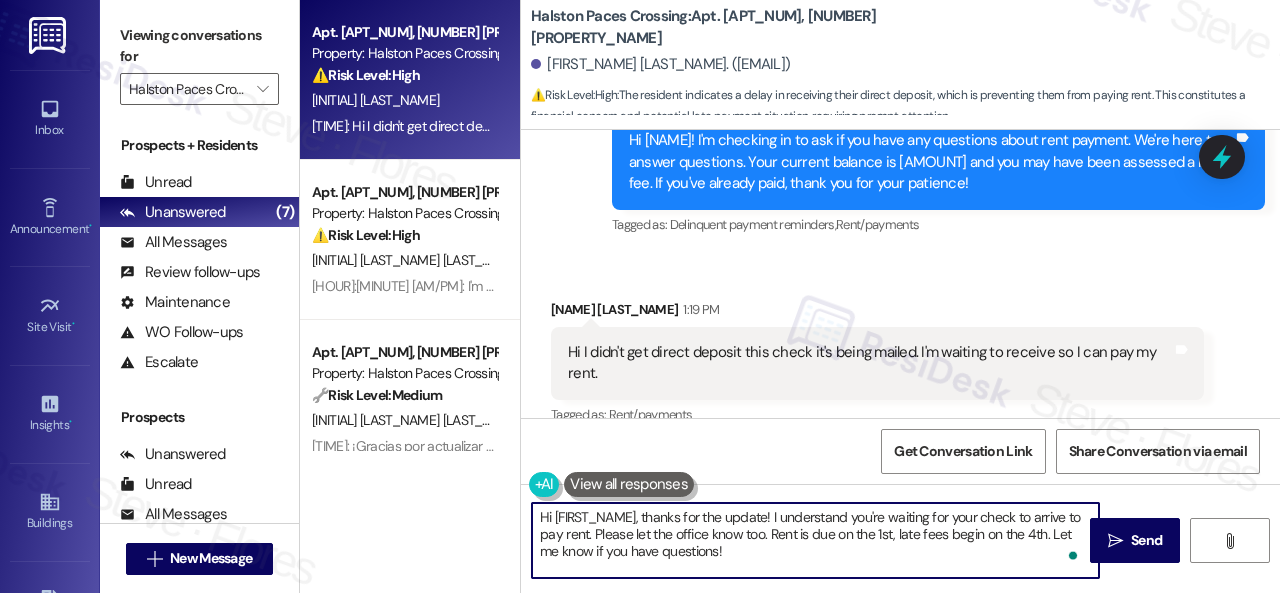drag, startPoint x: 753, startPoint y: 549, endPoint x: 484, endPoint y: 493, distance: 274.76718 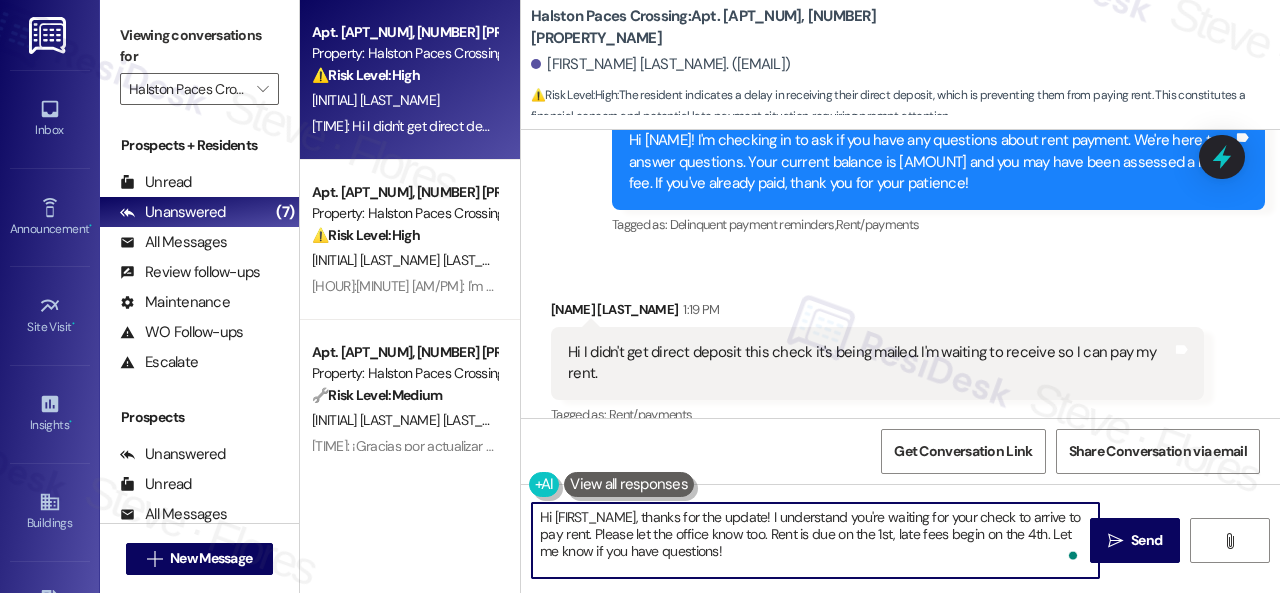 click on "Apt. [APT_NUM], [NUMBER] [PROPERTY_NAME] Property: [PROPERTY_NAME] ⚠️ Risk Level: [RISK_LEVEL] The resident indicates a delay in receiving their direct deposit, which is preventing them from paying rent. This constitutes a financial concern and potential late payment situation, requiring prompt attention. [INITIAL] [LAST_NAME] [TIME]: Hi I didn't get direct deposit this check it's being mailed. I'm waiting to receive so I can pay my rent. [TIME]: Hi I didn't get direct deposit this check it's being mailed. I'm waiting to receive so I can pay my rent. Apt. [APT_NUM], [NUMBER] [PROPERTY_NAME] Property: [PROPERTY_NAME] ⚠️ Risk Level: [RISK_LEVEL] The resident is reporting that the air conditioning is still not cooling after a previous work order. This indicates an unresolved maintenance issue affecting a critical system, which requires urgent attention to ensure resident comfort and prevent potential property damage. [INITIAL] [LAST_NAME] Apt. [APT_NUM], [NUMBER] [PROPERTY_NAME] Property: [PROPERTY_NAME] 🔧 [RISK_LEVEL]" at bounding box center (790, 296) 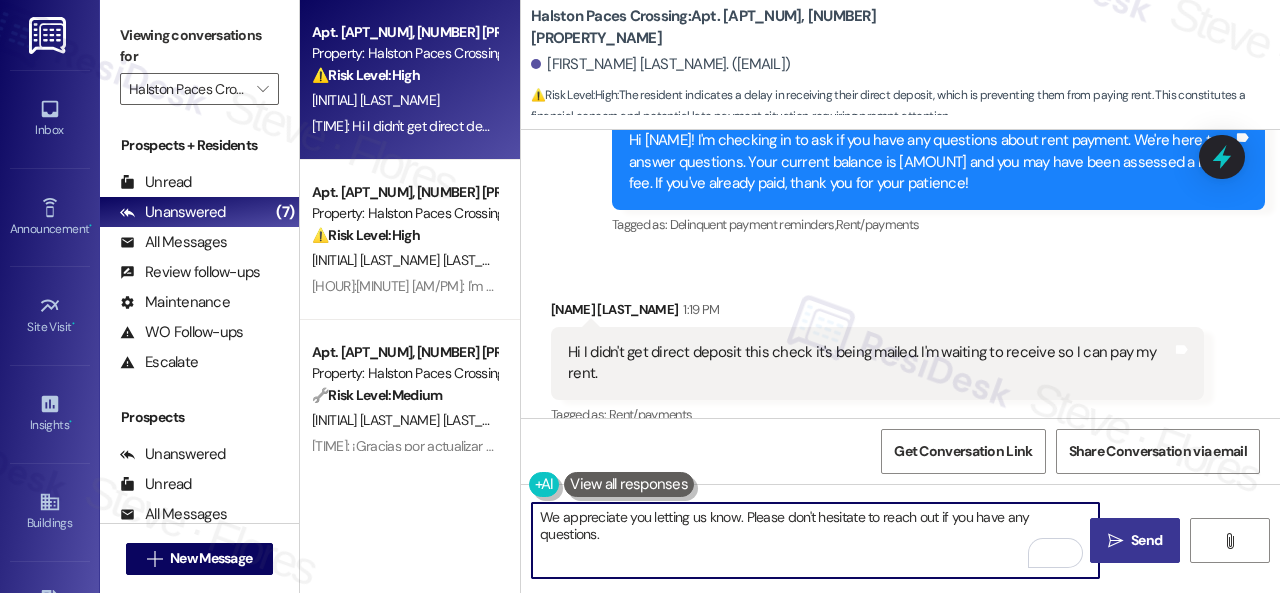 type on "We appreciate you letting us know. Please don't hesitate to reach out if you have any questions." 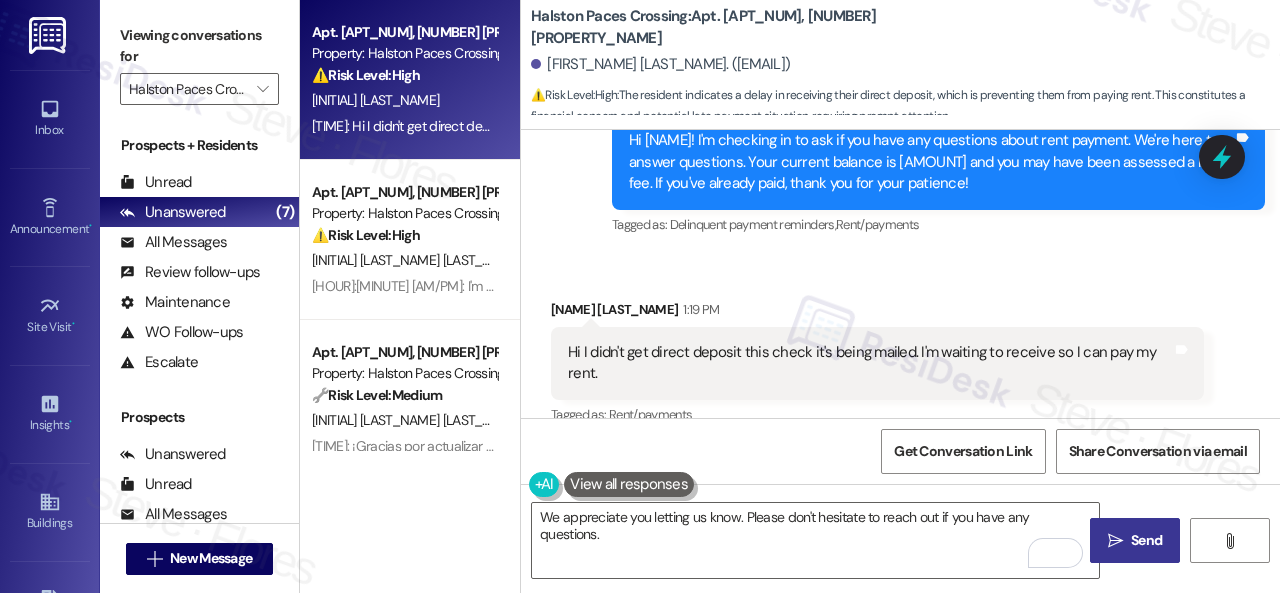 click on "Send" at bounding box center [1146, 540] 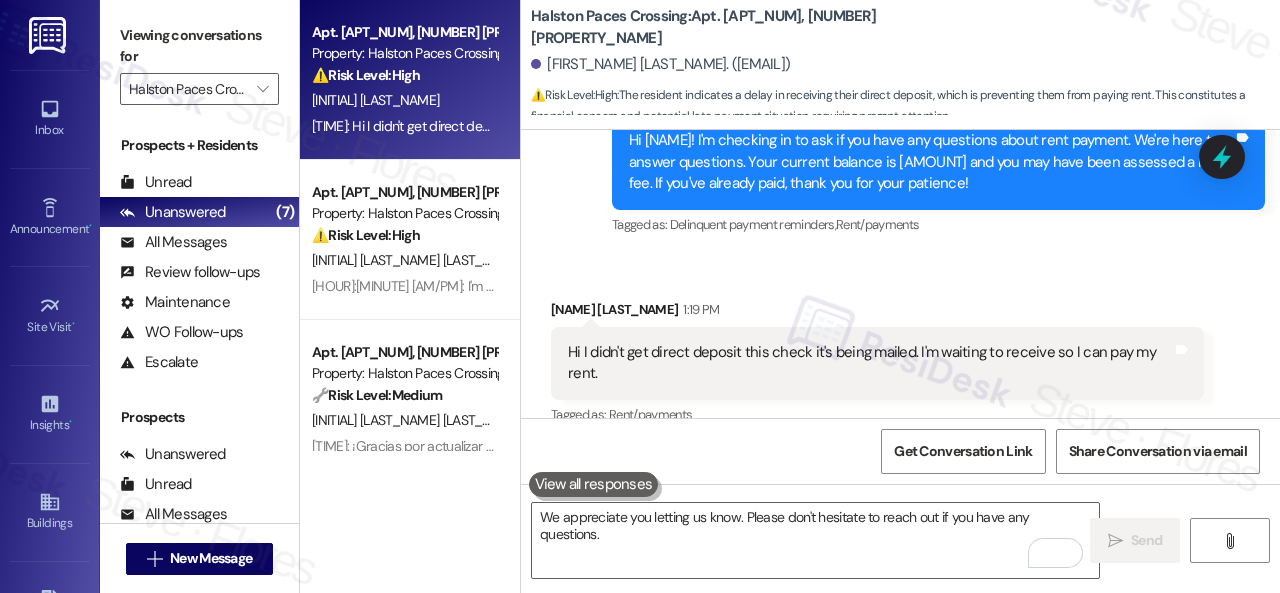scroll, scrollTop: 10329, scrollLeft: 0, axis: vertical 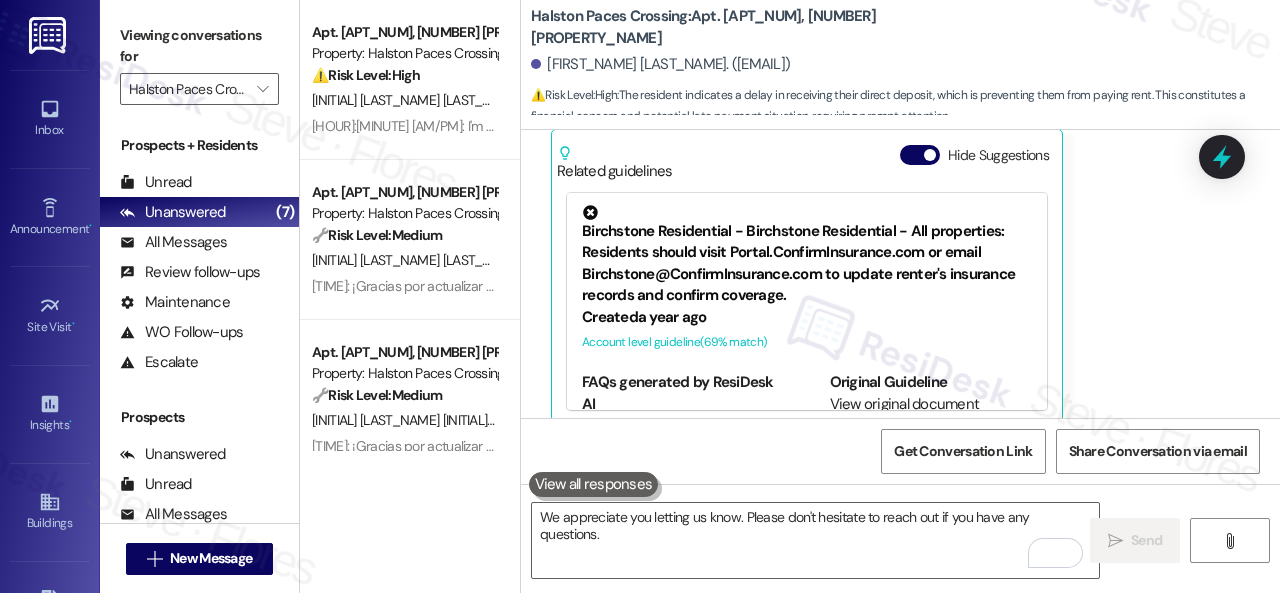 click on "Received via SMS [FIRST] [LAST] [TIME]: Hi I didn't get direct deposit this check it's being mailed. I'm waiting to receive so I can pay my rent. Tags and notes Tagged as: Rent/payments Click to highlight conversations about Rent/payments Related guidelines Hide Suggestions Birchstone Residential - Birchstone Residential - All properties: Residents should visit Portal.ConfirmInsurance.com or email [EMAIL] to update renter's insurance records and confirm coverage. Created a year ago Account level guideline ( 69 % match) FAQs generated by ResiDesk AI How can I update my renter's insurance records? You can visit Portal.ConfirmInsurance.com to update your records or email [EMAIL] for help. How can I confirm if I have renter's insurance coverage? You can confirm your coverage by visiting Portal.ConfirmInsurance.com or emailing [EMAIL]. Who manages the renter's insurance compliance and documentation? Original Guideline http://res.cl…" at bounding box center (900, 197) 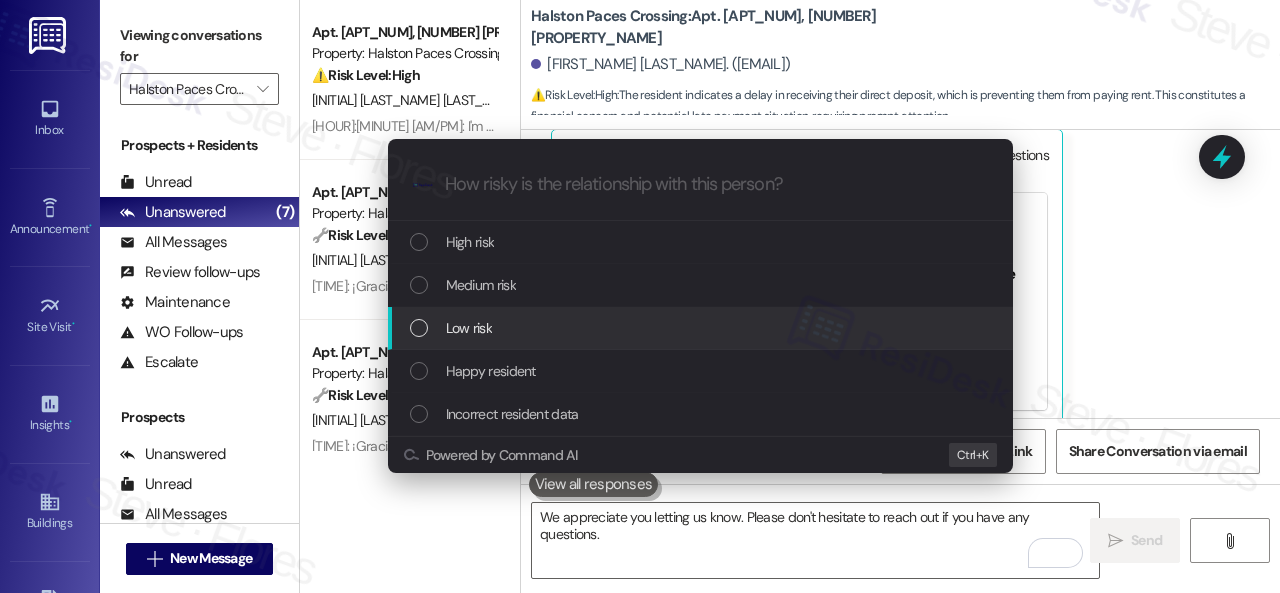 click on "Low risk" at bounding box center (469, 328) 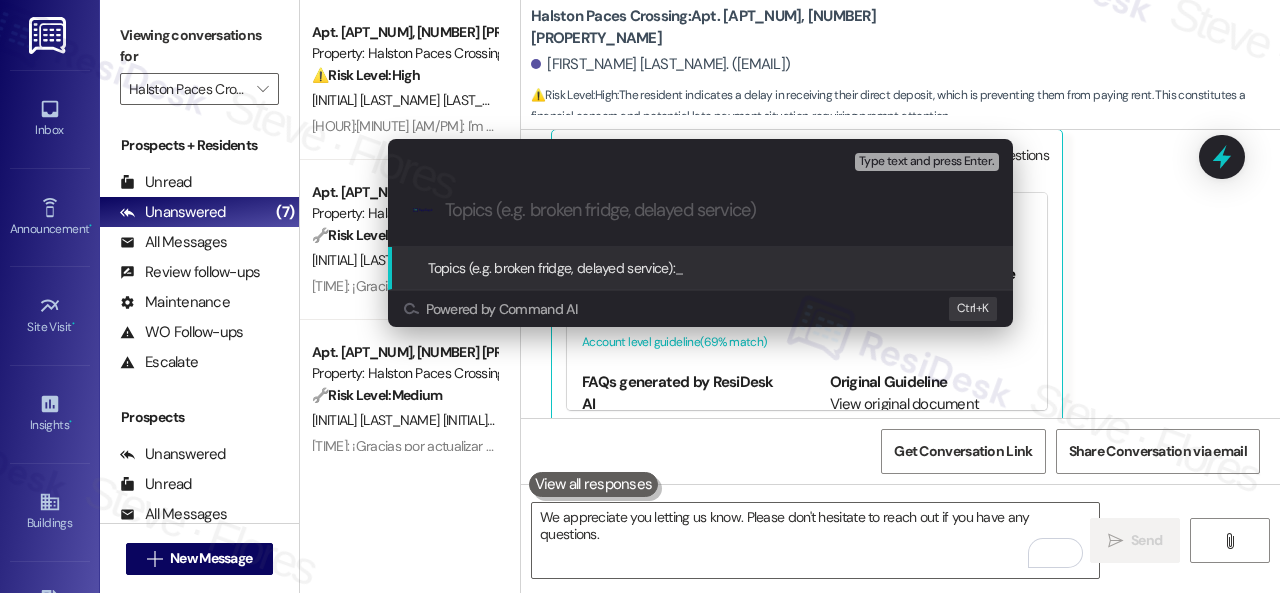 paste on "Late payment notice." 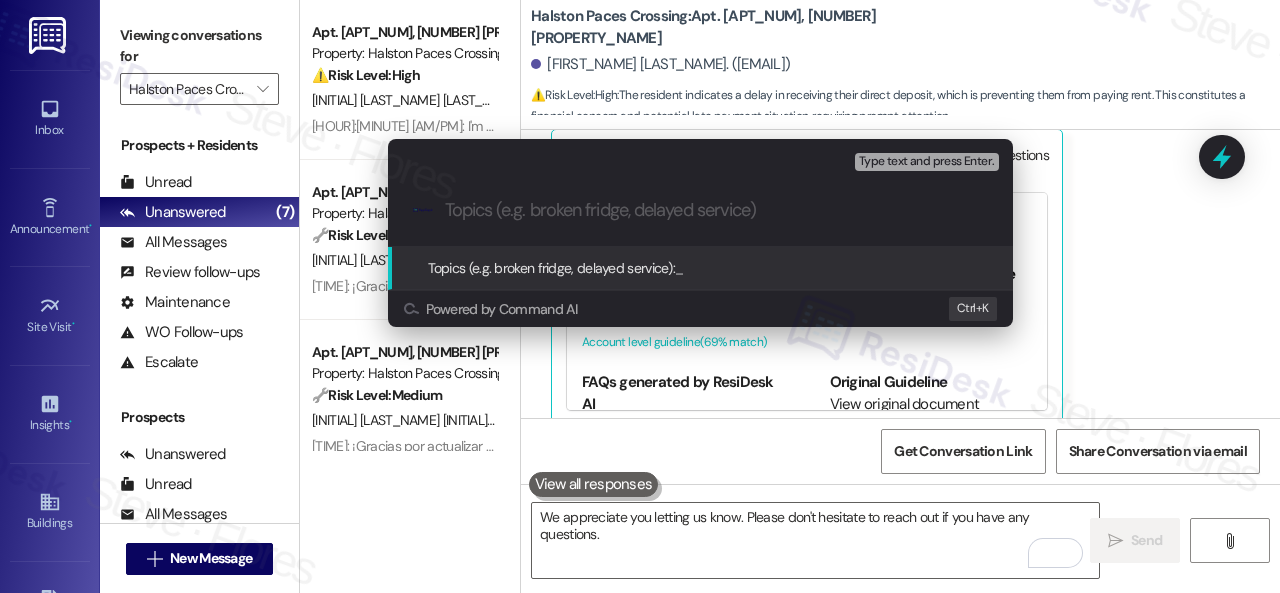type on "Late payment notice." 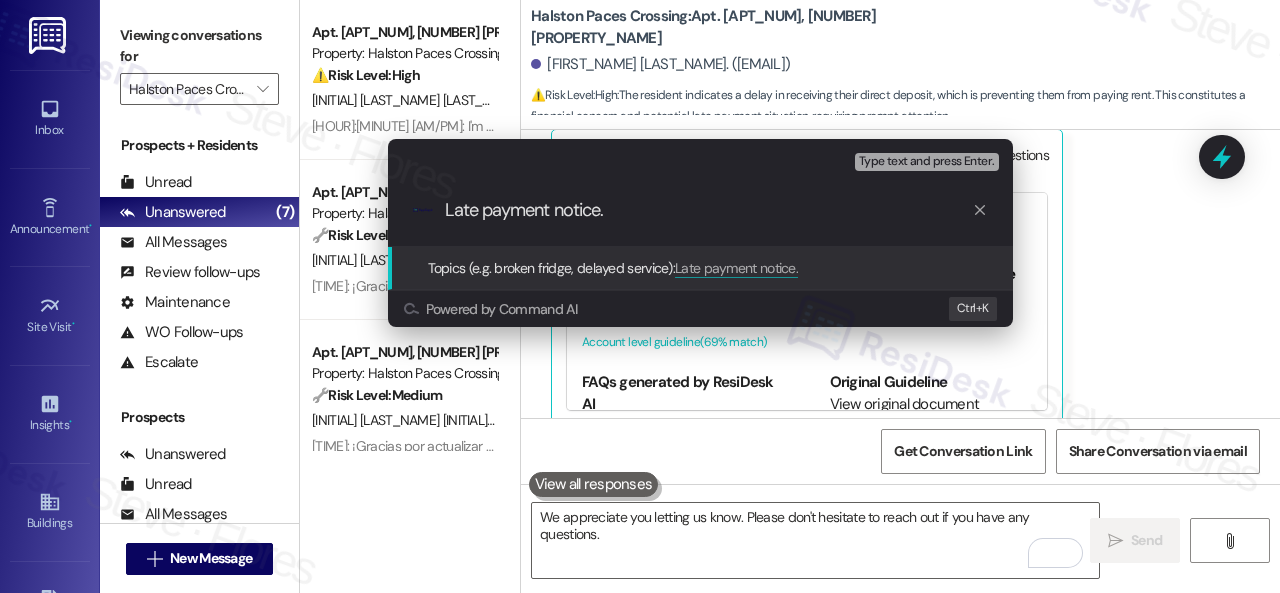 type 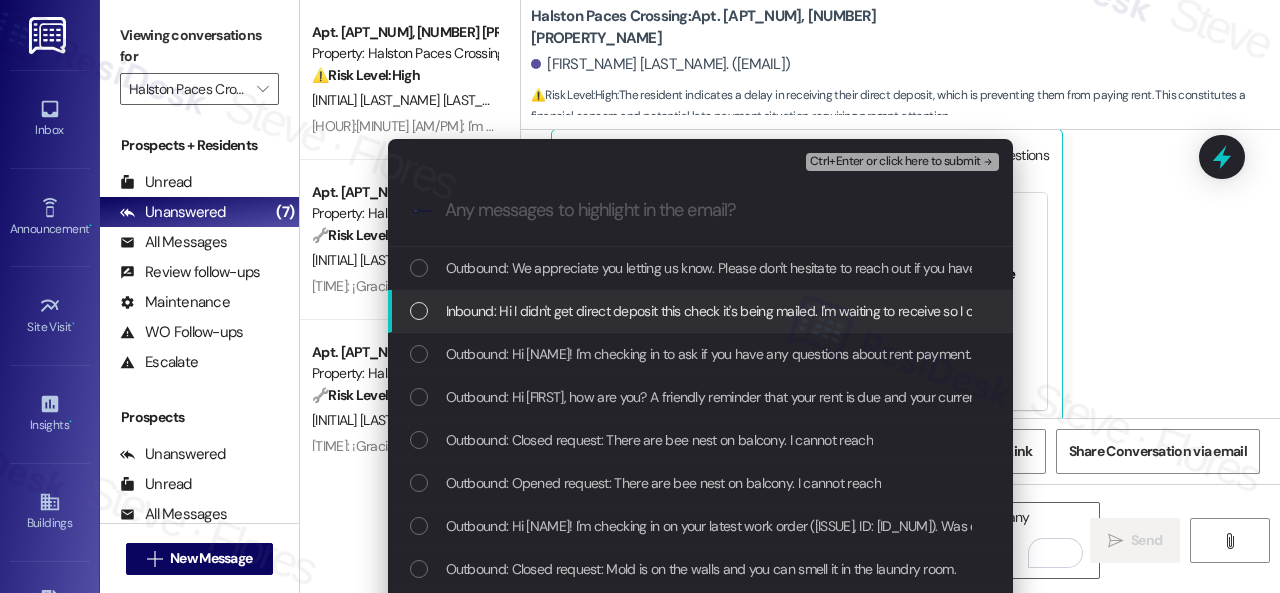 click on "Inbound: Hi I didn't get direct deposit this check it's being mailed. I'm waiting to receive so I can pay my rent." at bounding box center (755, 311) 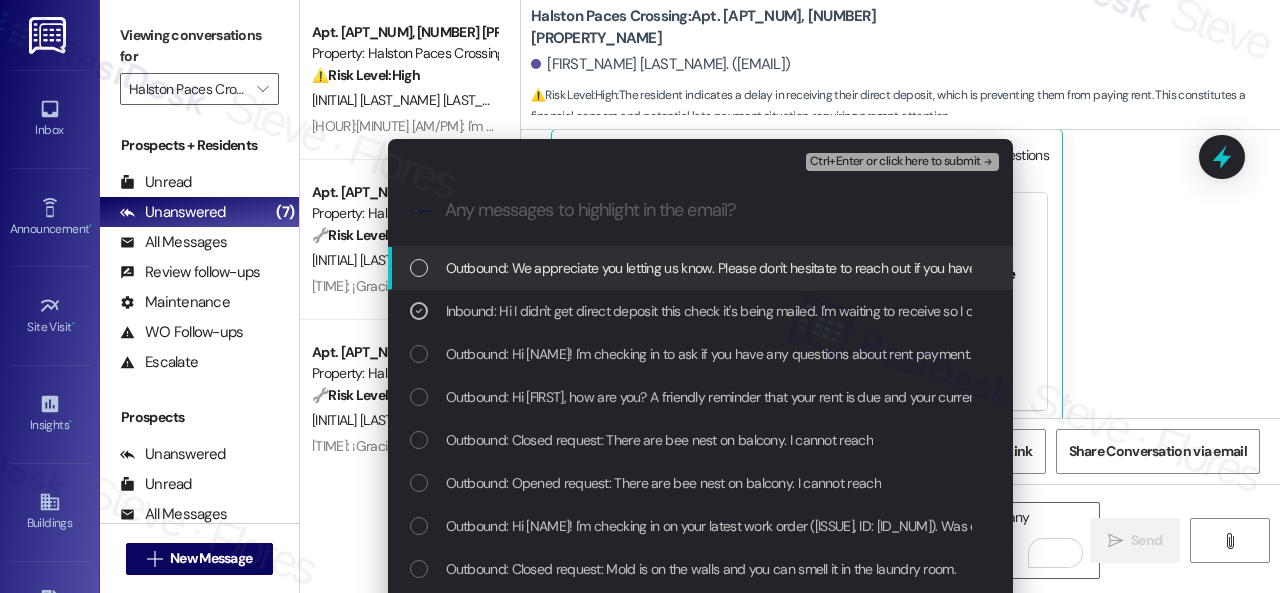 click on "Ctrl+Enter or click here to submit" at bounding box center (895, 162) 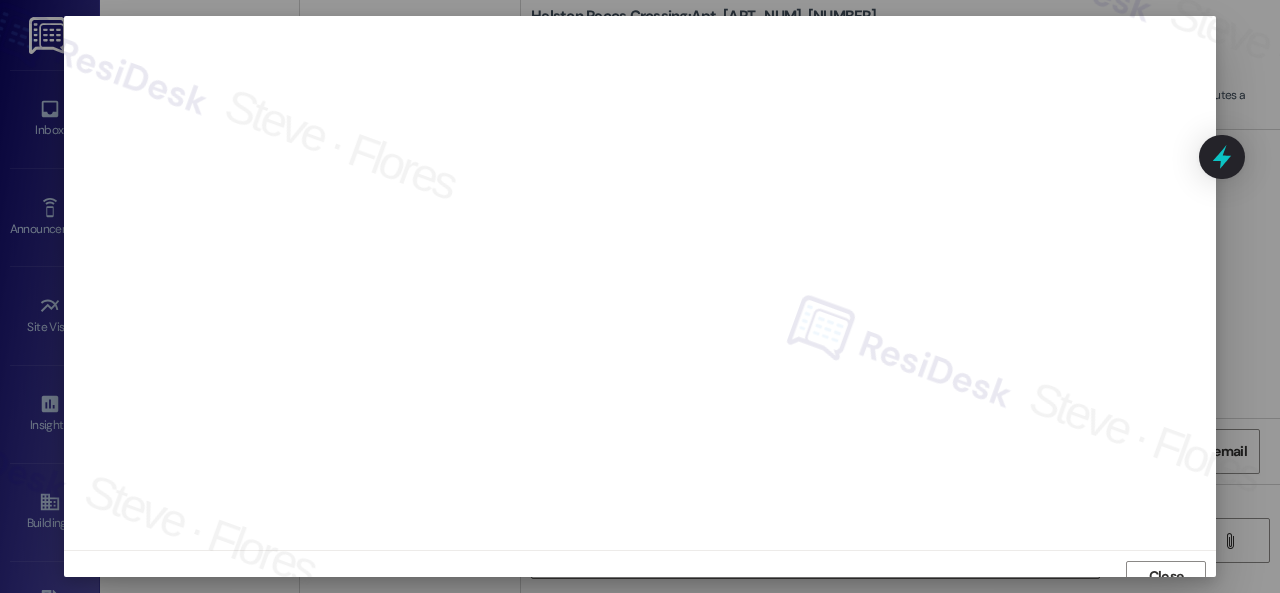 scroll, scrollTop: 15, scrollLeft: 0, axis: vertical 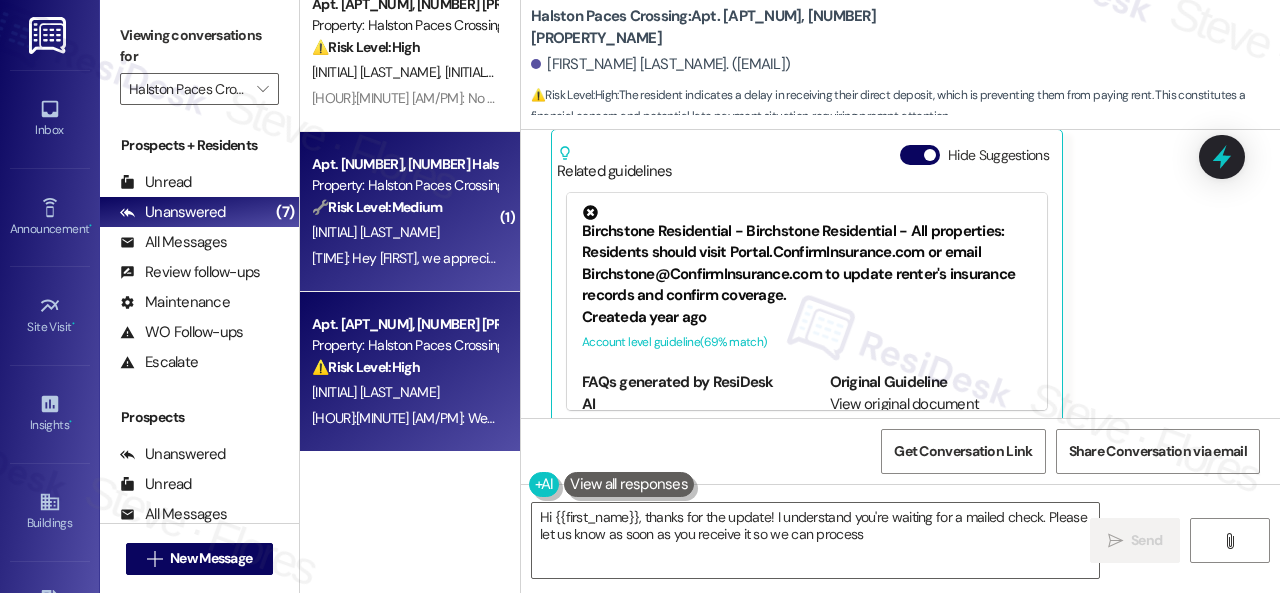 type on "Hi {{first_name}}, thanks for the update! I understand you're waiting for a mailed check. Please let us know as soon as you receive it so we can process your" 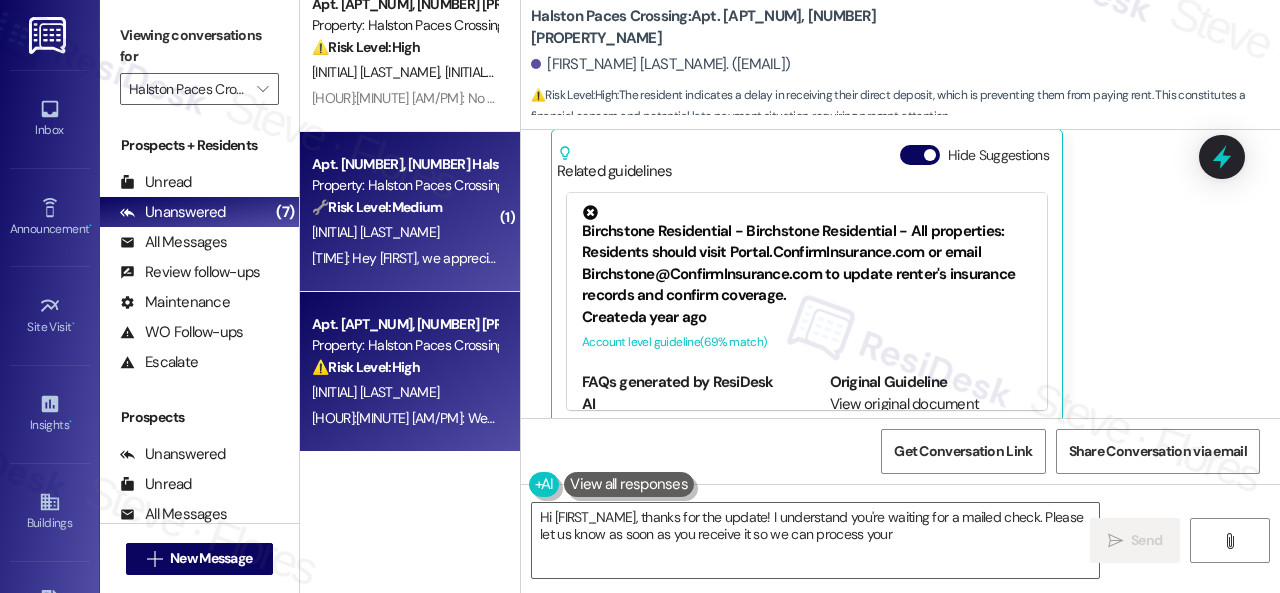 click on "[LAST] [LAST]" at bounding box center [404, 232] 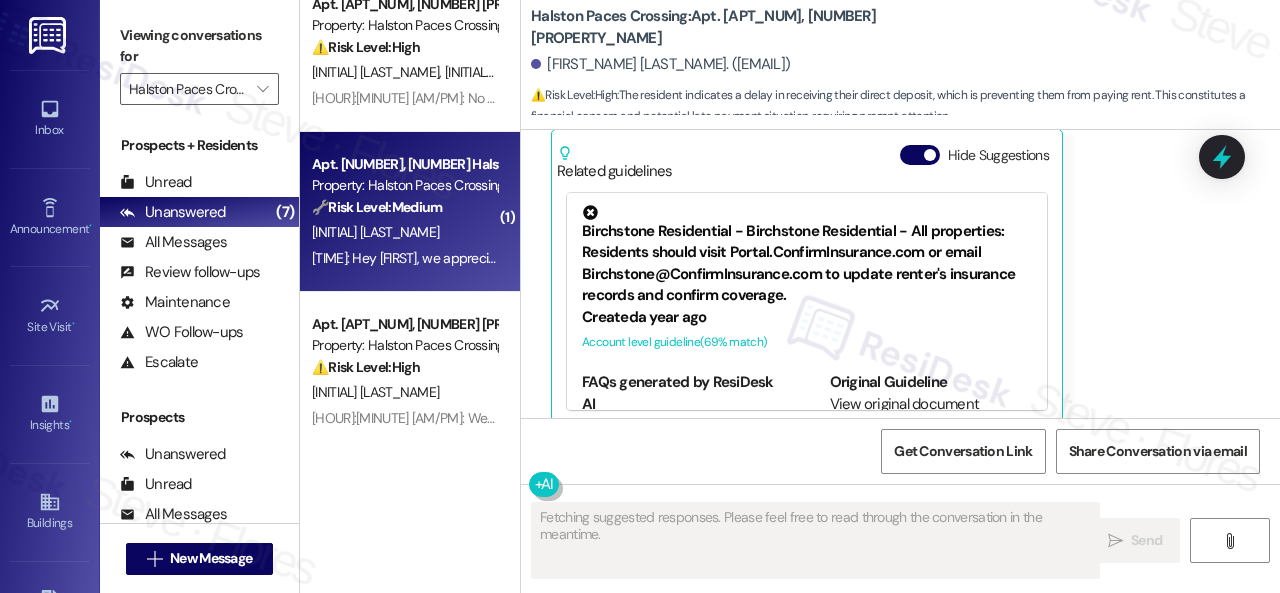 type on "Hi {{first_name}}, thanks for the update! I understand you're waiting for a mailed check. Please let us know as soon as you receive it so we can process your rent payment. We're happy" 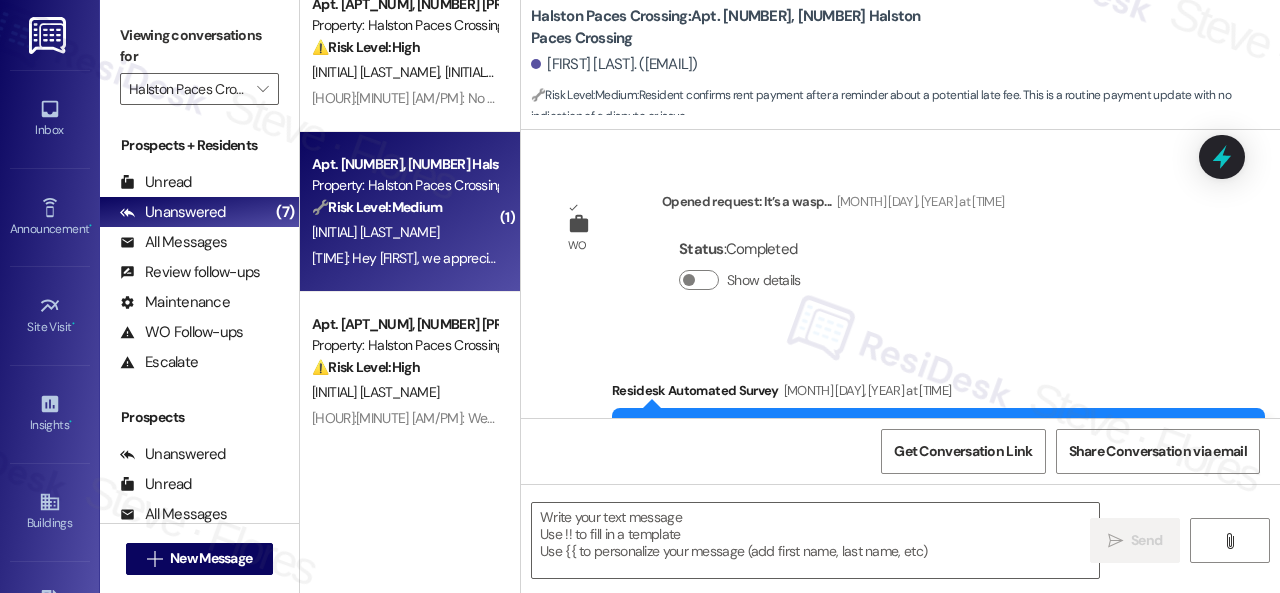 scroll, scrollTop: 25360, scrollLeft: 0, axis: vertical 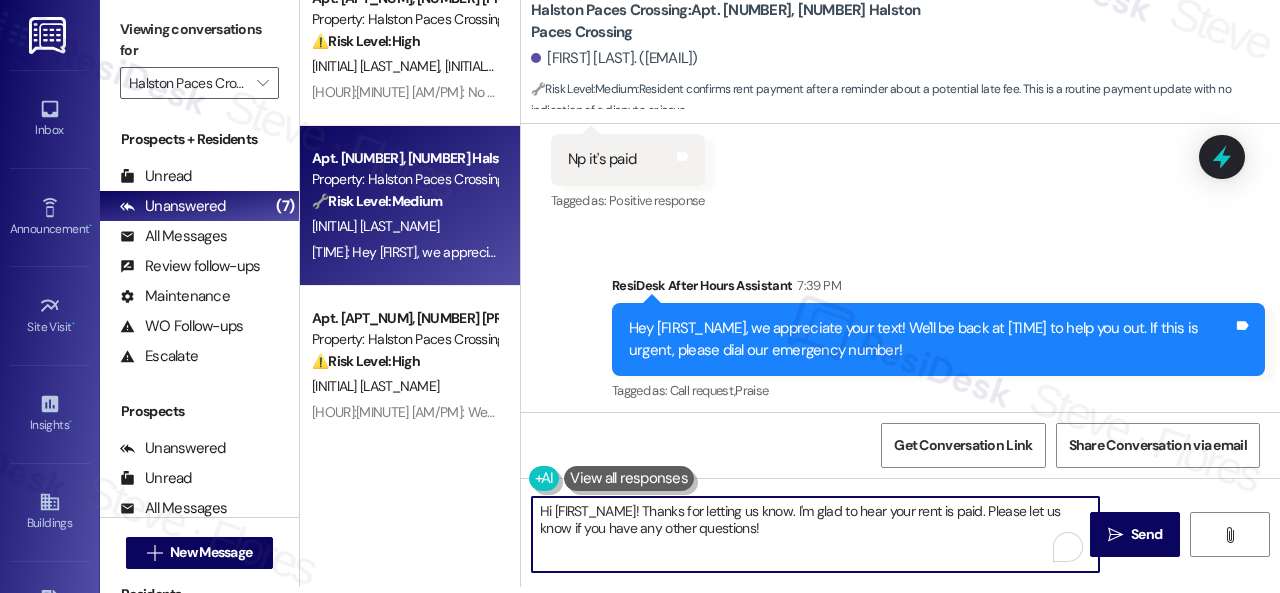 drag, startPoint x: 781, startPoint y: 535, endPoint x: 440, endPoint y: 457, distance: 349.8071 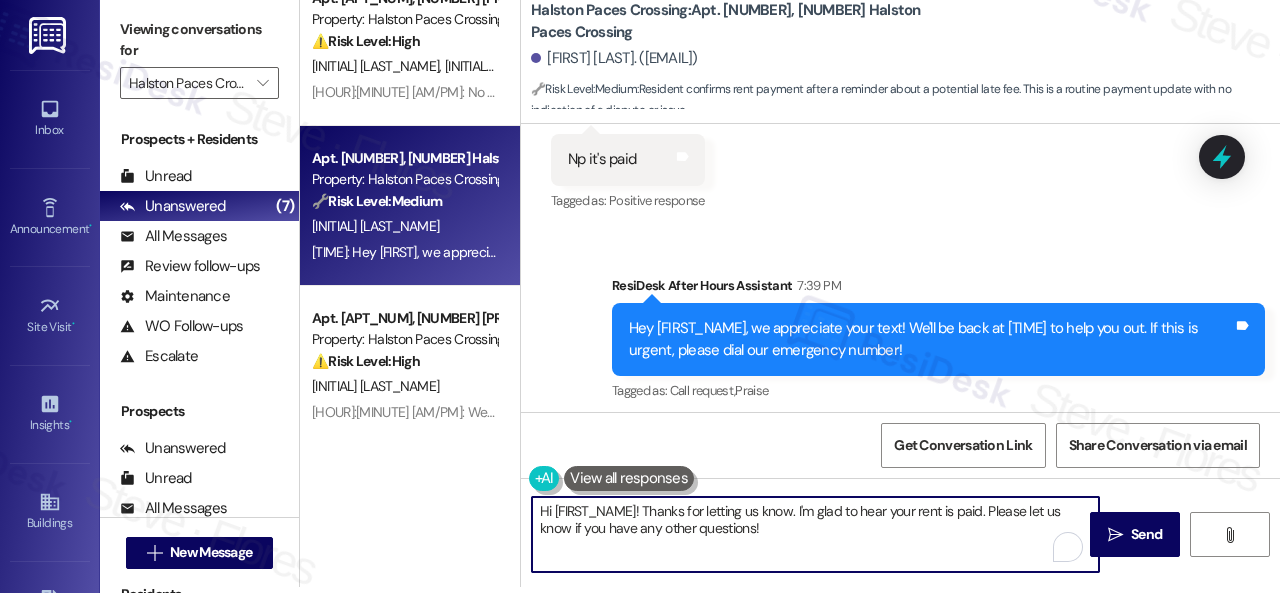 click on "Apt. 0211, 02 Halston Paces Crossing Property: Halston Paces Crossing 🔧  Risk Level:  Medium The resident has communicated that they will be paying rent on Saturday, August 9th, and apologized for the delay. While the rent is late, they have communicated their intent to pay, and there is no indication of a dispute or inability to pay. This is a routine update on late rent. S. Rodriguez Rios D. Rios Porras 7:35 PM: ¡Gracias por actualizar nuestro plan de pago! Agradecemos que nos hayas informado. Por favor, no dudes en hacernos saber si necesitas algo más. (payment plan update) (open communication) (Thanks for updating us on your payment plan! We appreciate you letting us know. Please don't hesitate to reach out if you need anything else!) Apt. 0825, 08 Halston Paces Crossing Property: Halston Paces Crossing 🔧  Risk Level:  Medium L. Garcia B. Bautista R. Castanon Apt. 0710, 07 Halston Paces Crossing Property: Halston Paces Crossing ⚠️  Risk Level:  High V. Gilbert C. Gilbert 🔧  Risk Level:" at bounding box center (790, 290) 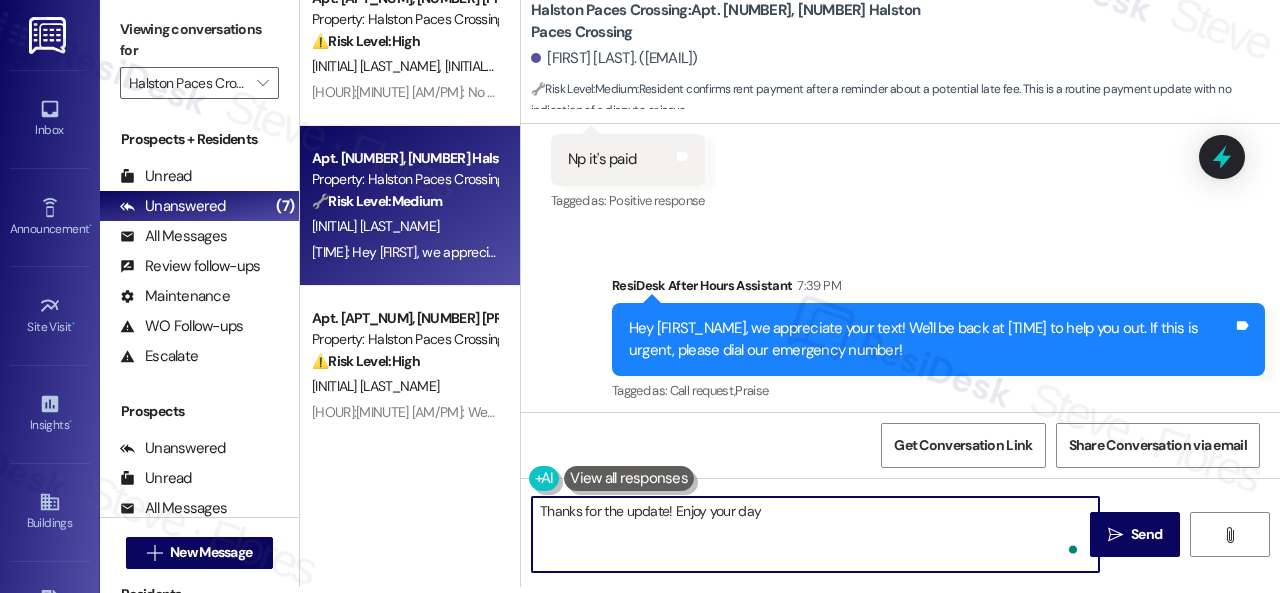 type on "Thanks for the update! Enjoy your day!" 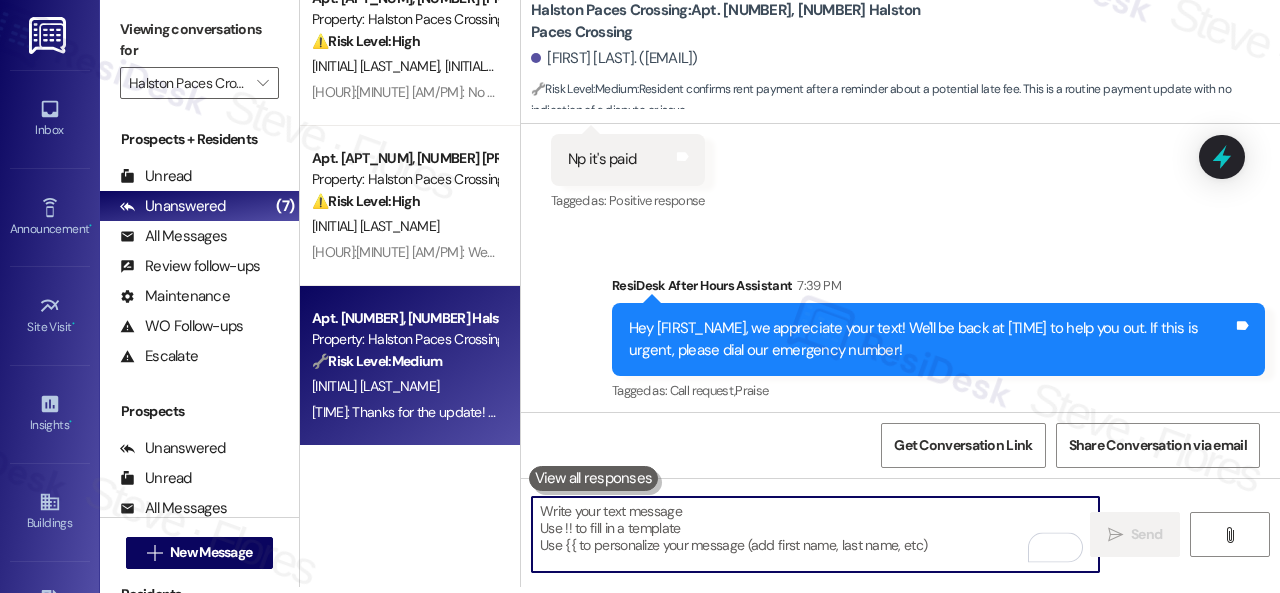 scroll, scrollTop: 0, scrollLeft: 0, axis: both 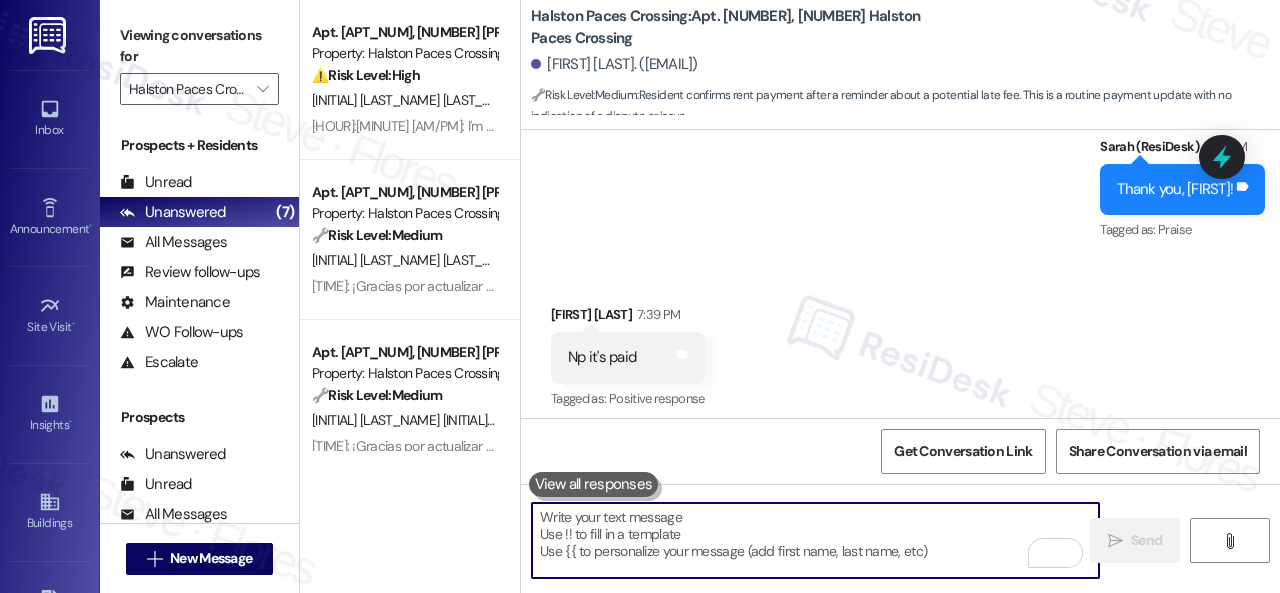 type 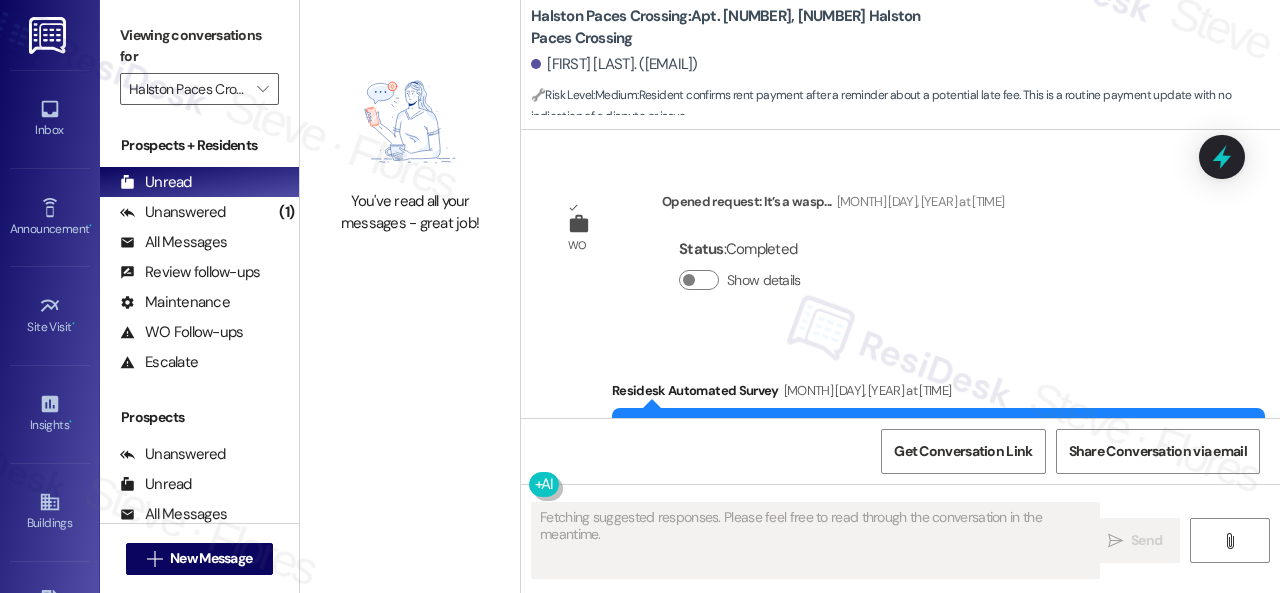 scroll, scrollTop: 25168, scrollLeft: 0, axis: vertical 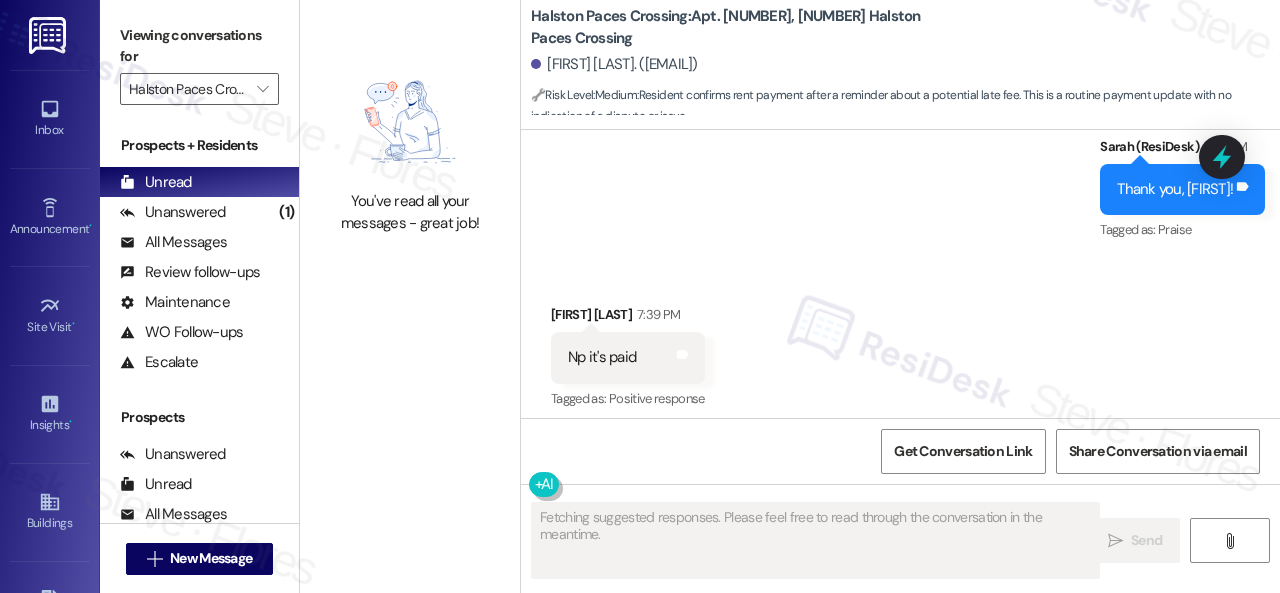 type on "Fetching suggested responses. Please feel free to read through the conversation in the meantime." 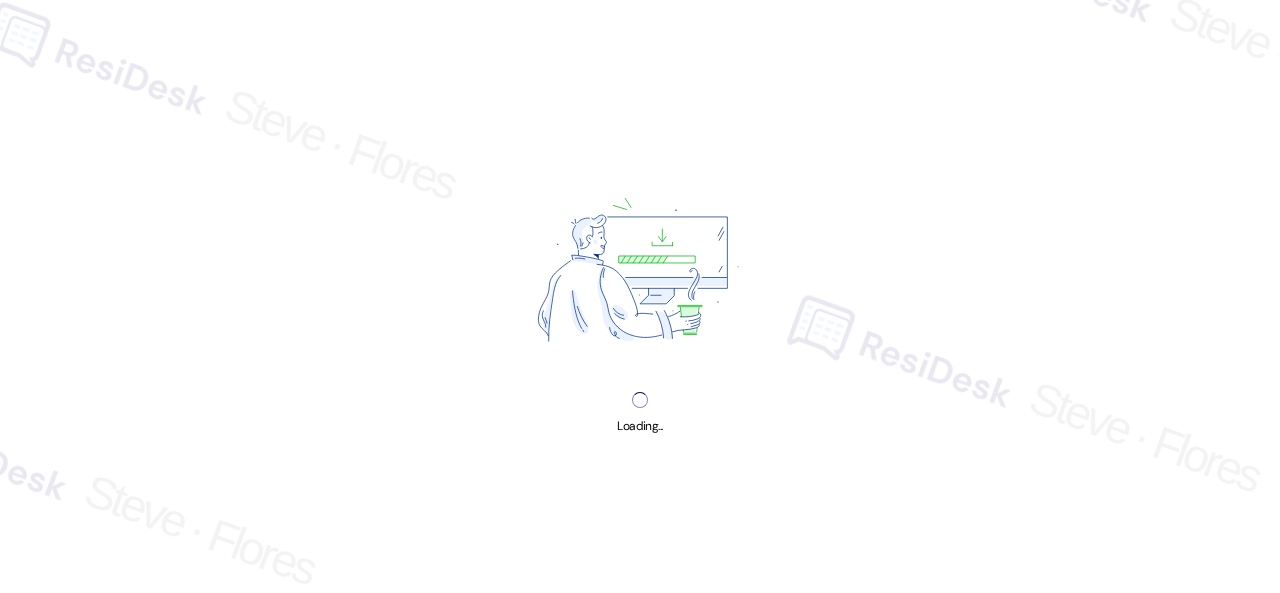 scroll, scrollTop: 0, scrollLeft: 0, axis: both 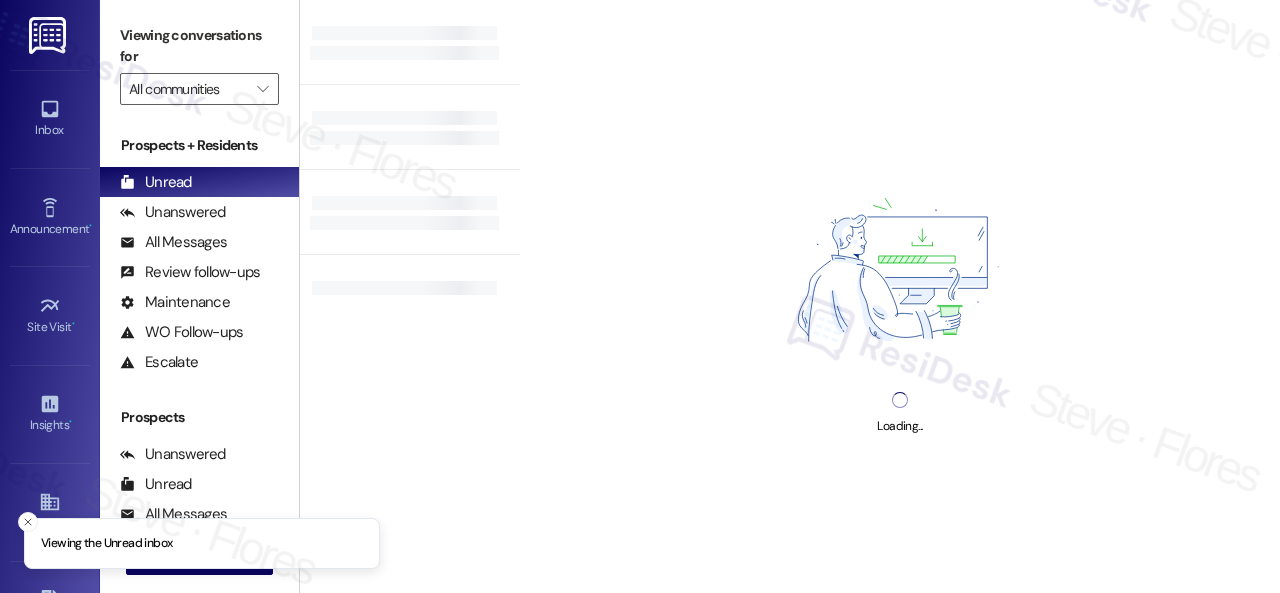type on "Halston Paces Crossing" 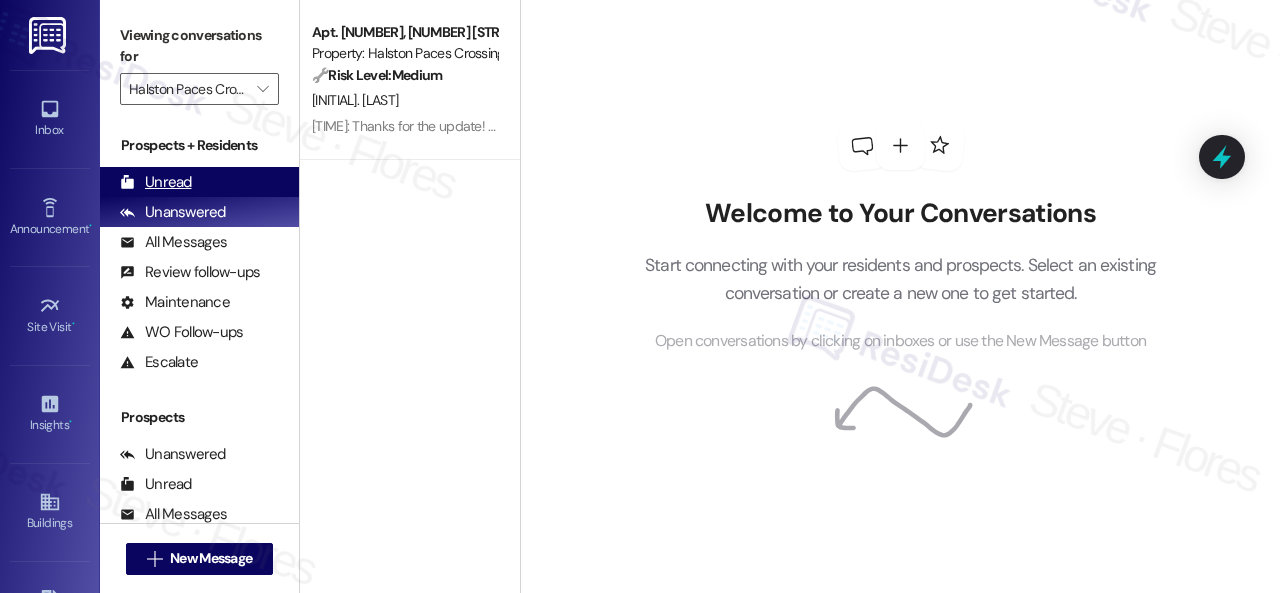 click on "Unread" at bounding box center [156, 182] 